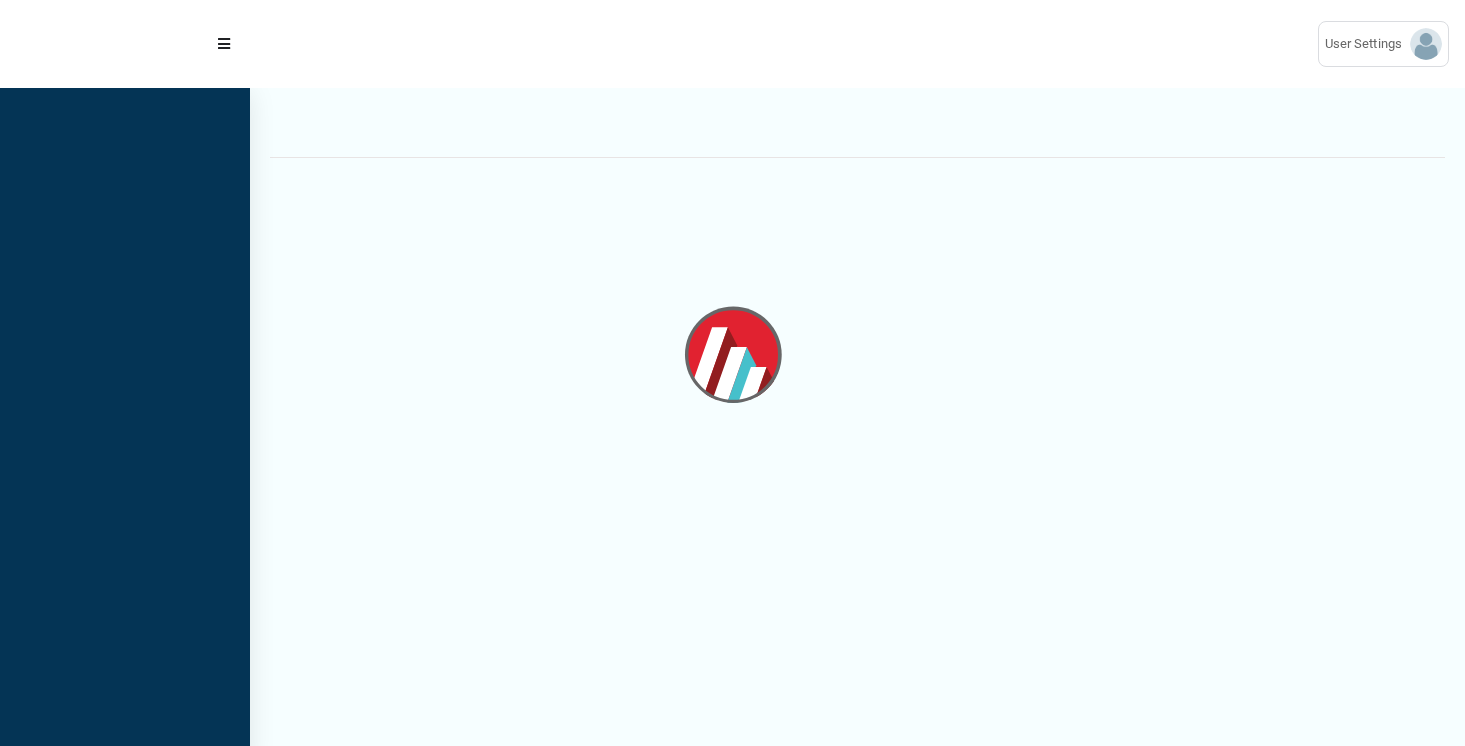 scroll, scrollTop: 0, scrollLeft: 0, axis: both 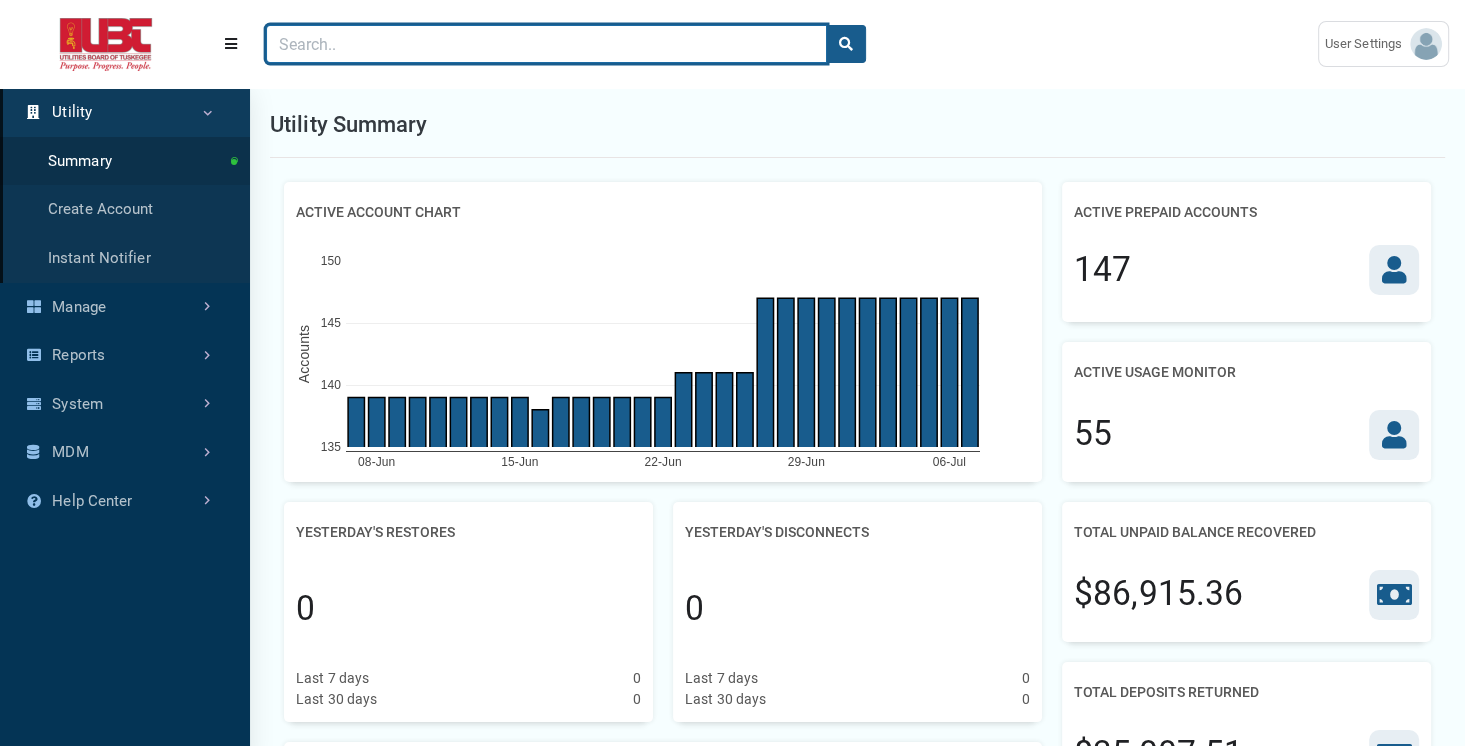 click at bounding box center [546, 44] 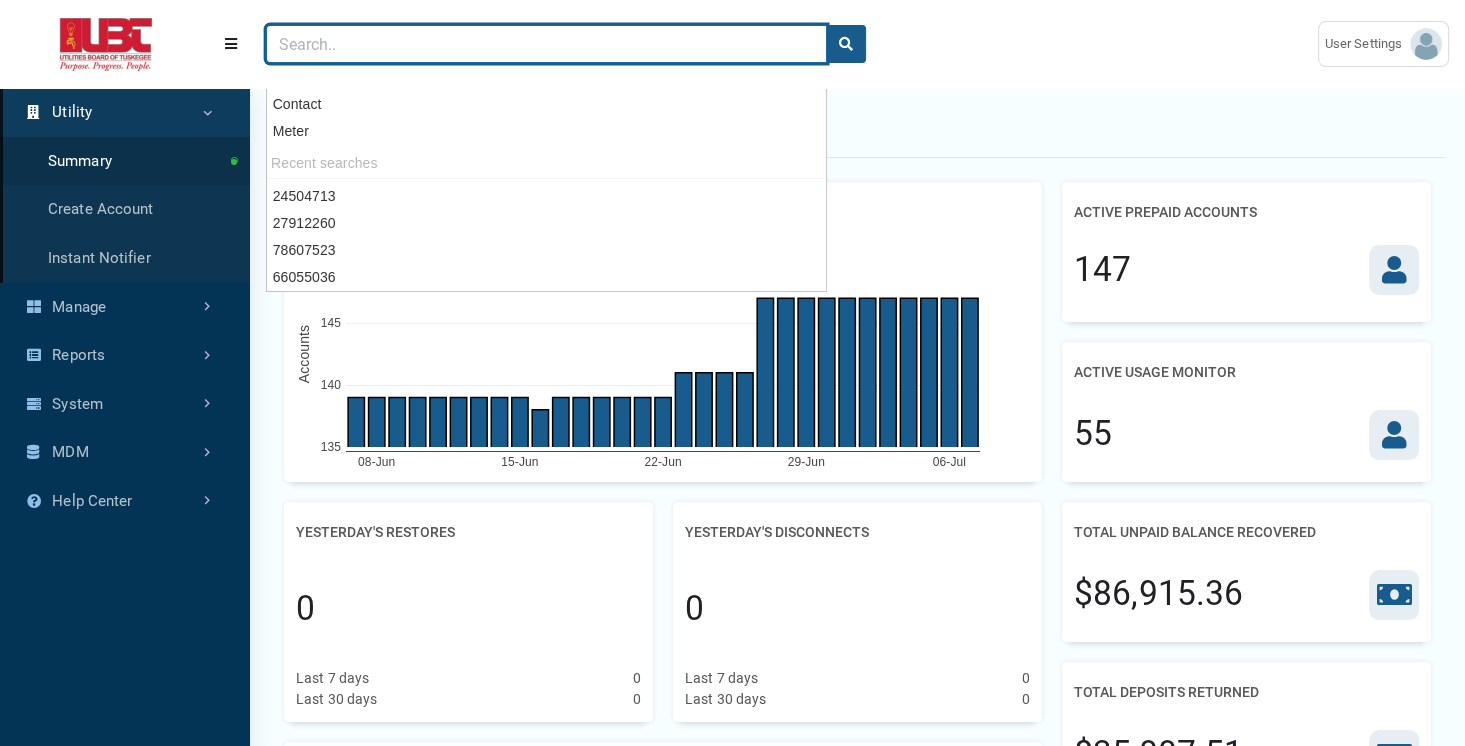 paste on "24504713" 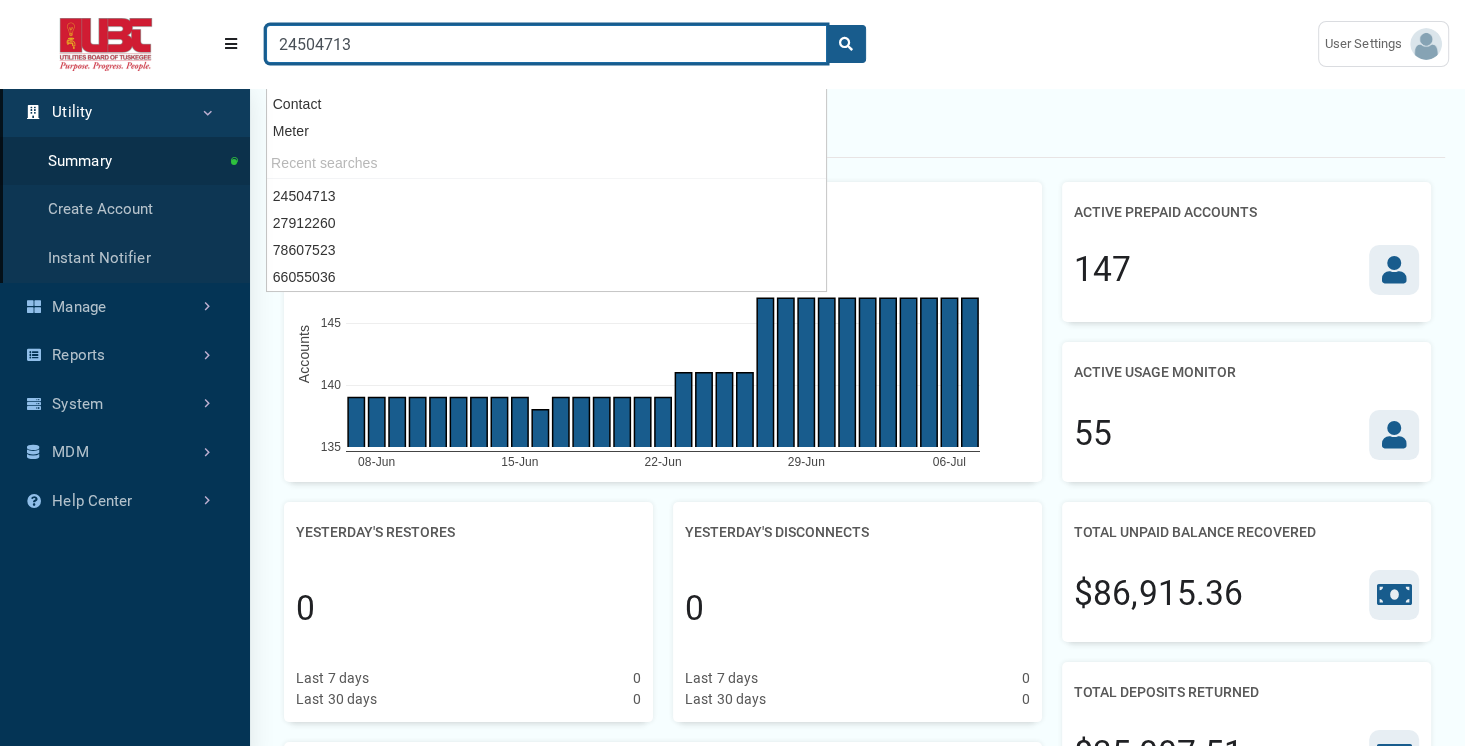 type on "24504713" 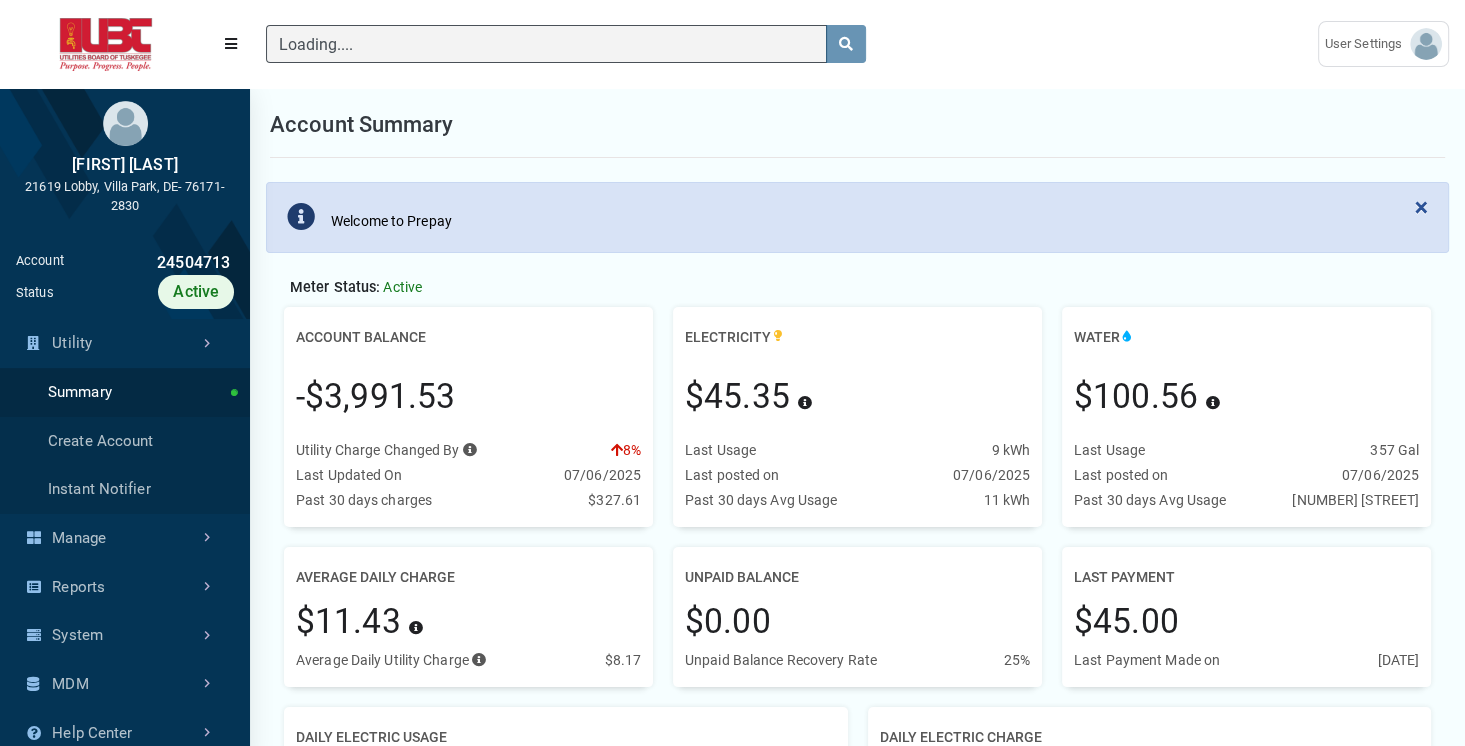 scroll, scrollTop: 442, scrollLeft: 249, axis: both 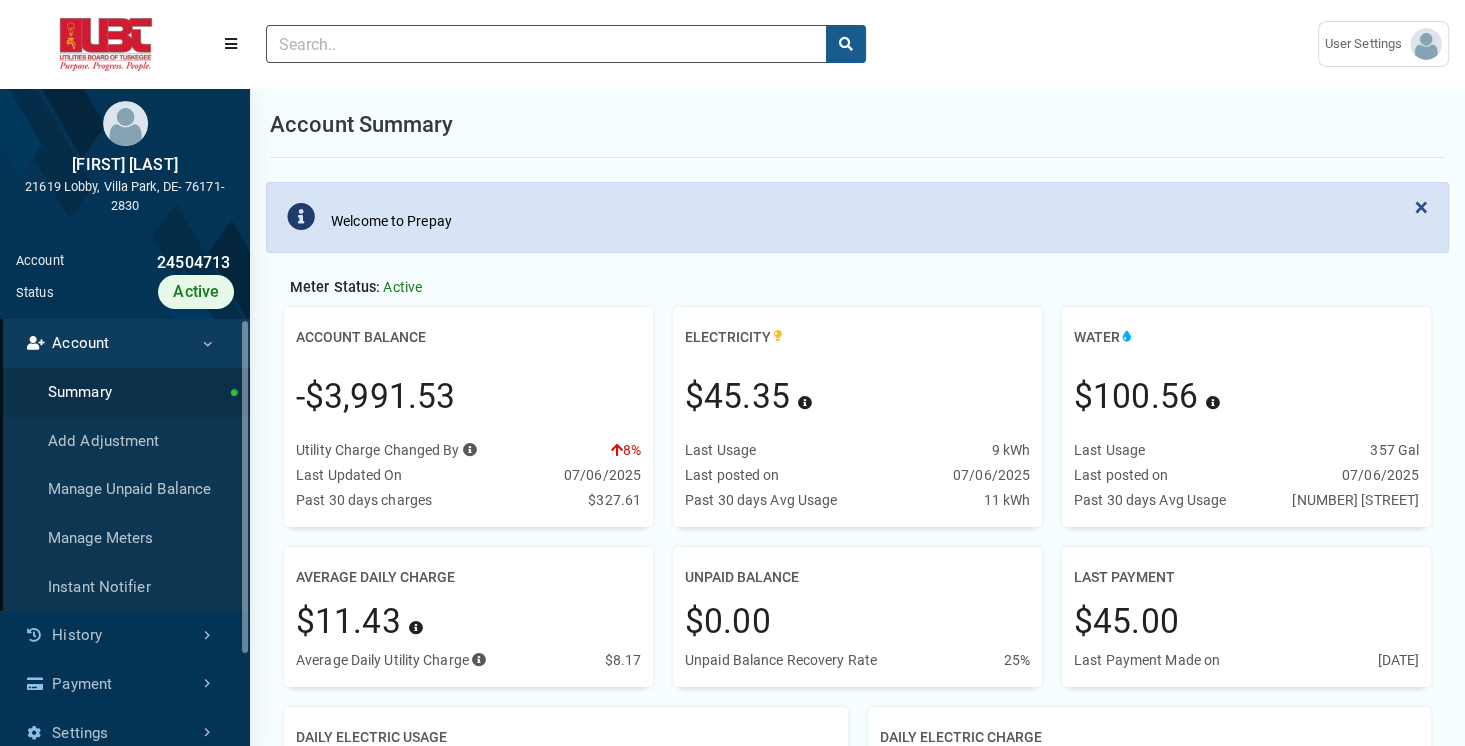 drag, startPoint x: 296, startPoint y: 409, endPoint x: 482, endPoint y: 398, distance: 186.32498 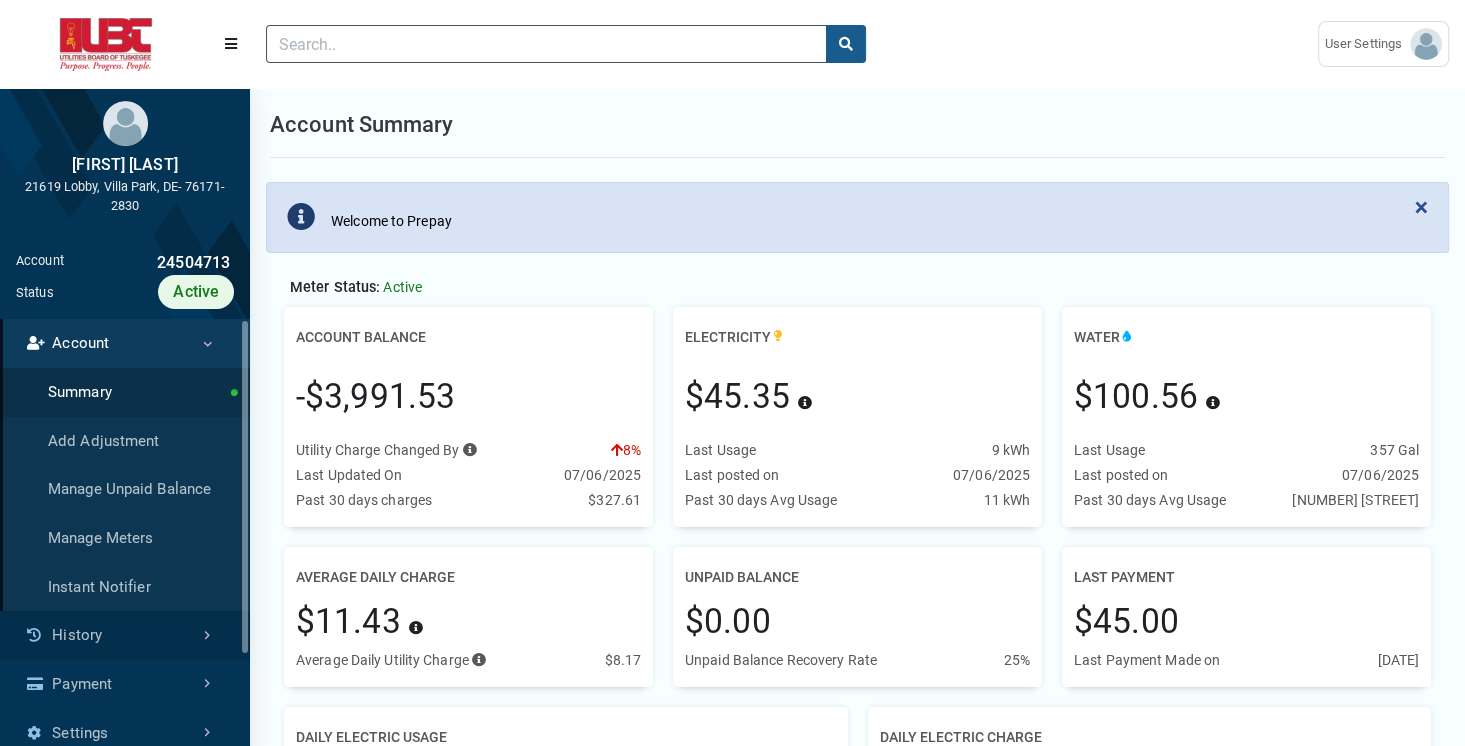 click on "History" at bounding box center [125, 635] 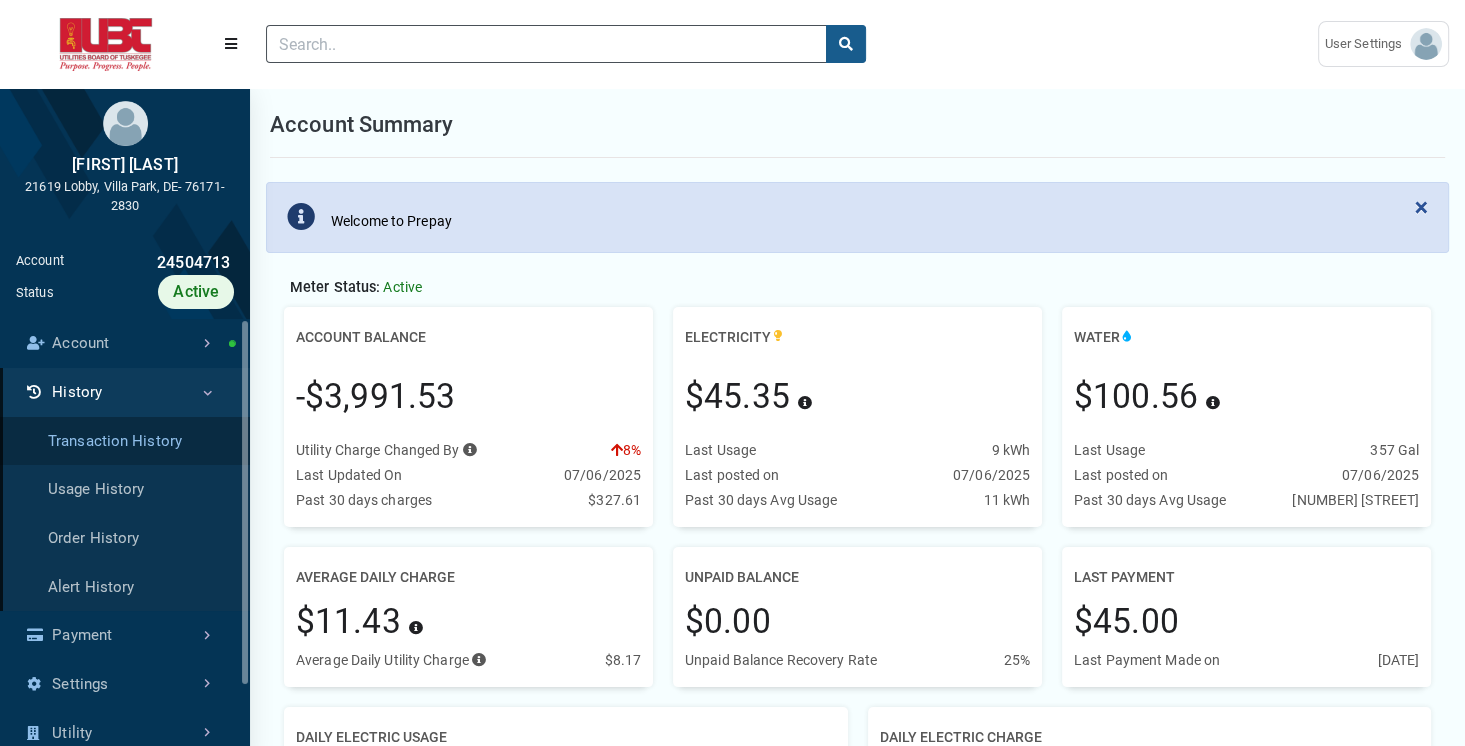 click on "Transaction History" at bounding box center (125, 441) 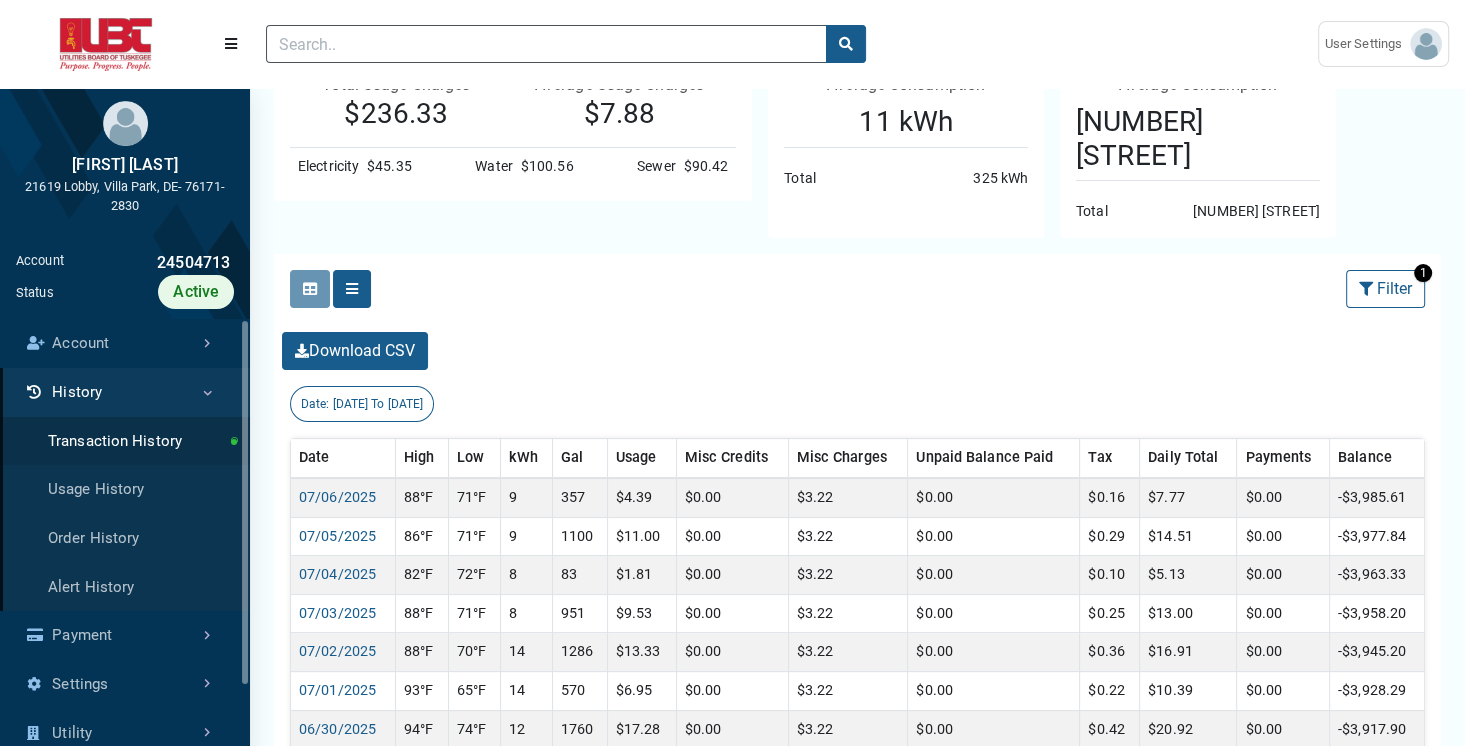 scroll, scrollTop: 311, scrollLeft: 0, axis: vertical 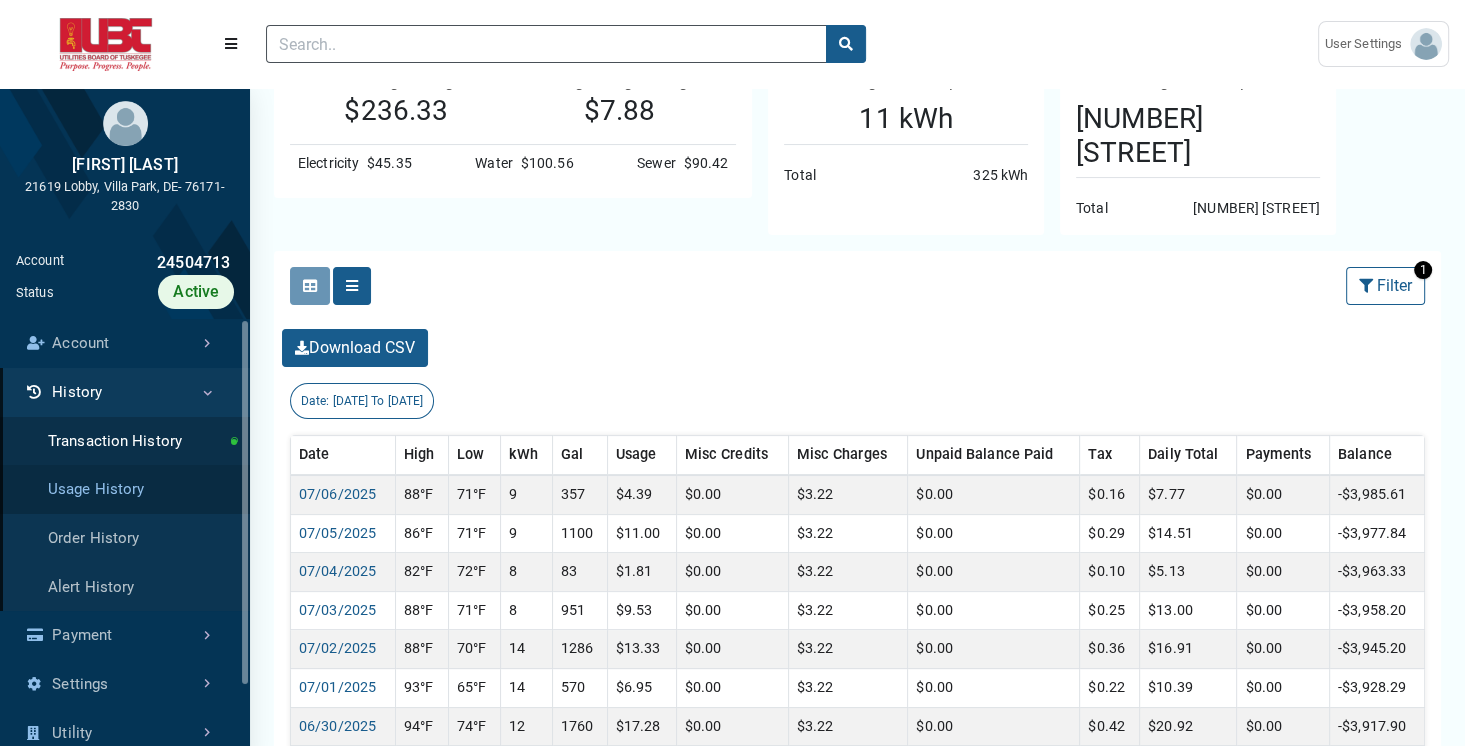click on "Usage History" at bounding box center [125, 489] 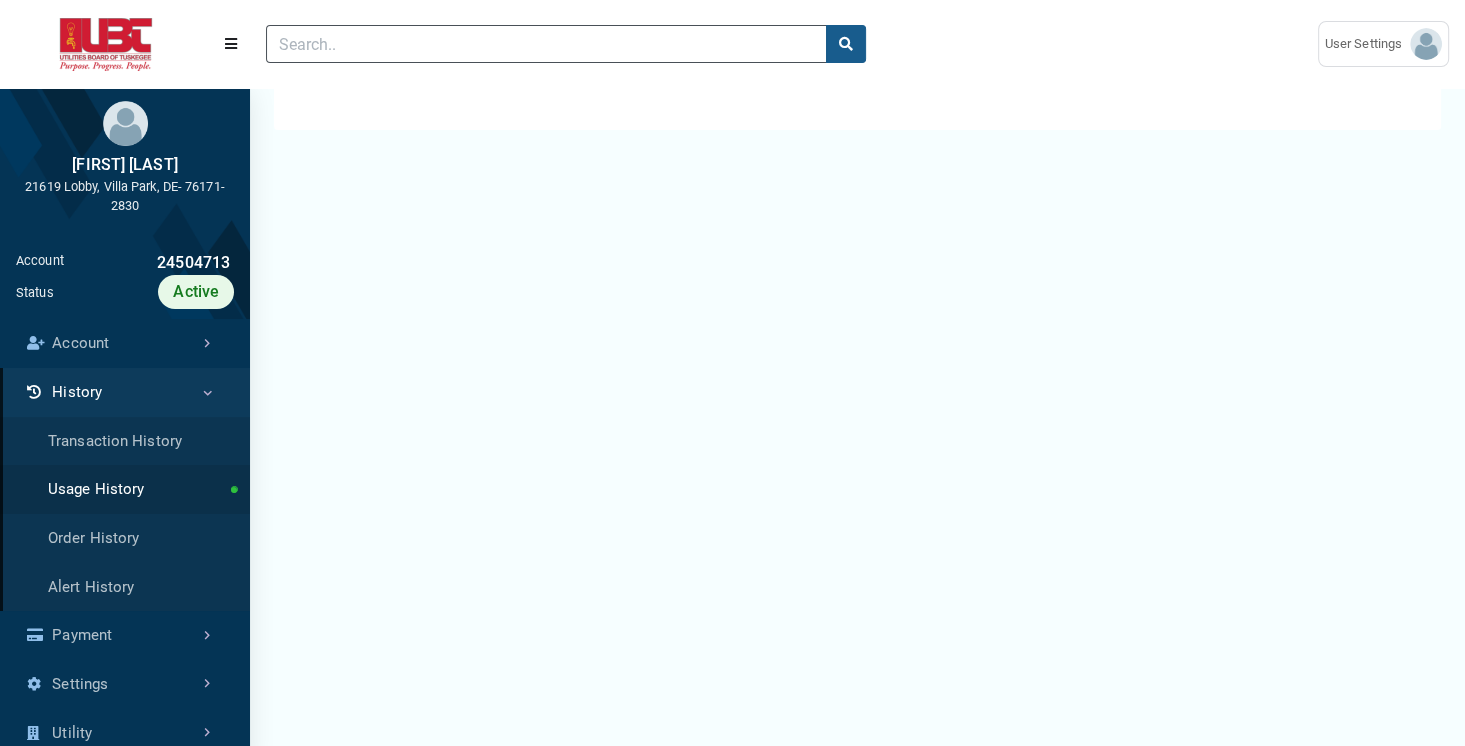 scroll, scrollTop: 0, scrollLeft: 0, axis: both 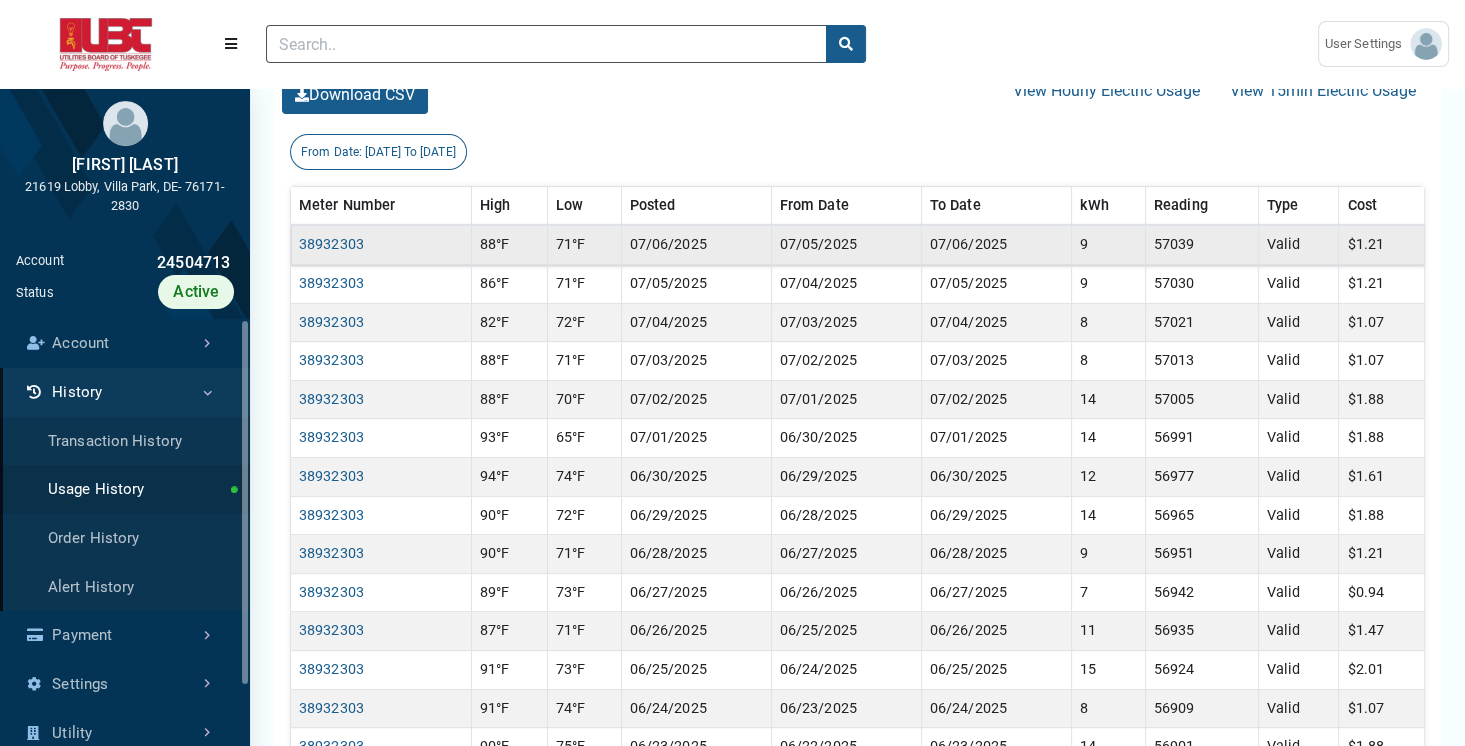 click on "9" at bounding box center [1108, 244] 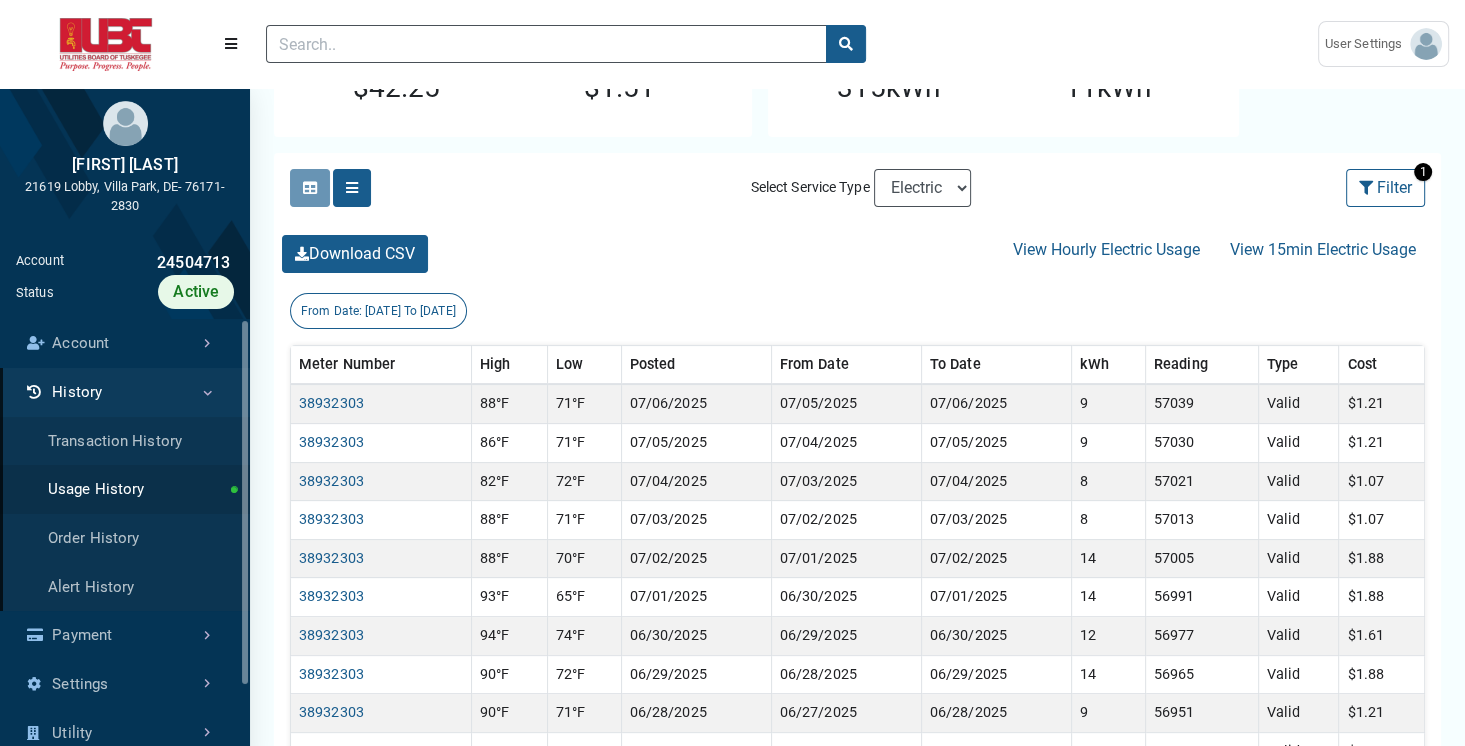 scroll, scrollTop: 303, scrollLeft: 0, axis: vertical 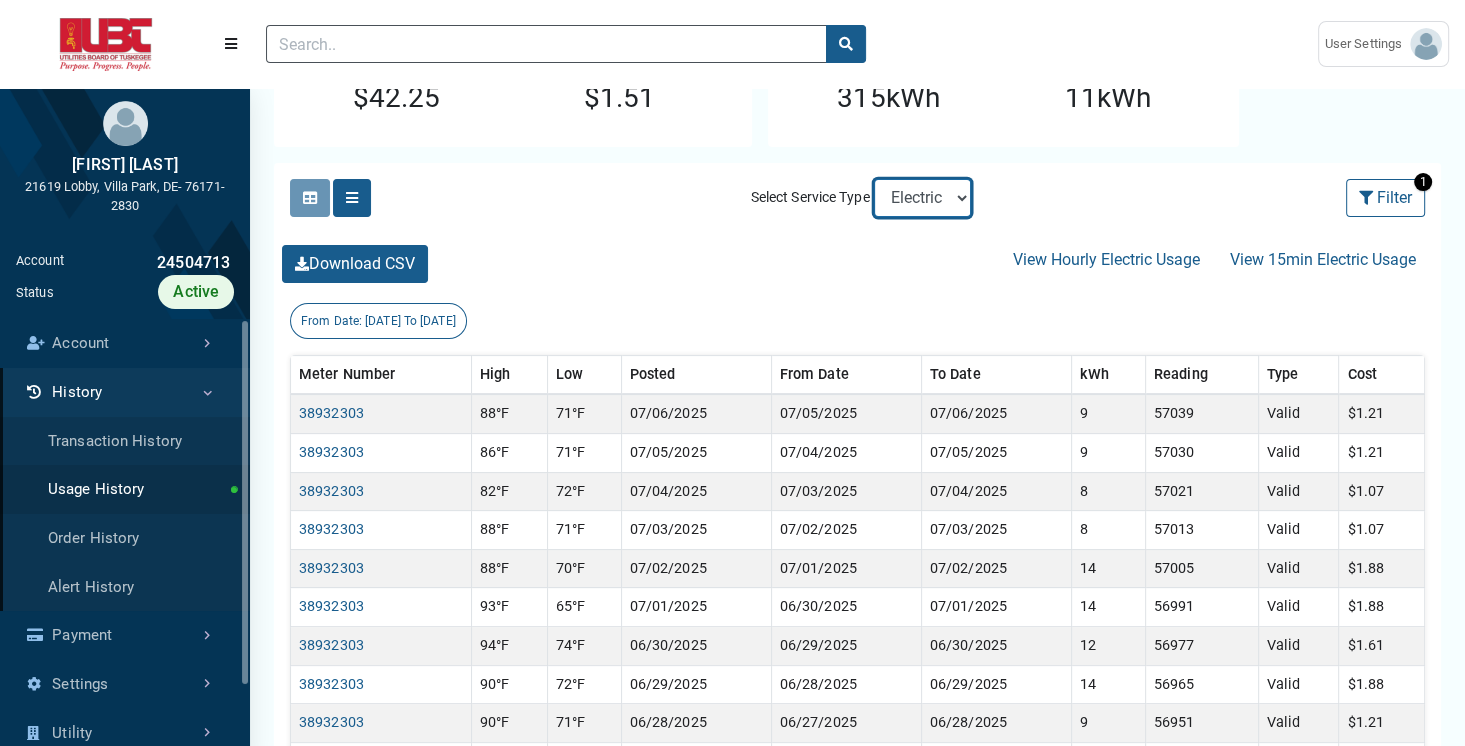 select on "Water" 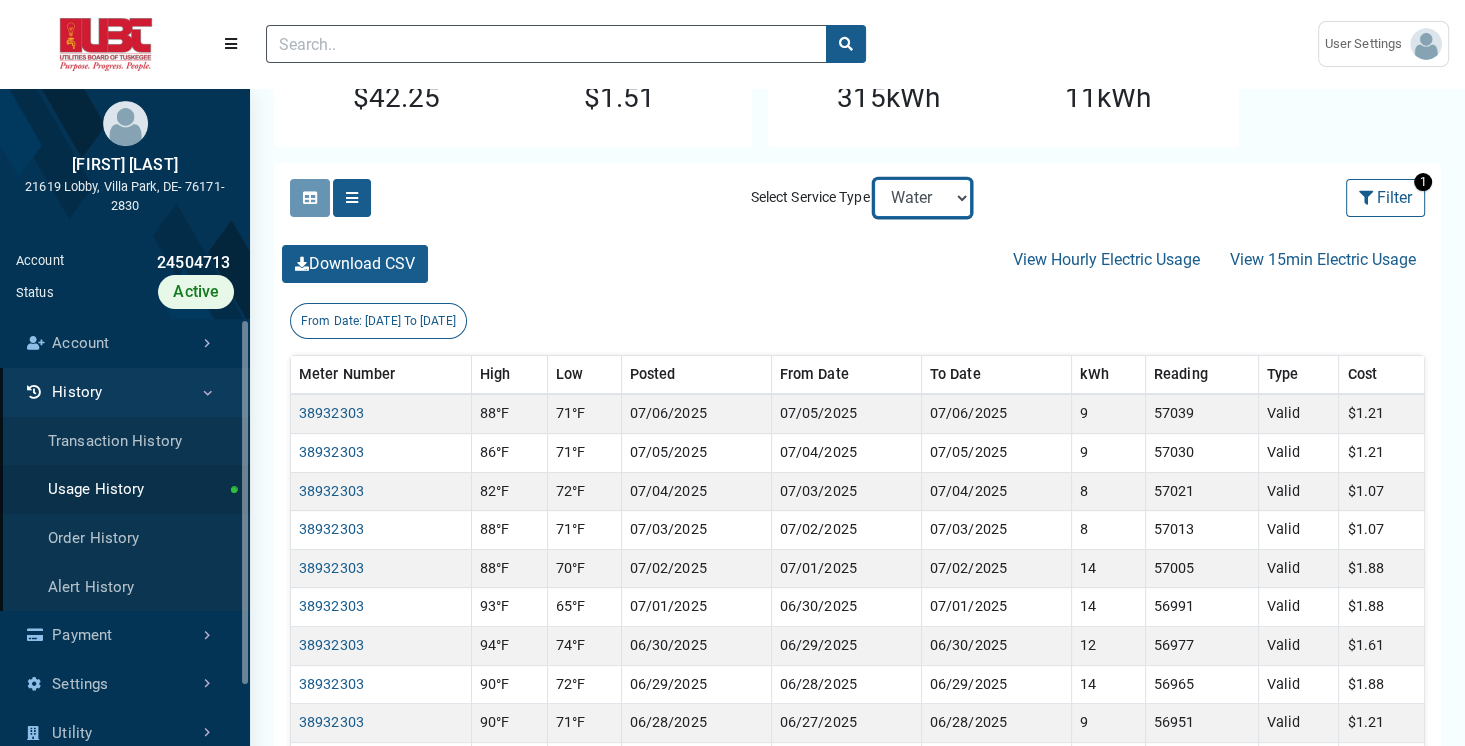 click on "Electric
Sewer
Water" at bounding box center (922, 198) 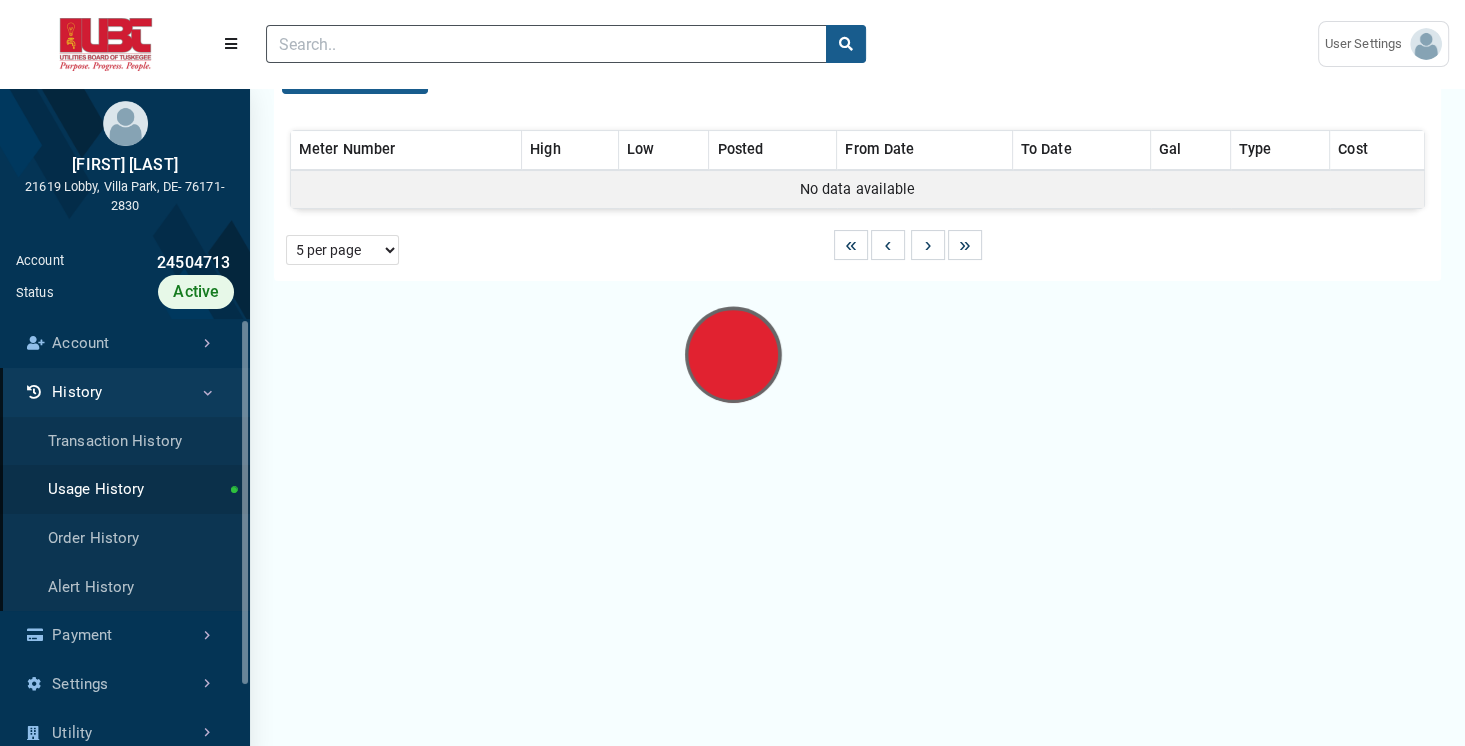 scroll, scrollTop: 0, scrollLeft: 0, axis: both 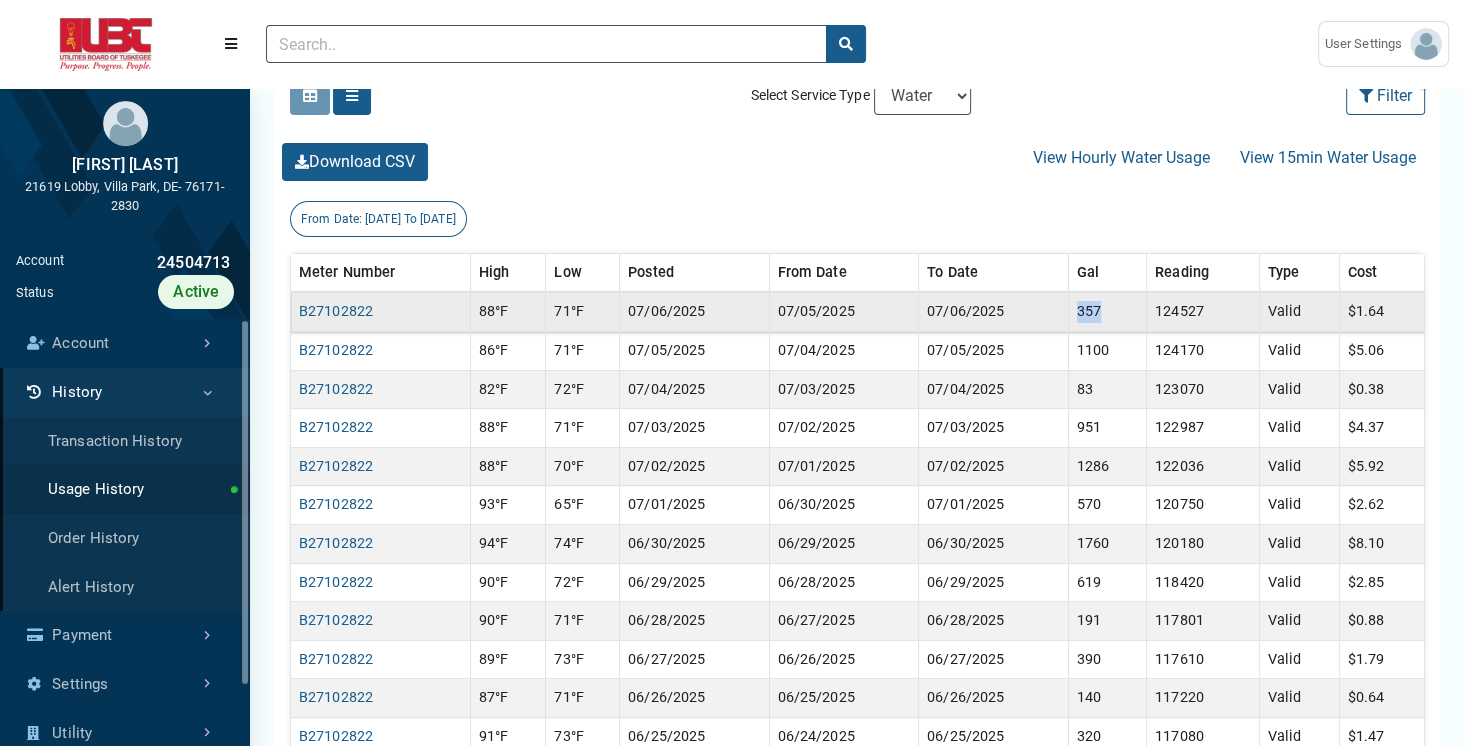 drag, startPoint x: 1071, startPoint y: 314, endPoint x: 1113, endPoint y: 316, distance: 42.047592 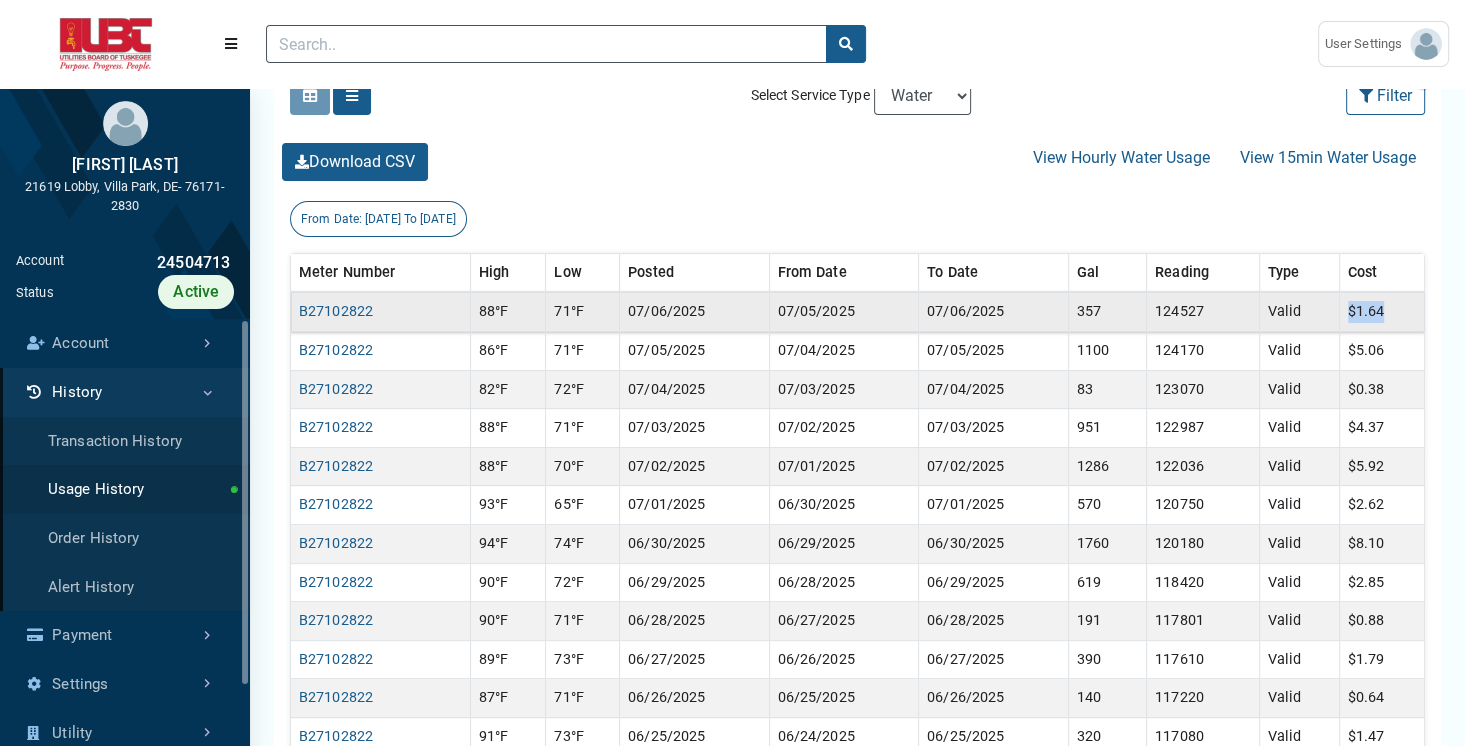 drag, startPoint x: 1340, startPoint y: 318, endPoint x: 1399, endPoint y: 313, distance: 59.211487 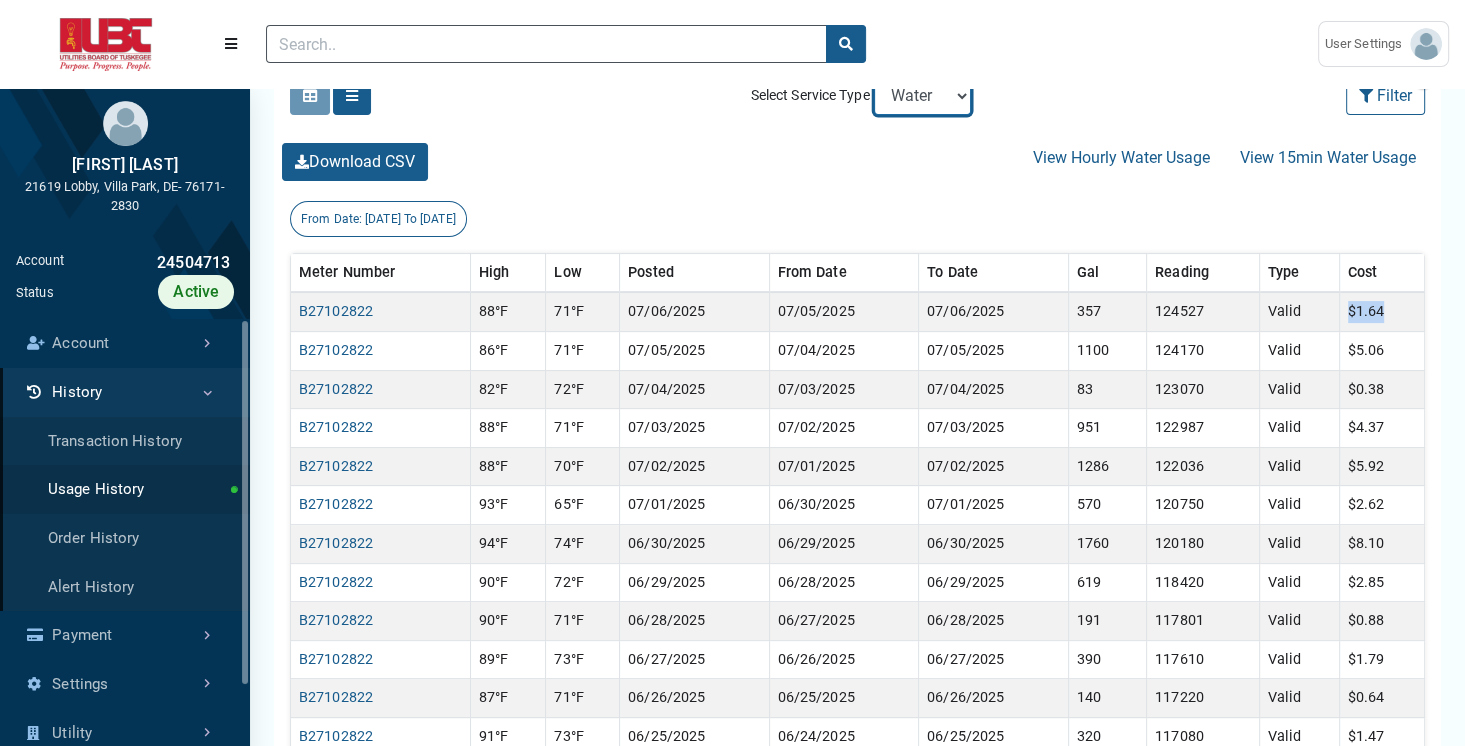 select on "Electric" 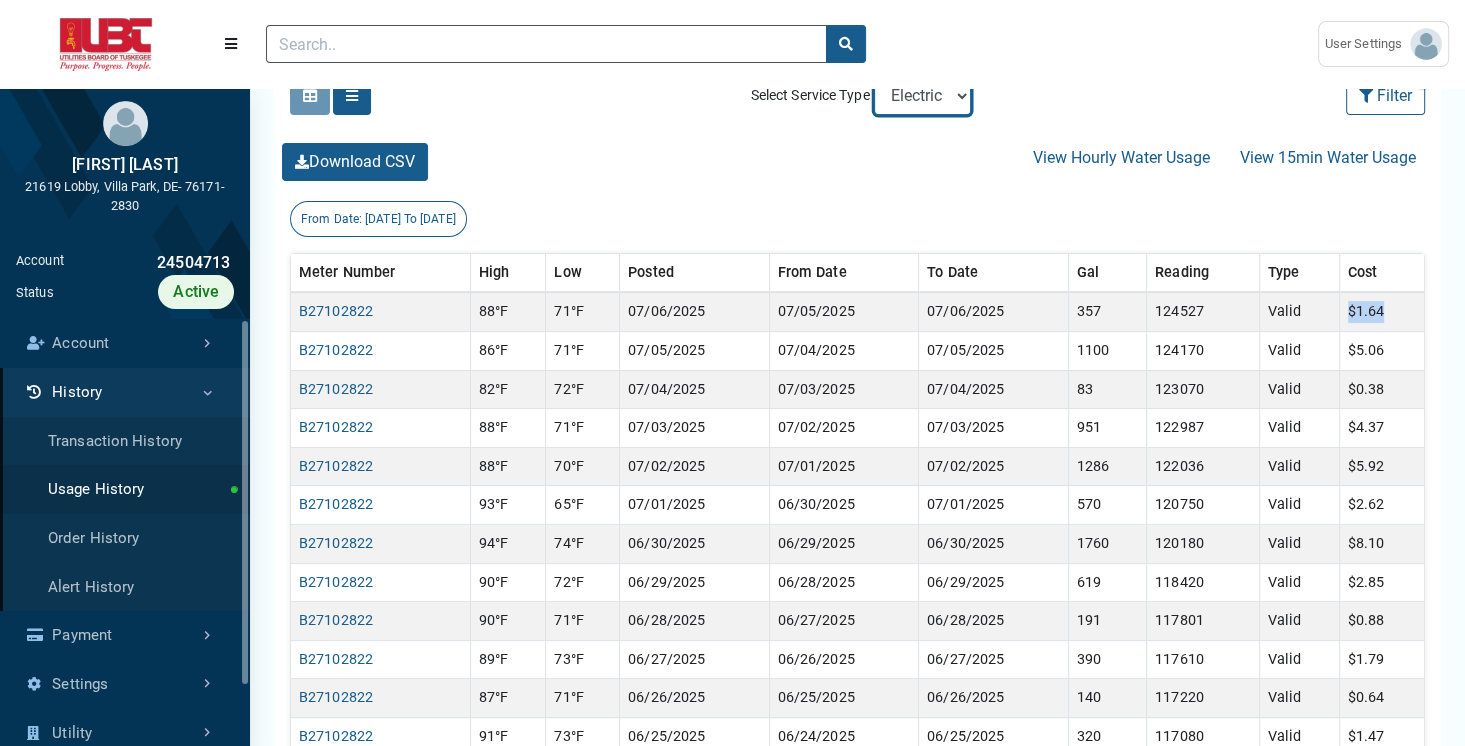 click on "Electric
Sewer
Water" at bounding box center [922, 96] 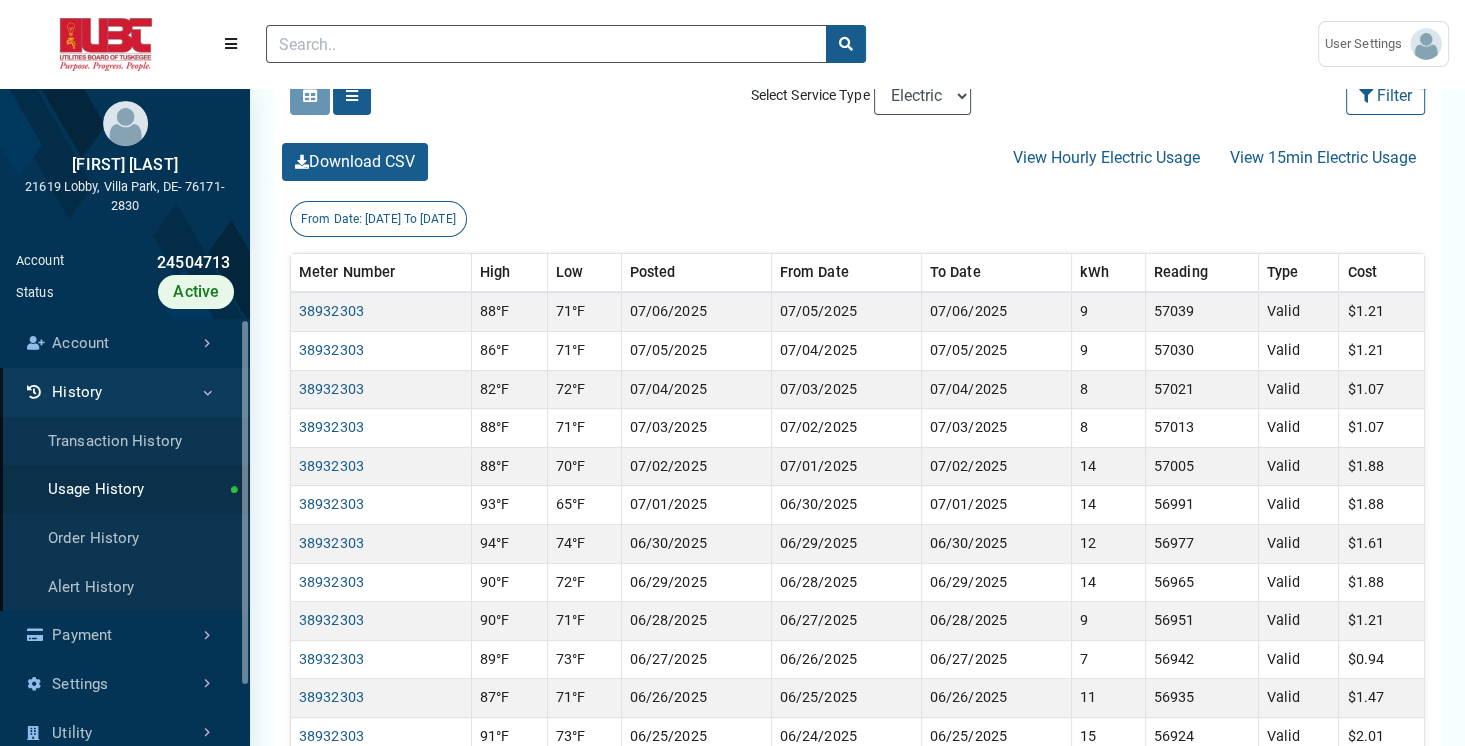 scroll, scrollTop: 0, scrollLeft: 0, axis: both 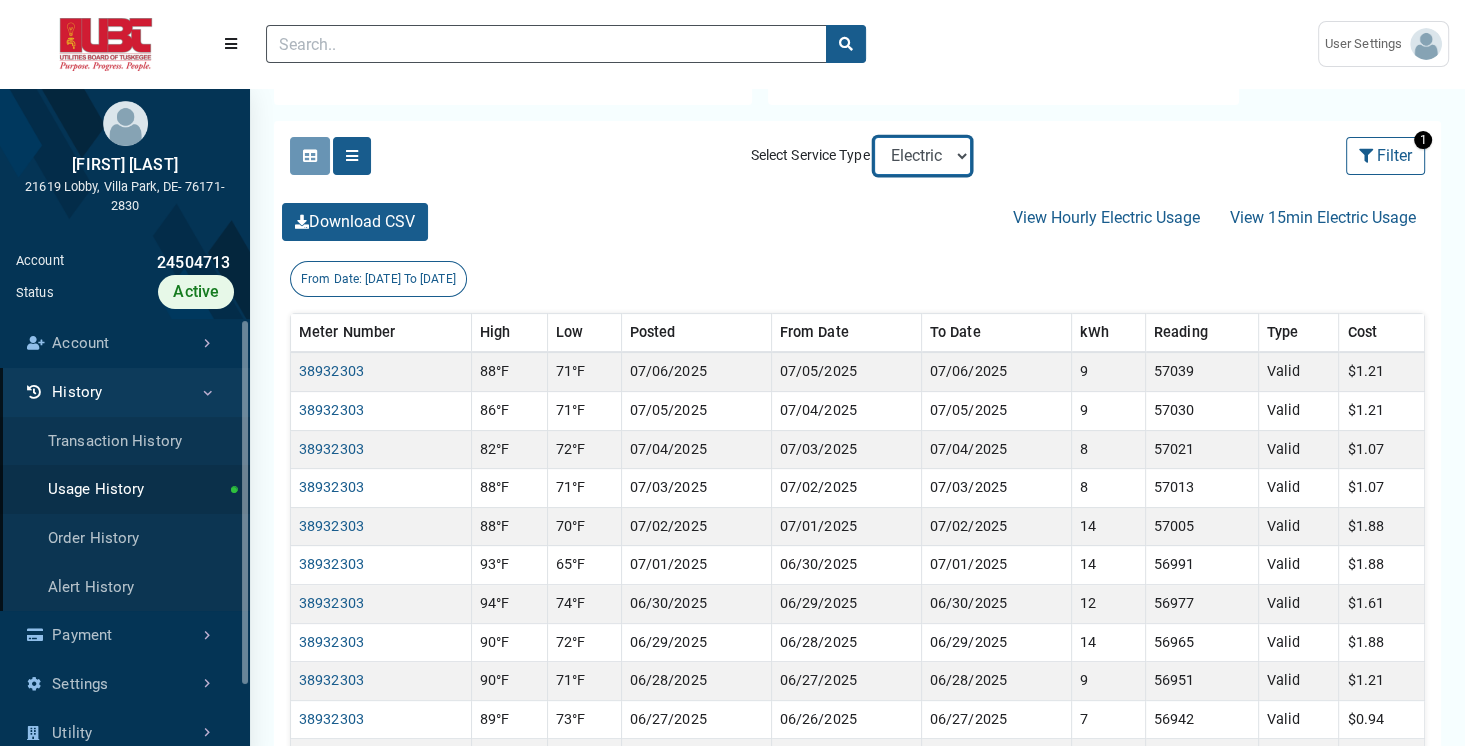 select on "Water" 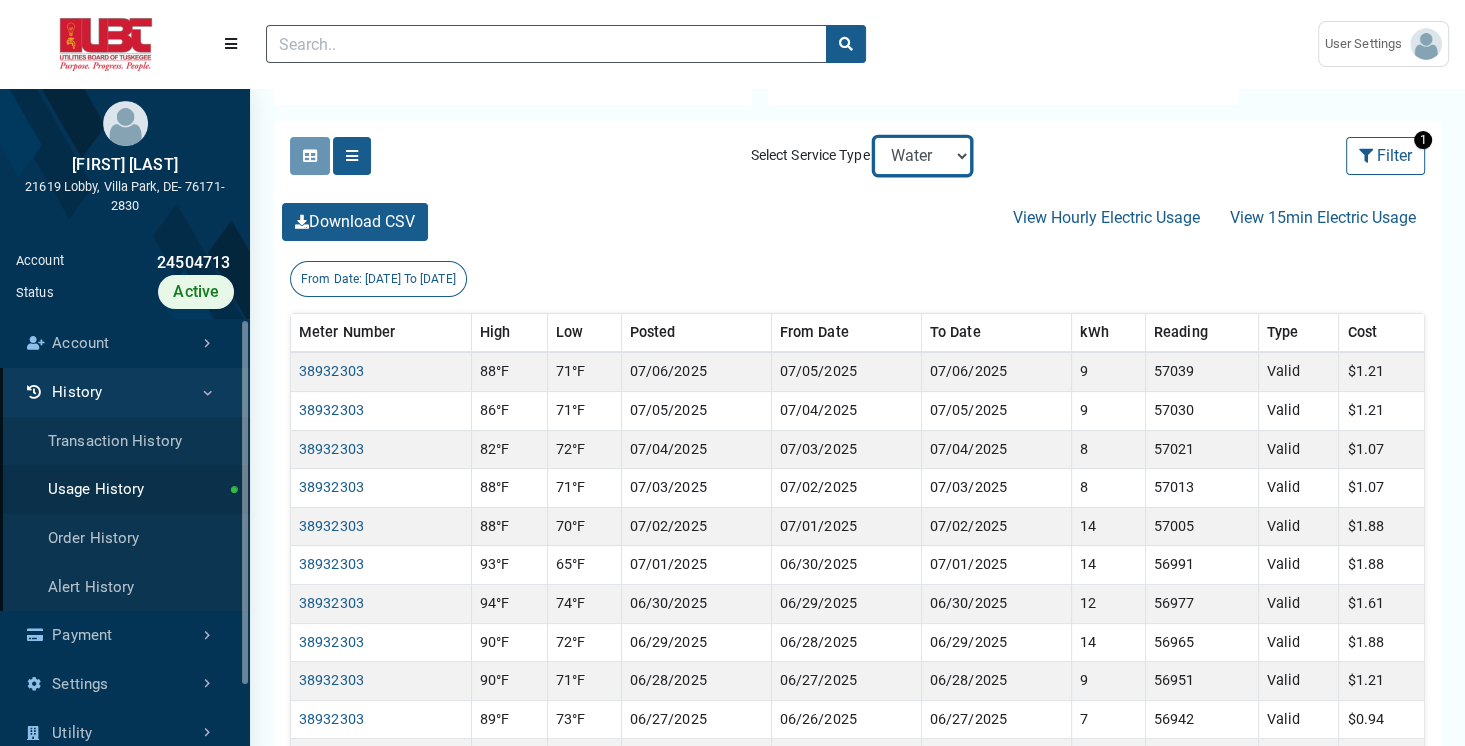 click on "Electric
Sewer
Water" at bounding box center (922, 156) 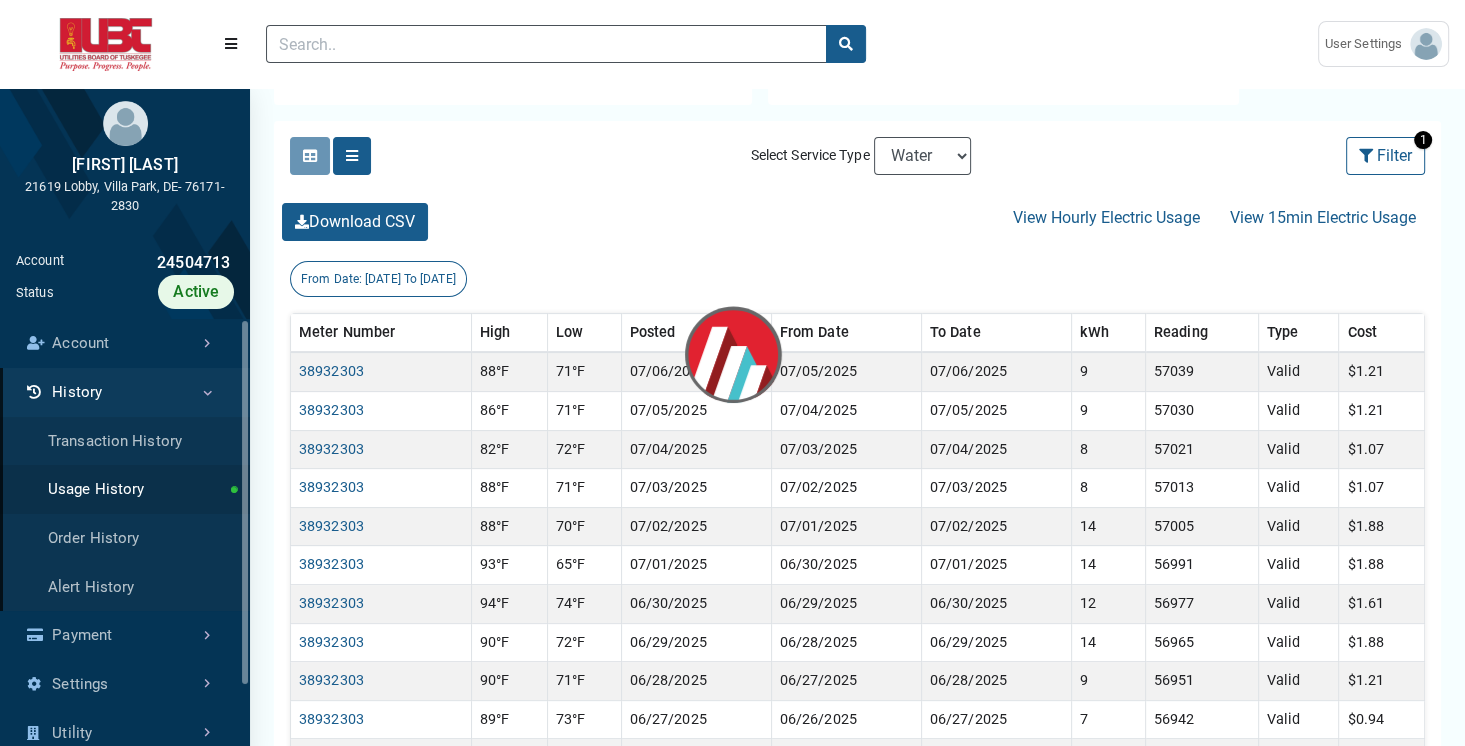 scroll, scrollTop: 0, scrollLeft: 0, axis: both 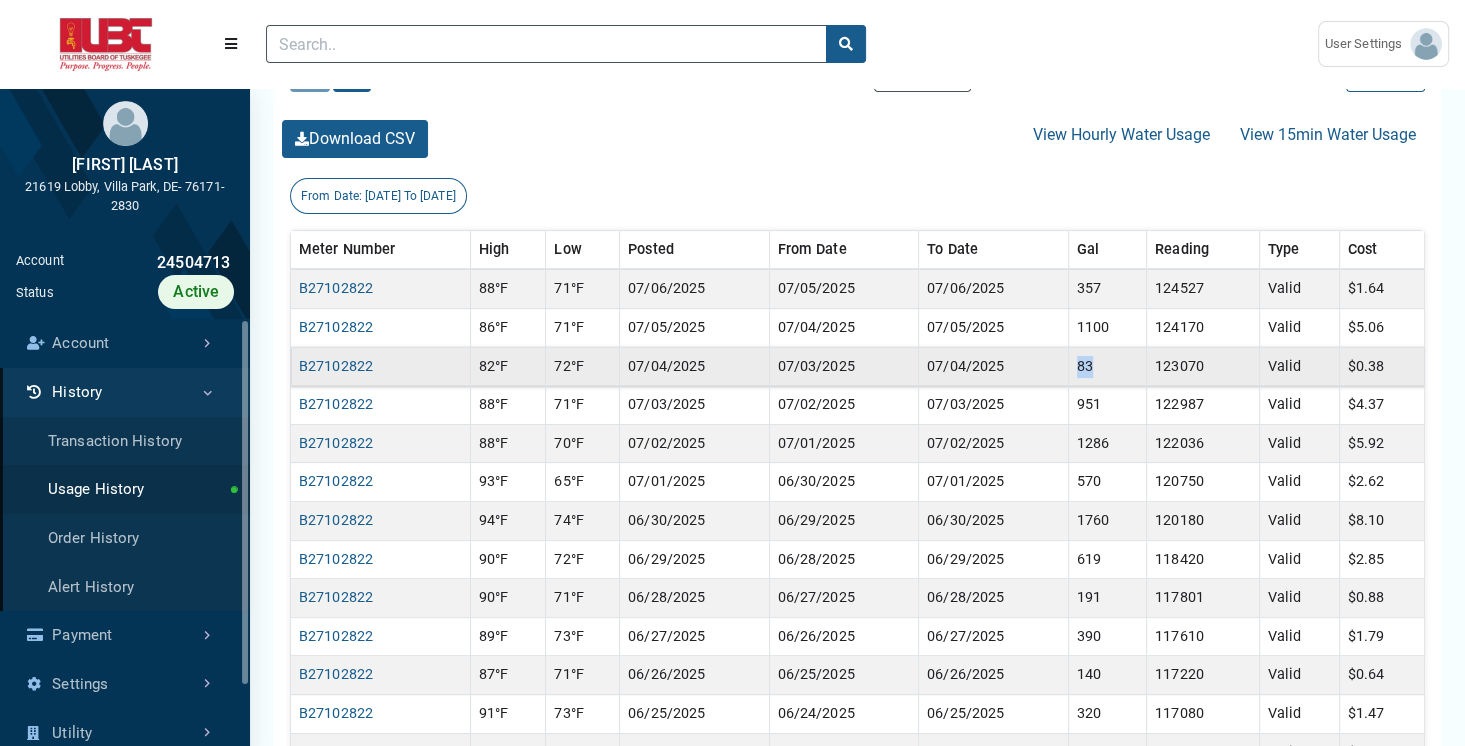 drag, startPoint x: 1072, startPoint y: 366, endPoint x: 1107, endPoint y: 368, distance: 35.057095 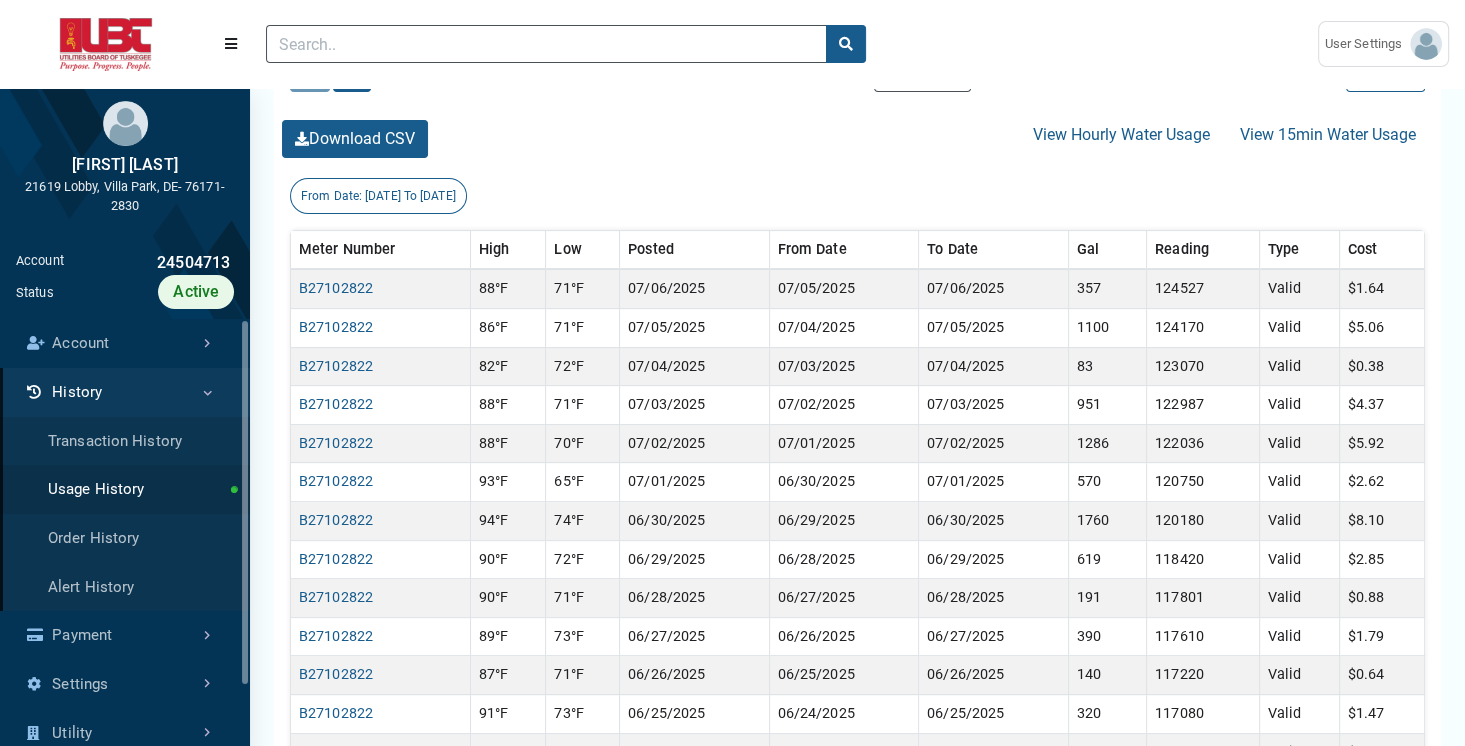 click on "(to home page)
User Settings
ESI
[EMAIL]" at bounding box center [732, 44] 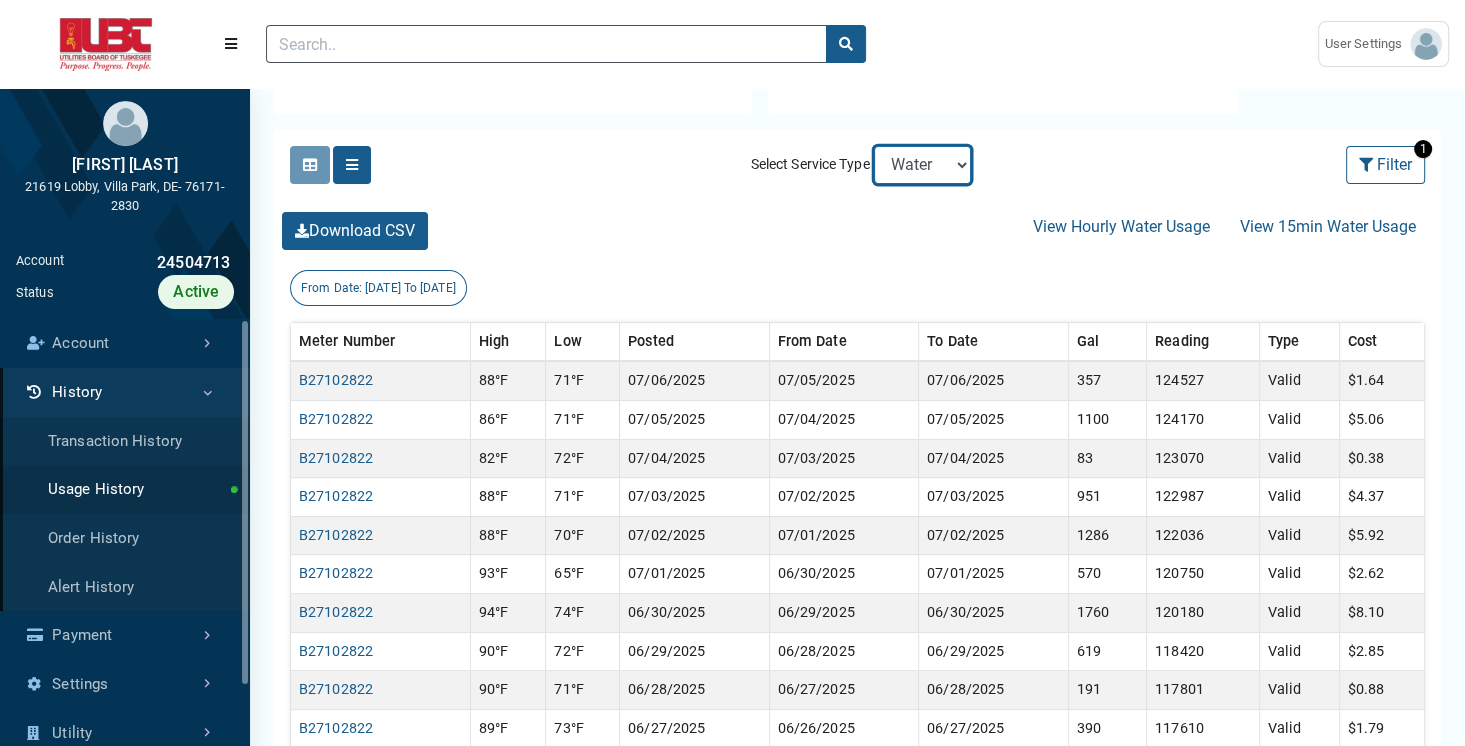 select on "Sewer" 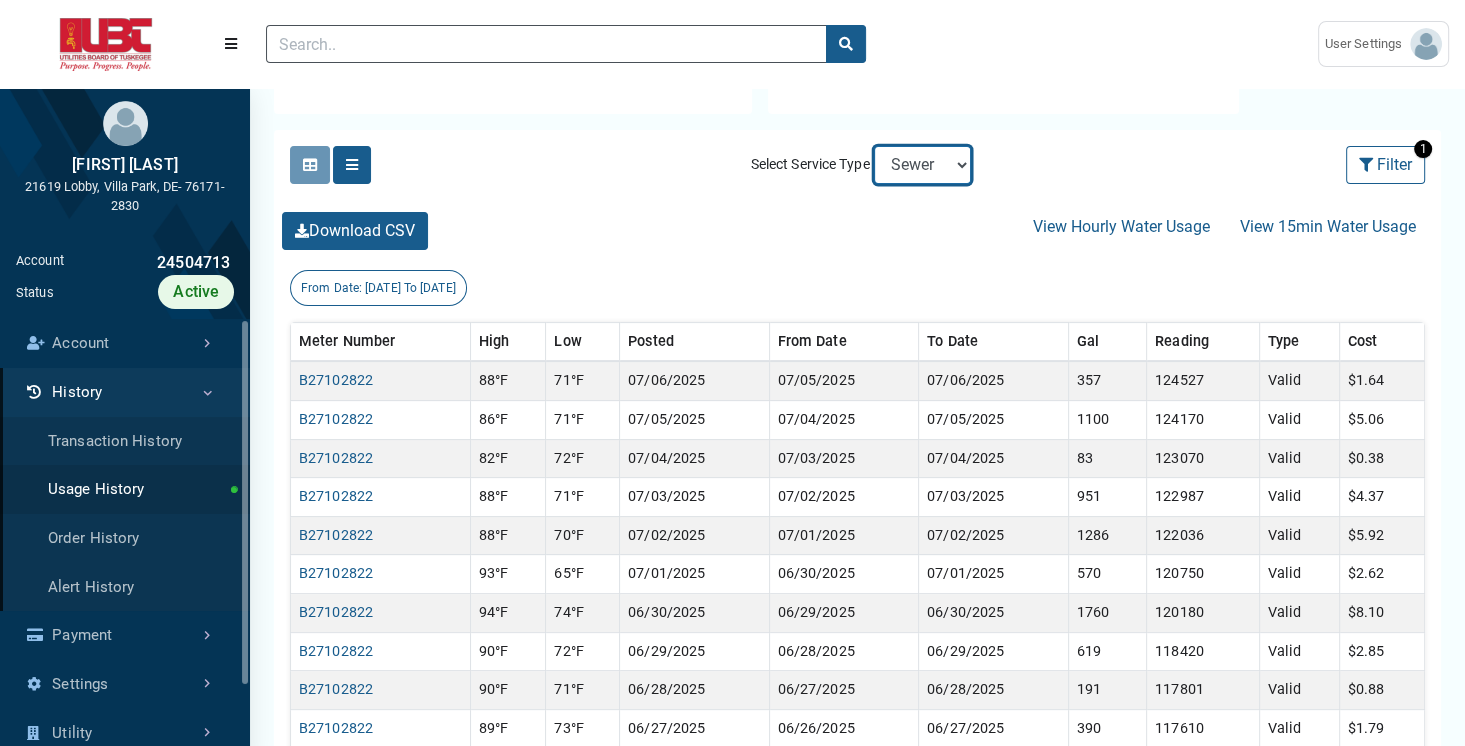 click on "Electric
Sewer
Water" at bounding box center [922, 165] 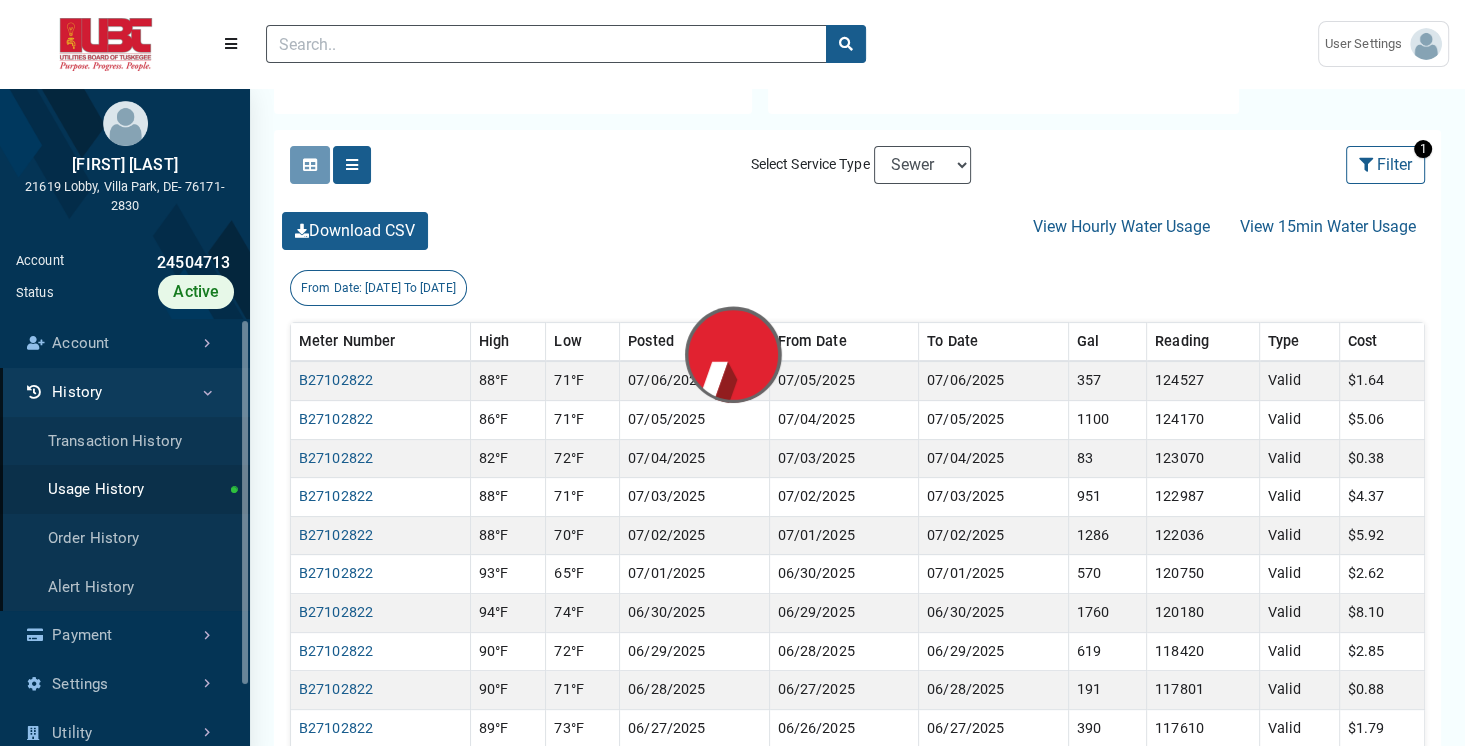 scroll, scrollTop: 0, scrollLeft: 0, axis: both 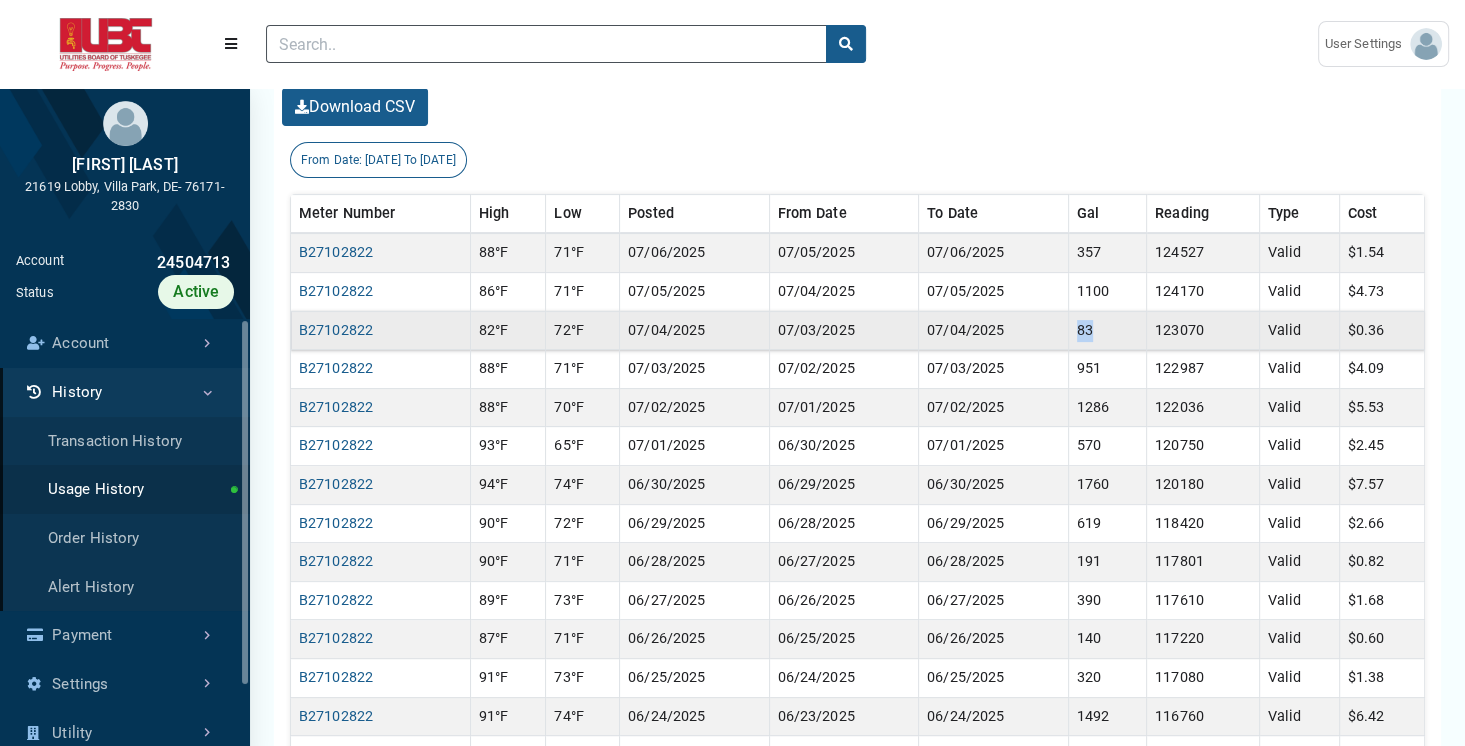 drag, startPoint x: 1076, startPoint y: 328, endPoint x: 1098, endPoint y: 328, distance: 22 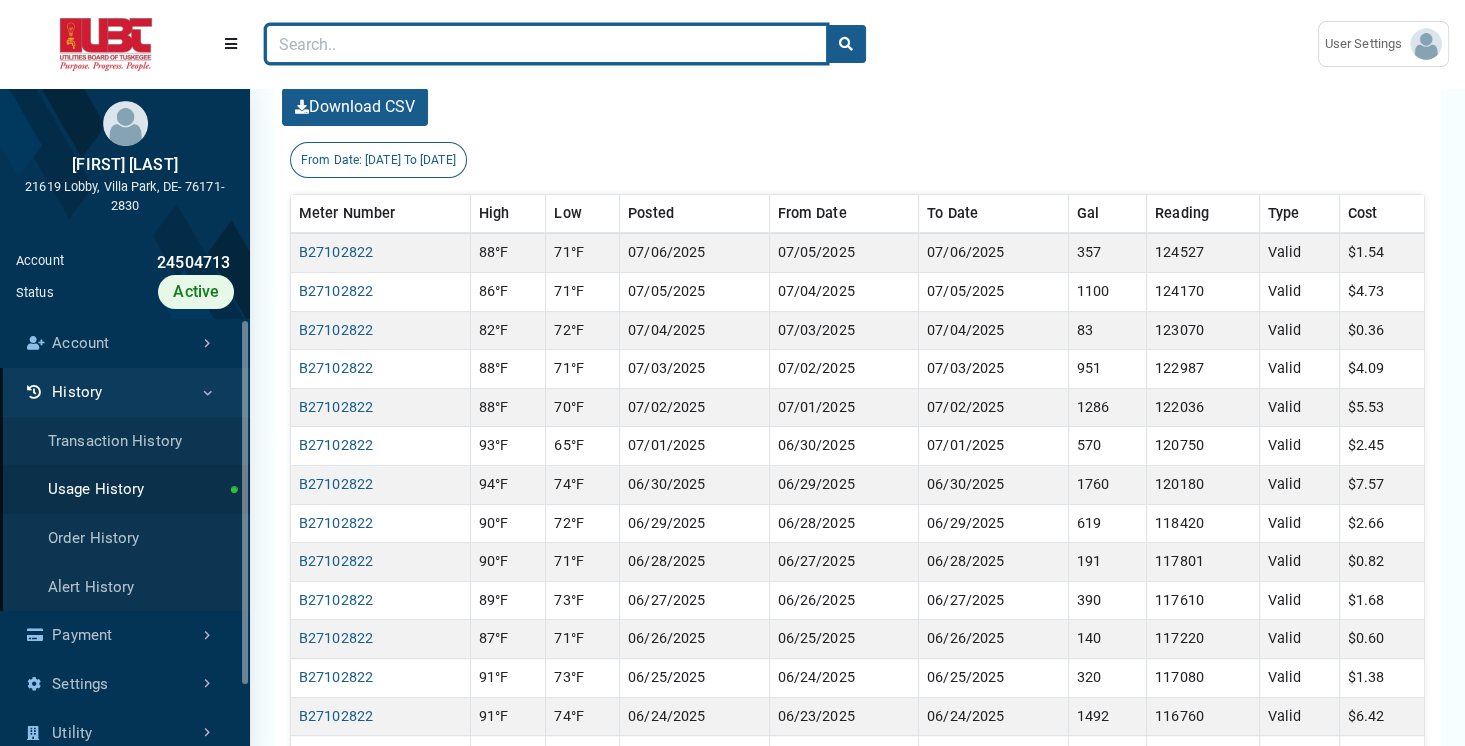 click at bounding box center (546, 44) 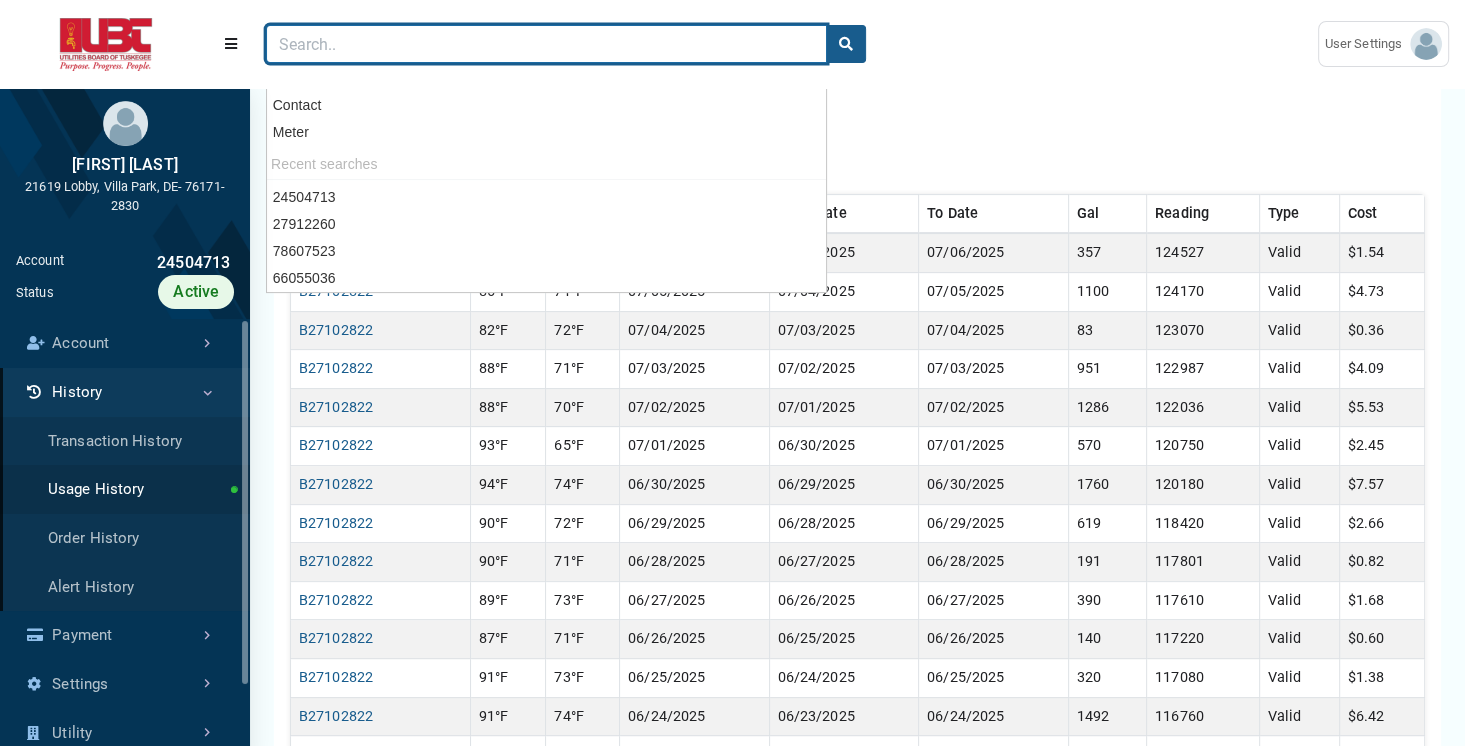 paste on "27912260" 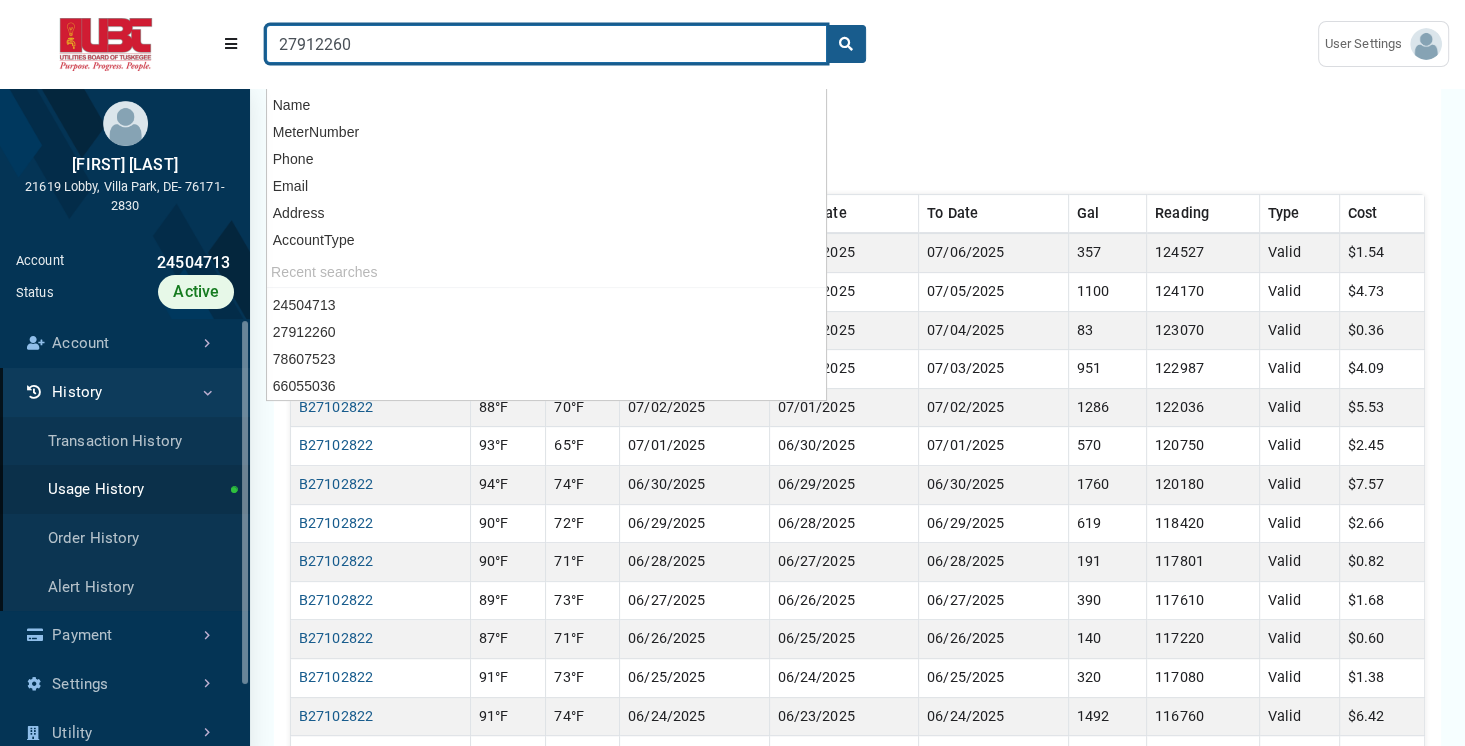 type on "27912260" 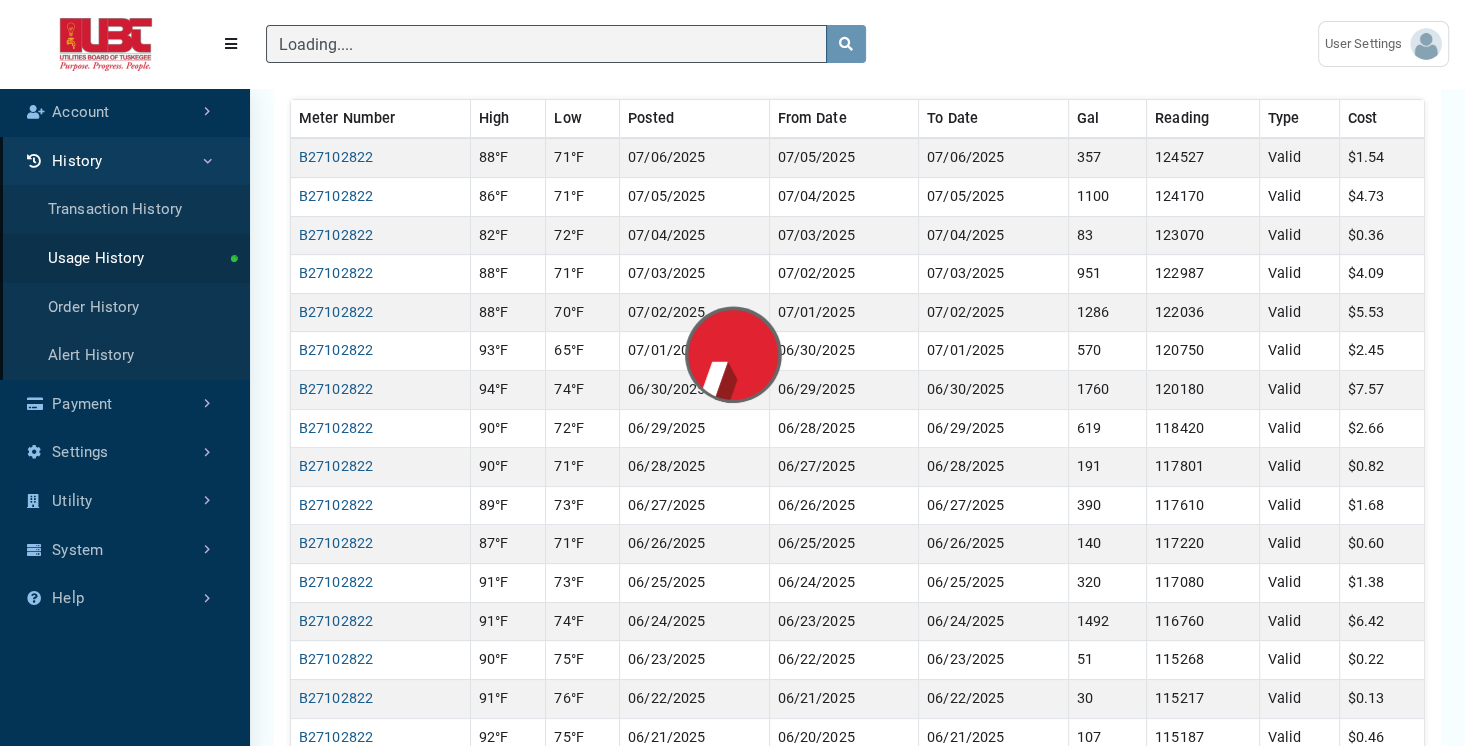 scroll, scrollTop: 362, scrollLeft: 0, axis: vertical 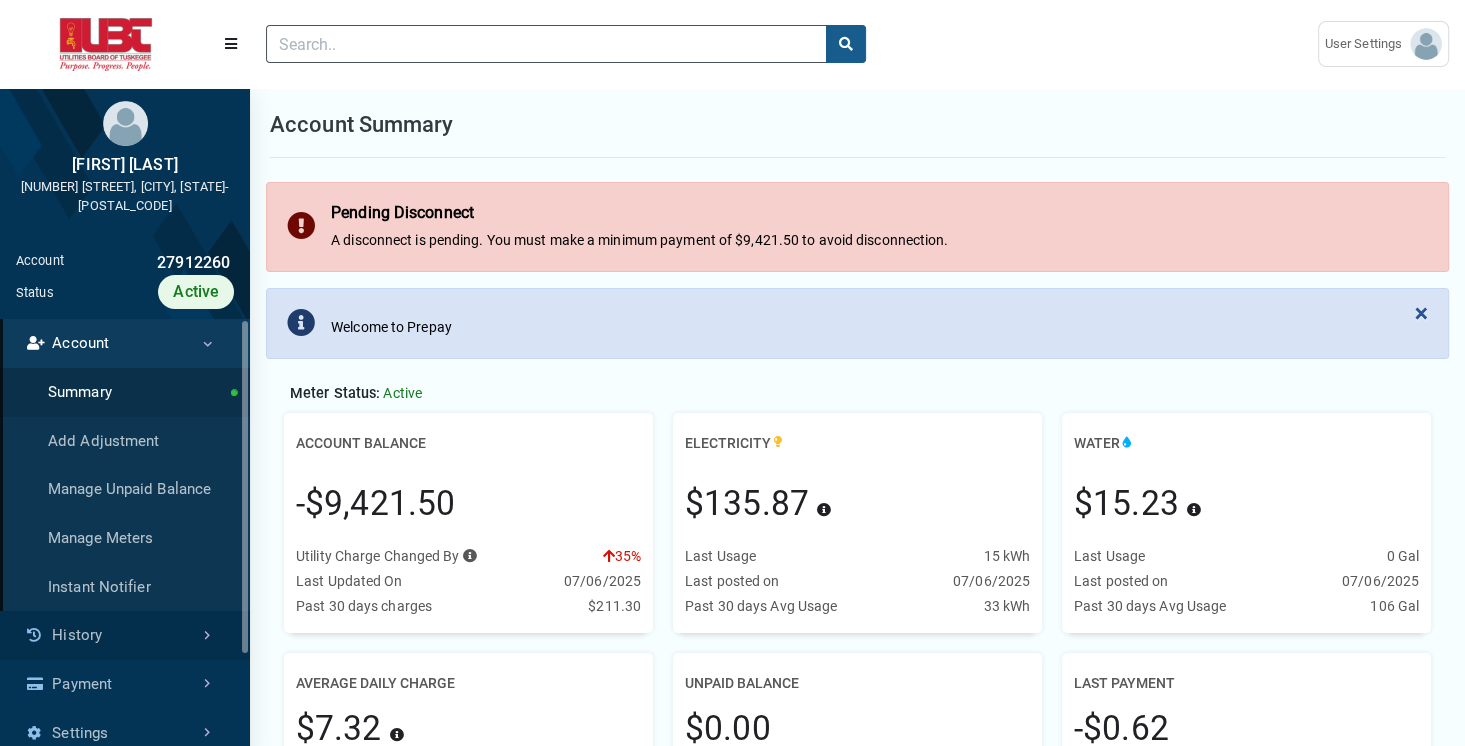 click on "History" at bounding box center (125, 635) 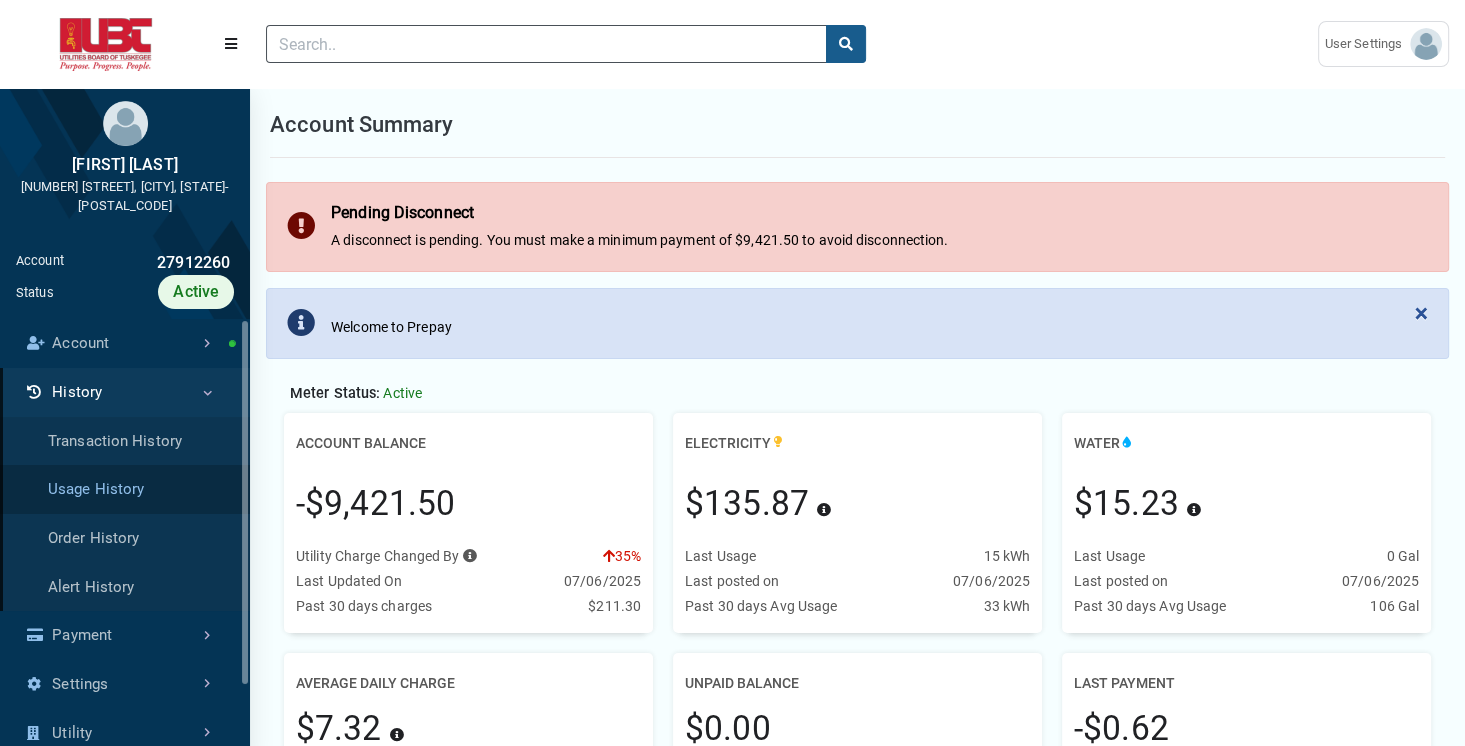 click on "Usage History" at bounding box center (125, 489) 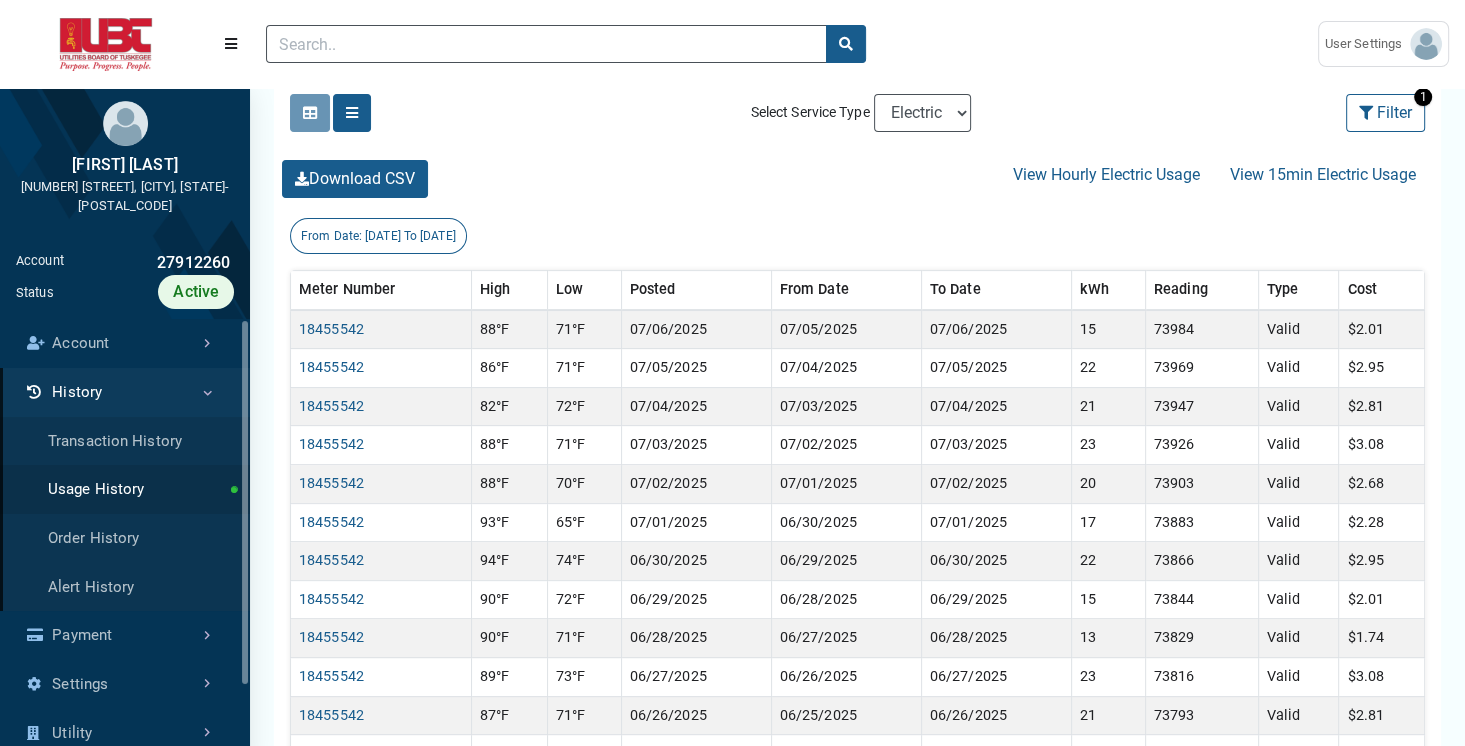 scroll, scrollTop: 526, scrollLeft: 0, axis: vertical 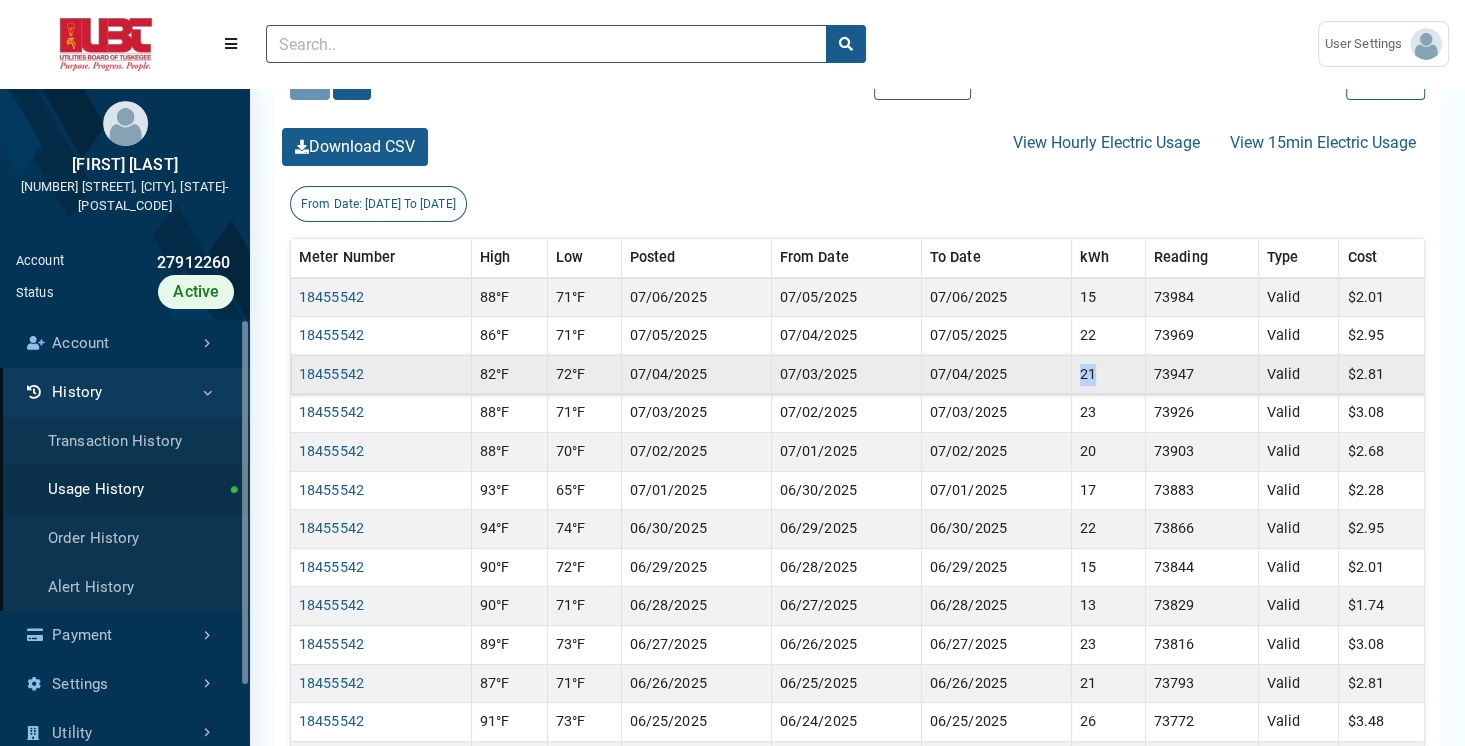 drag, startPoint x: 1068, startPoint y: 372, endPoint x: 1112, endPoint y: 374, distance: 44.04543 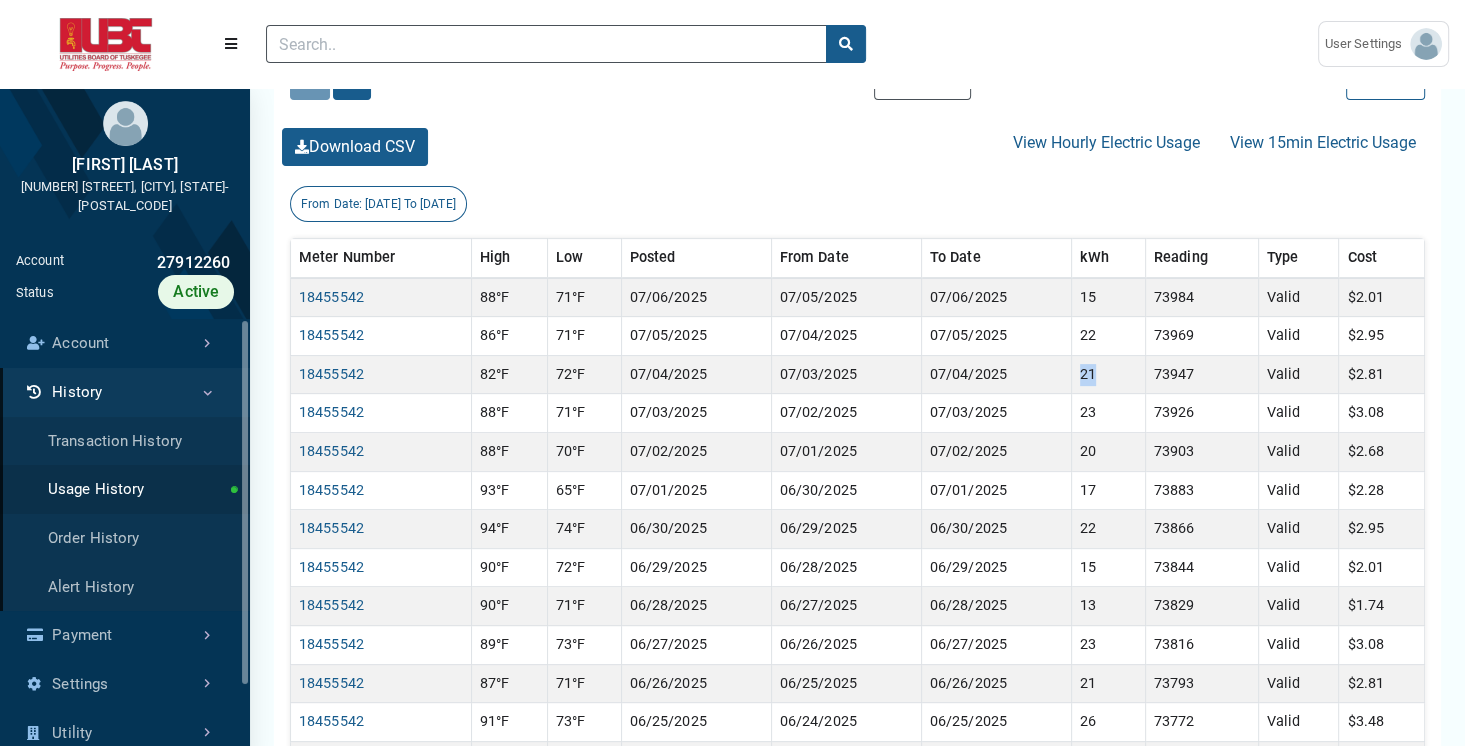 scroll, scrollTop: 337, scrollLeft: 0, axis: vertical 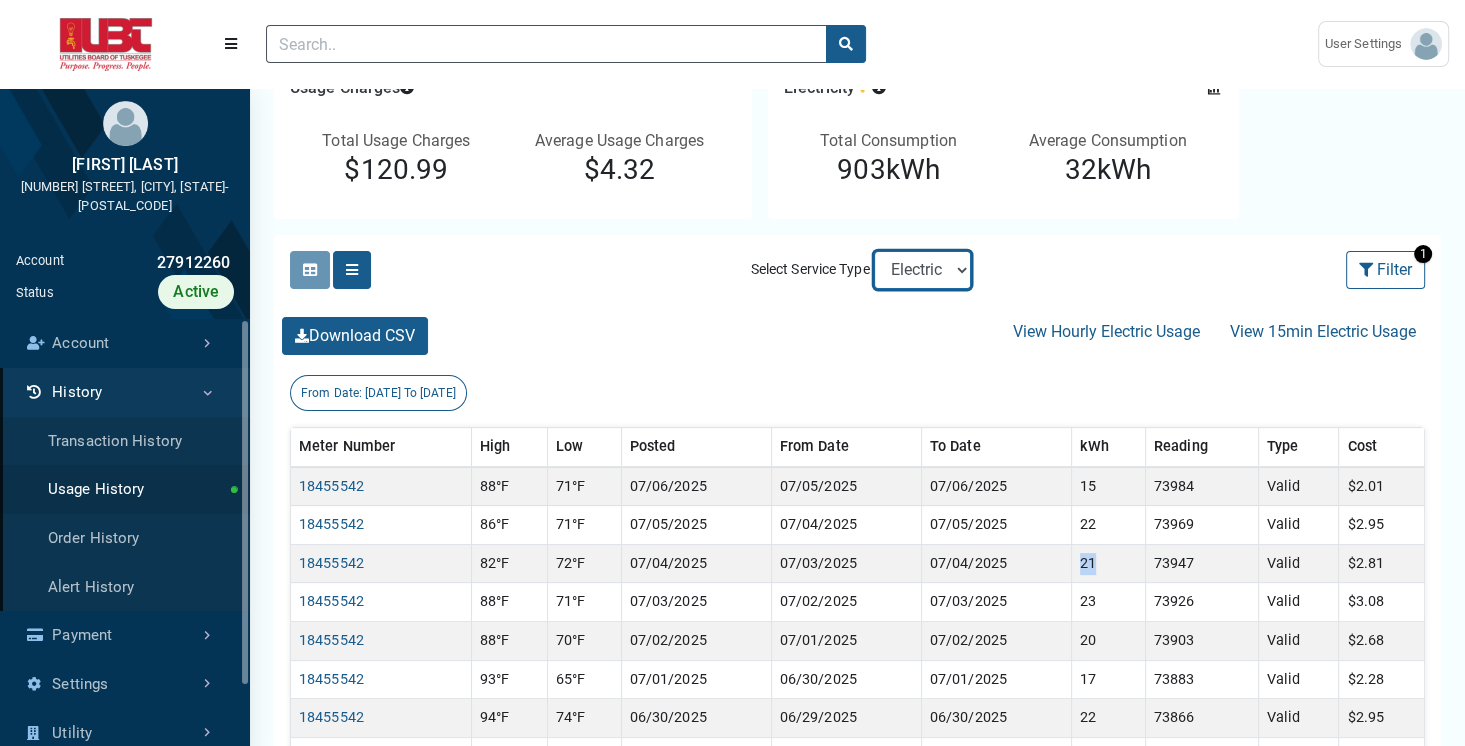 select on "Water" 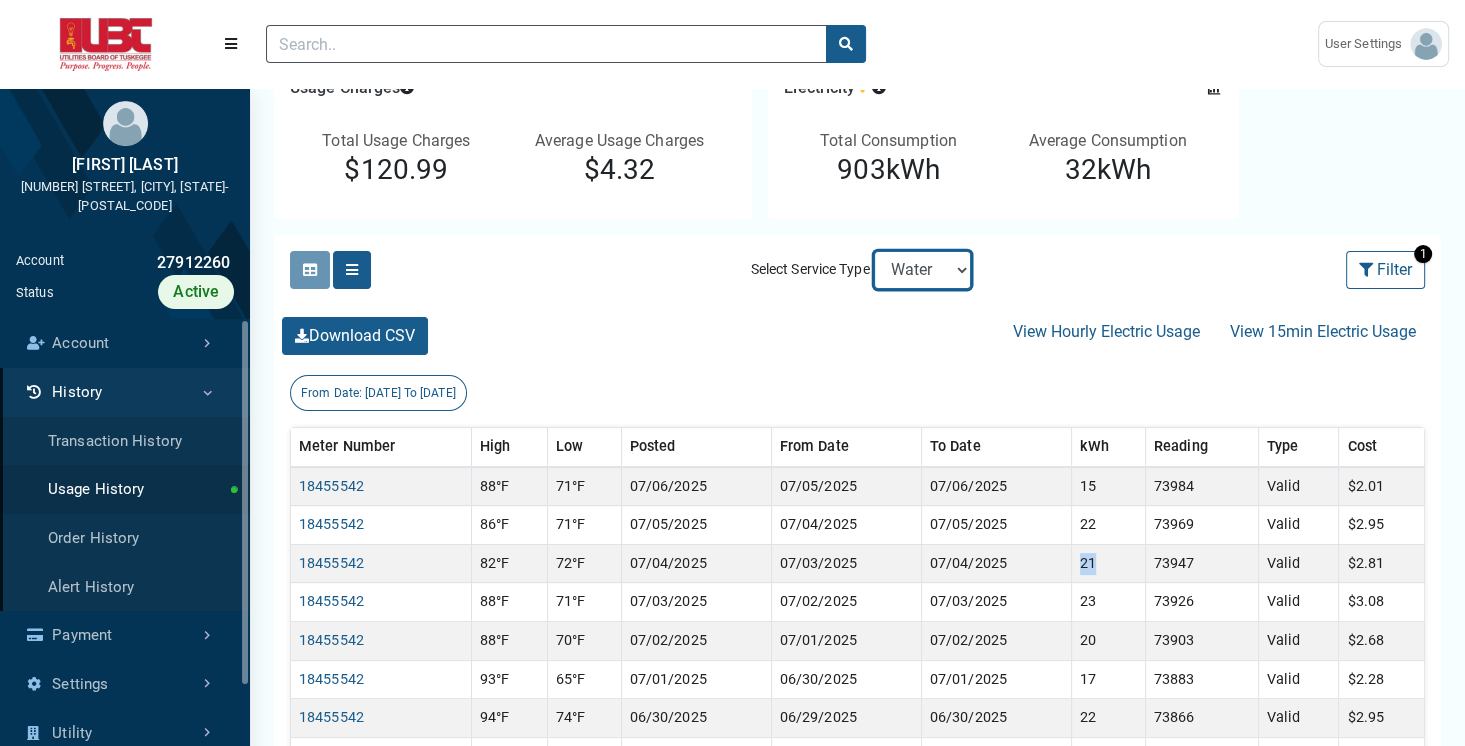 click on "Electric
Water" at bounding box center [922, 270] 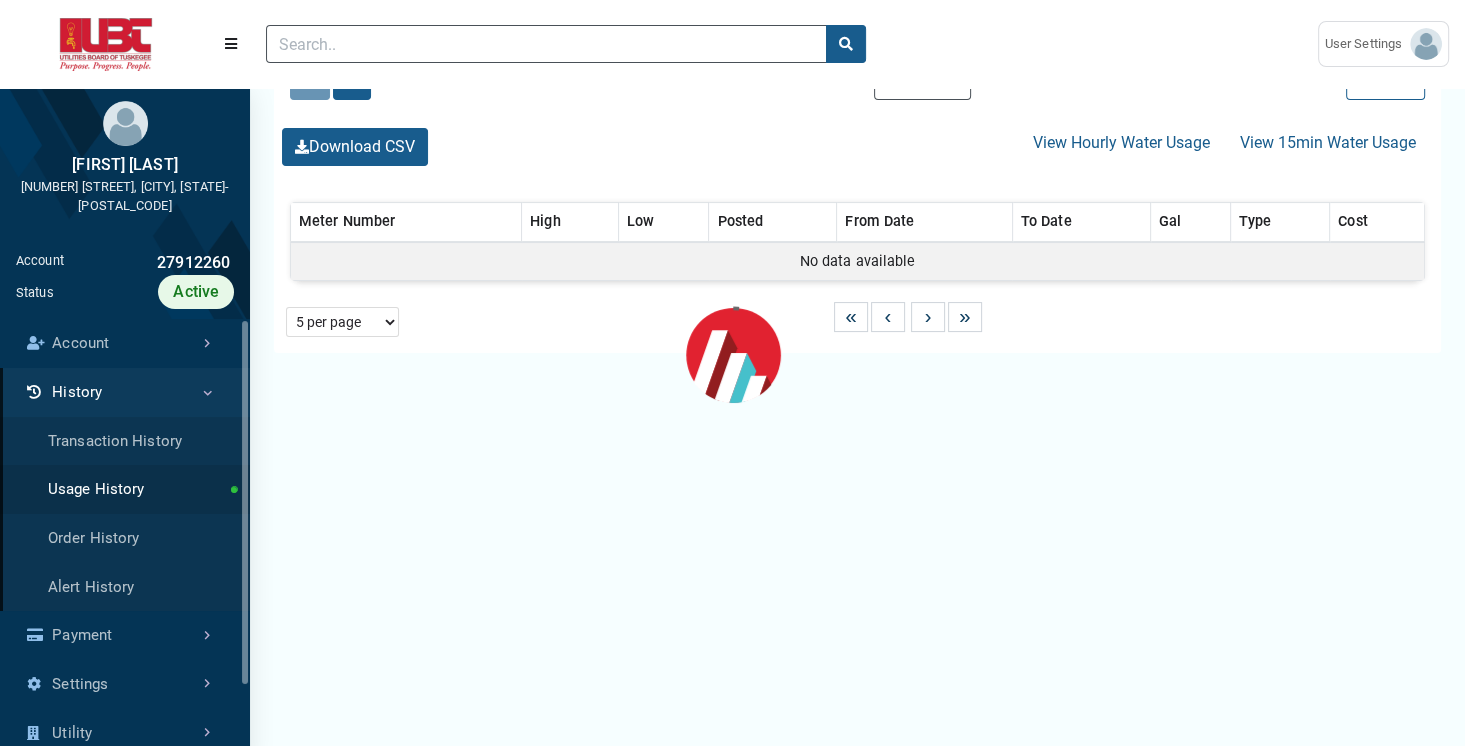 scroll, scrollTop: 0, scrollLeft: 0, axis: both 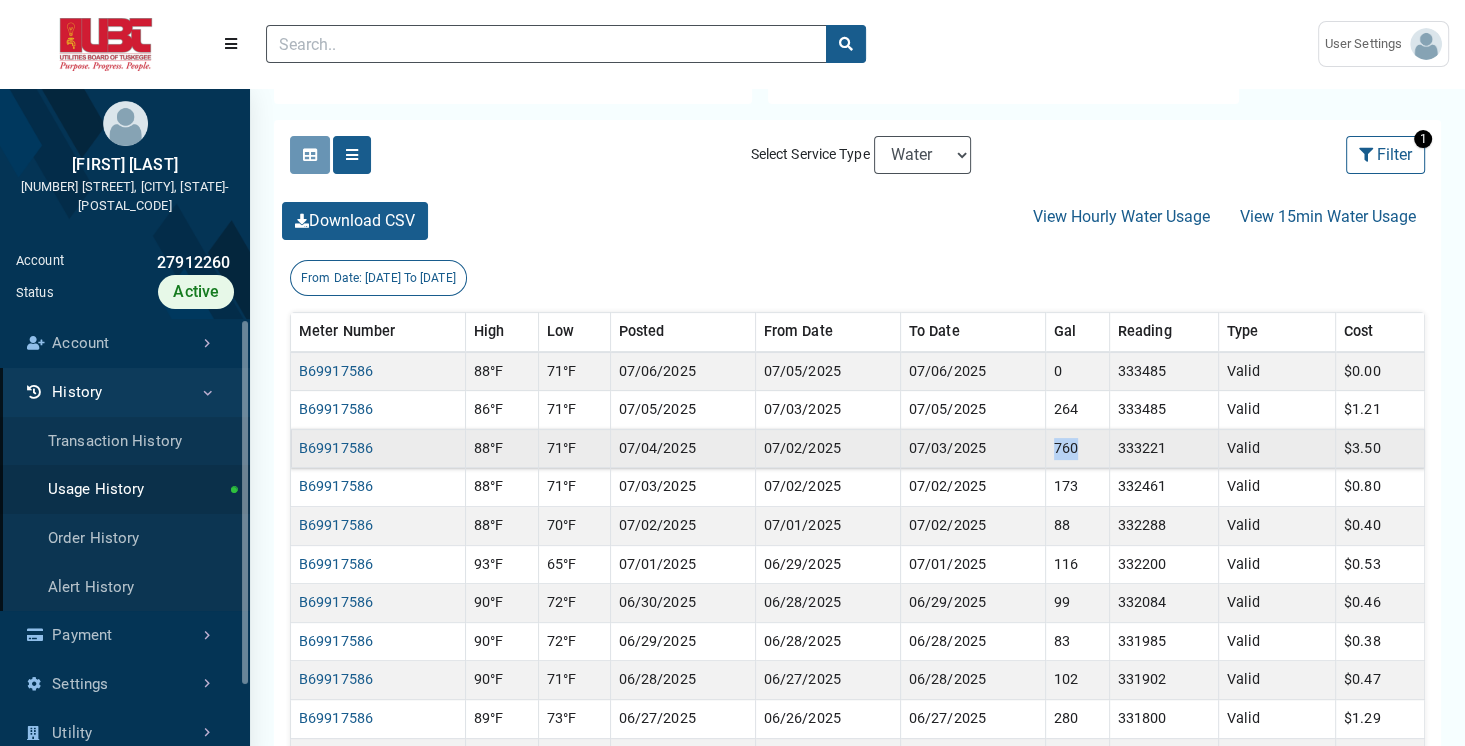 drag, startPoint x: 1052, startPoint y: 449, endPoint x: 1091, endPoint y: 448, distance: 39.012817 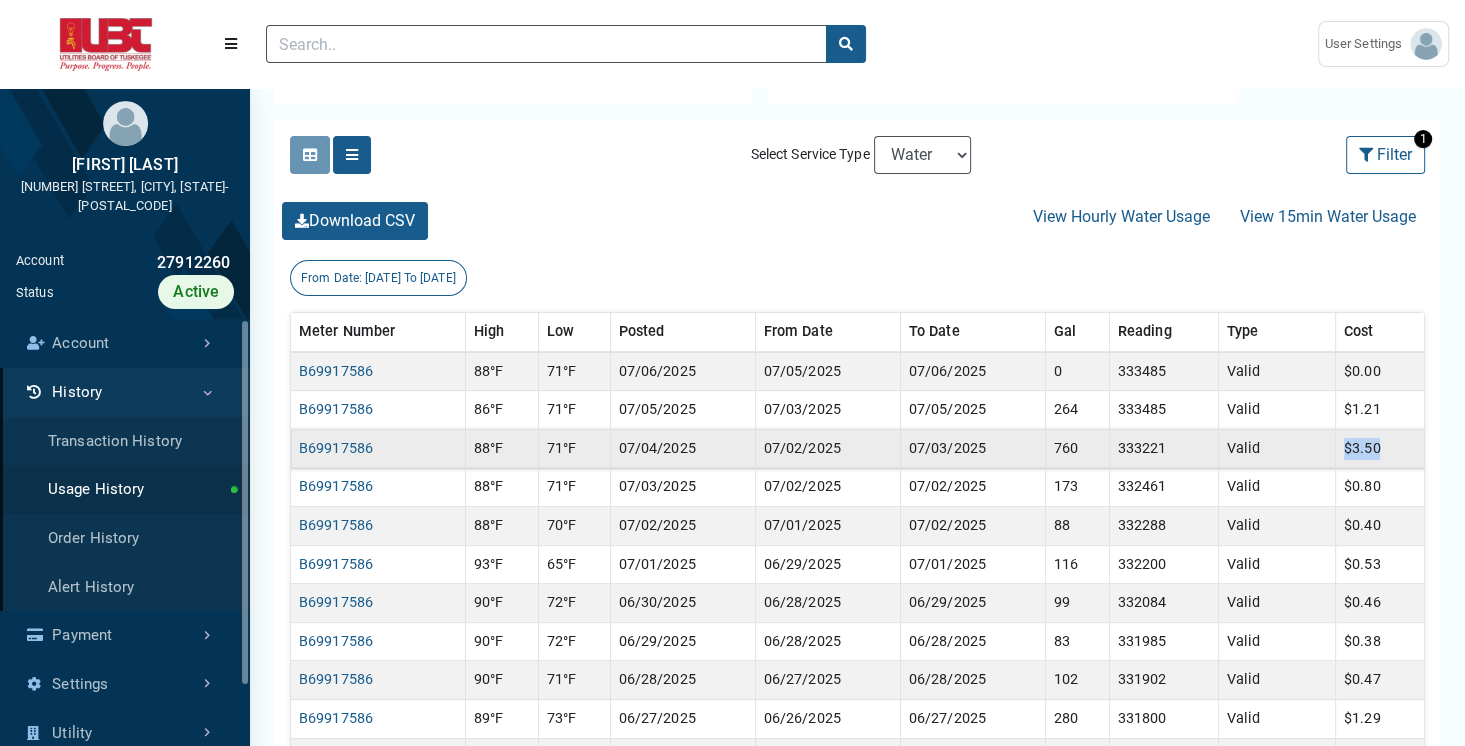 drag, startPoint x: 1338, startPoint y: 445, endPoint x: 1405, endPoint y: 452, distance: 67.36468 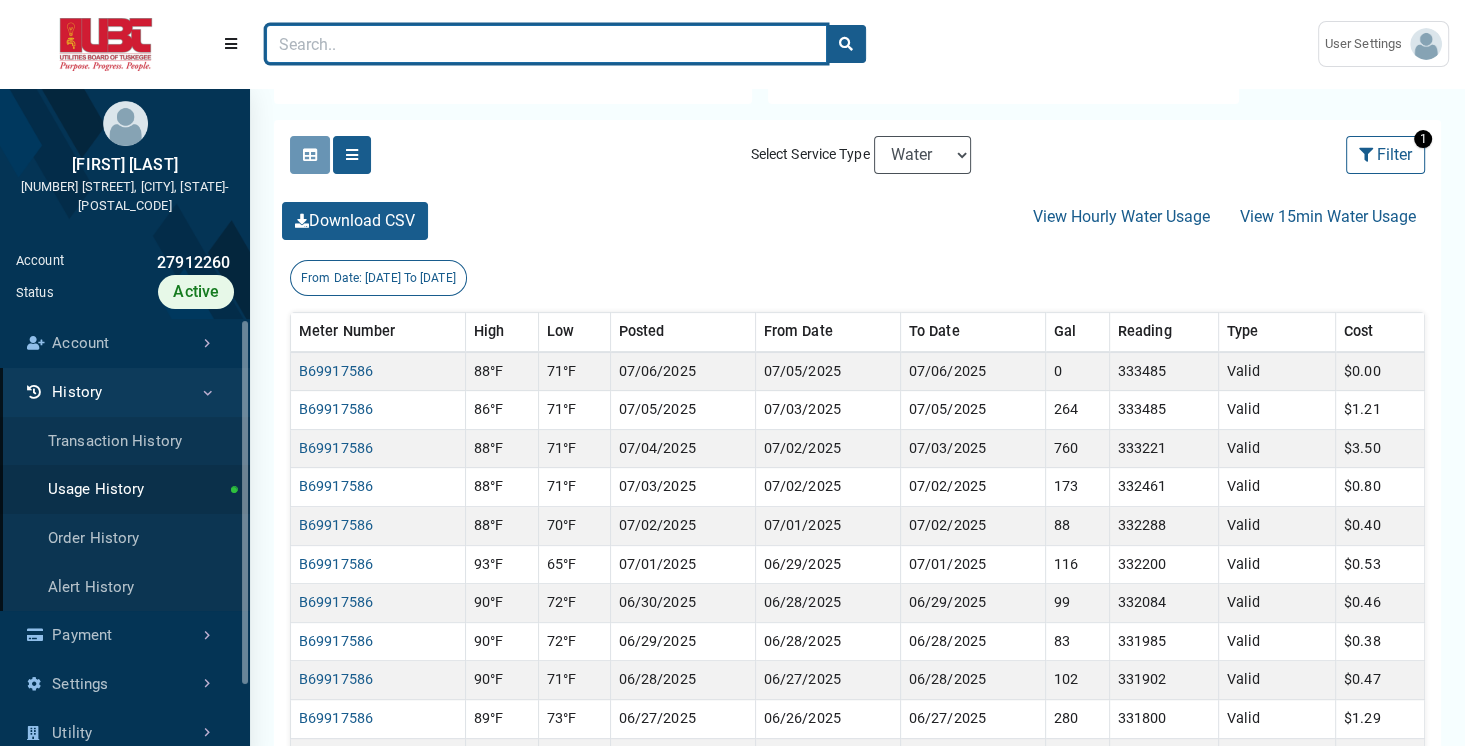 click at bounding box center (546, 44) 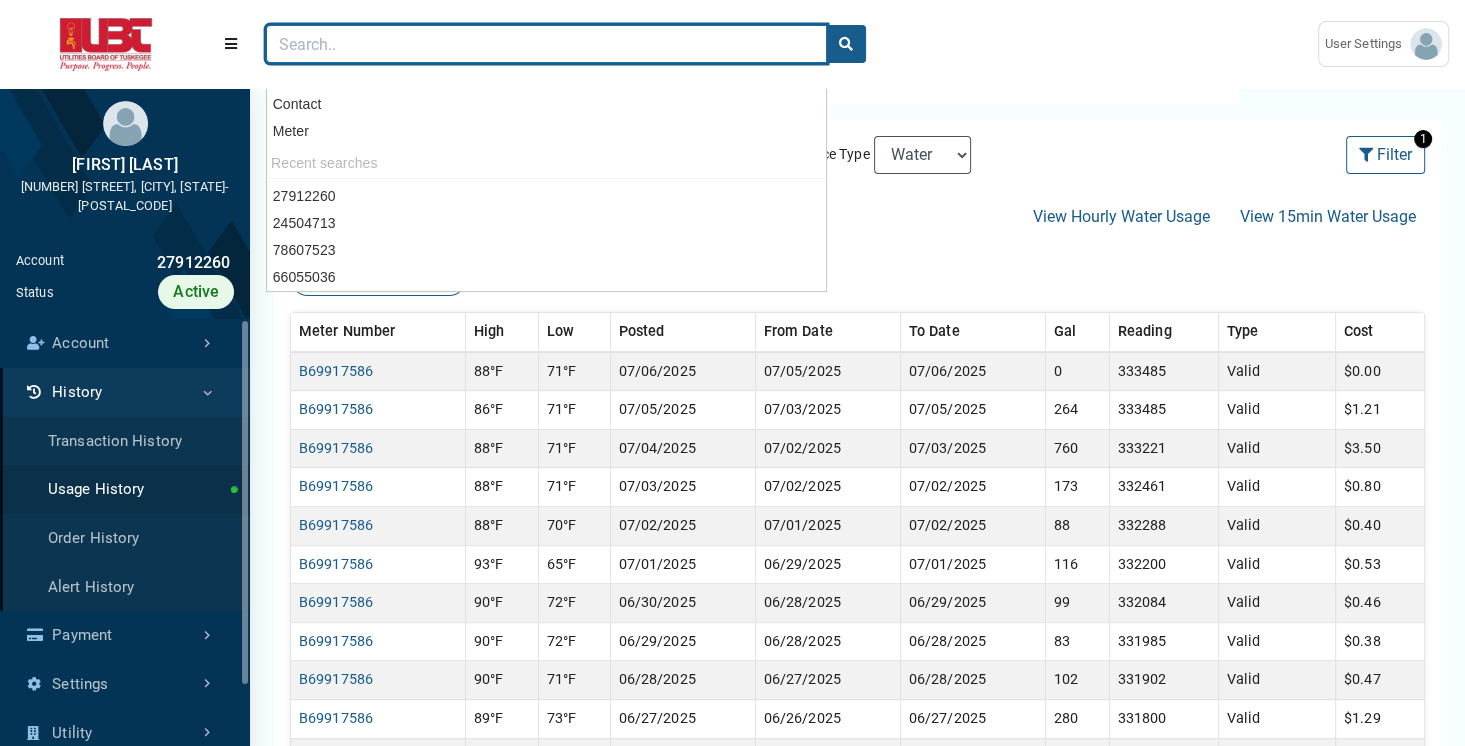 paste on "78607523" 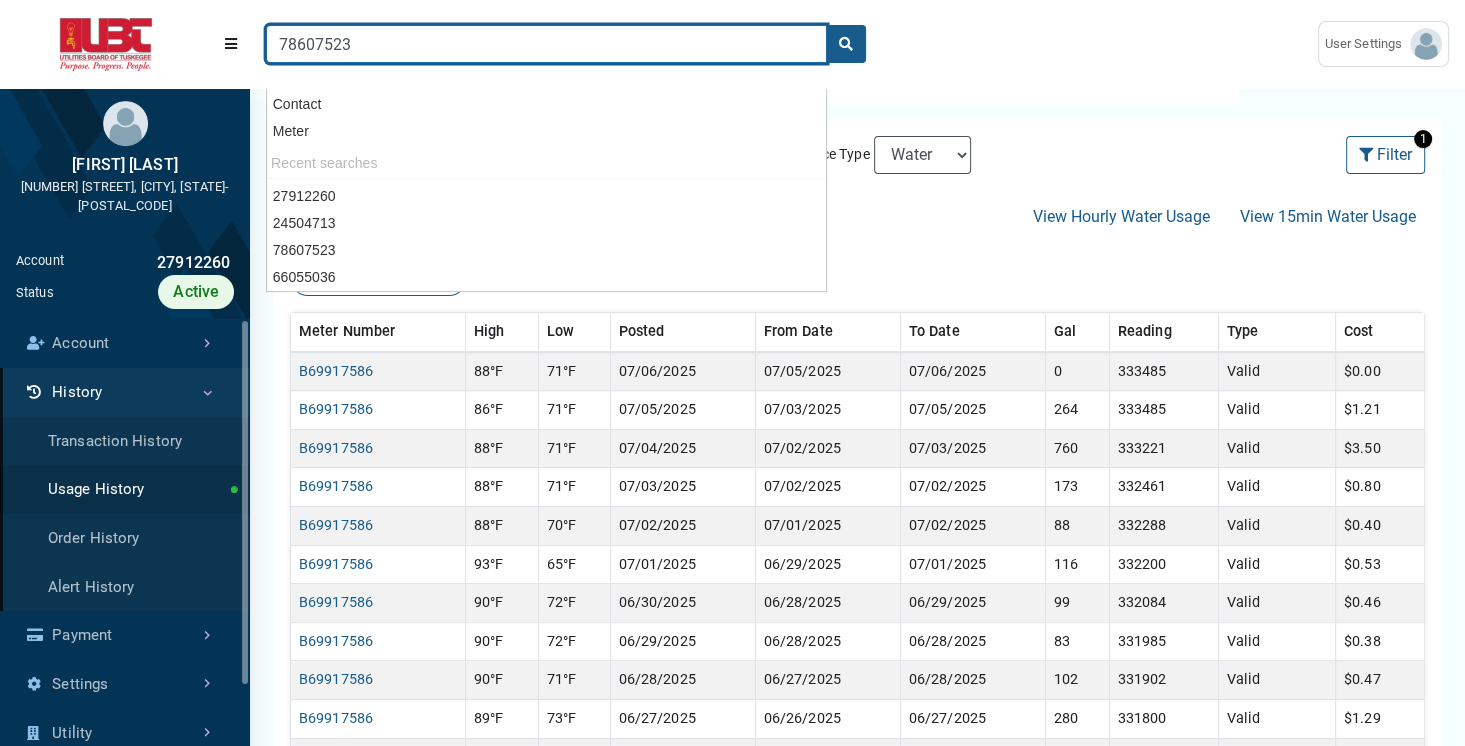 type on "78607523" 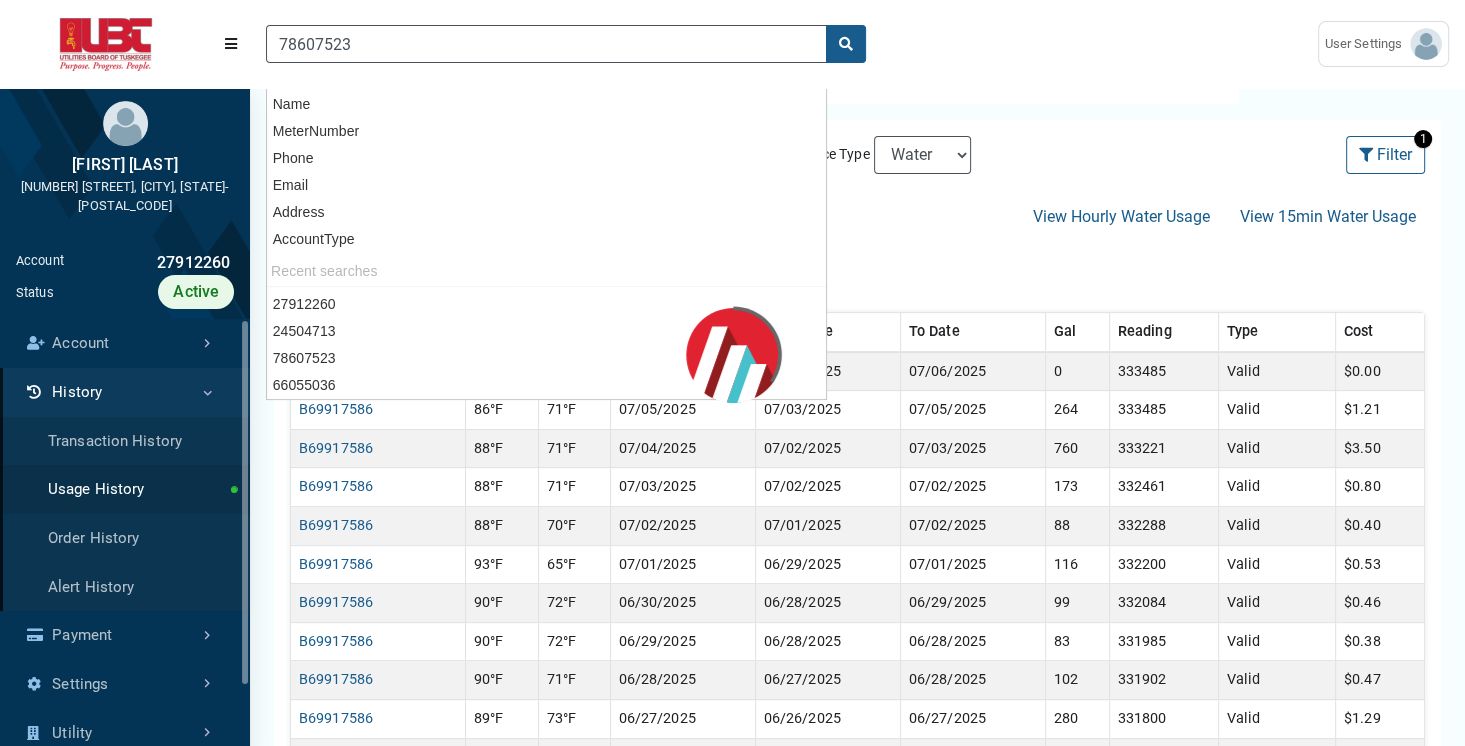 scroll, scrollTop: 251, scrollLeft: 0, axis: vertical 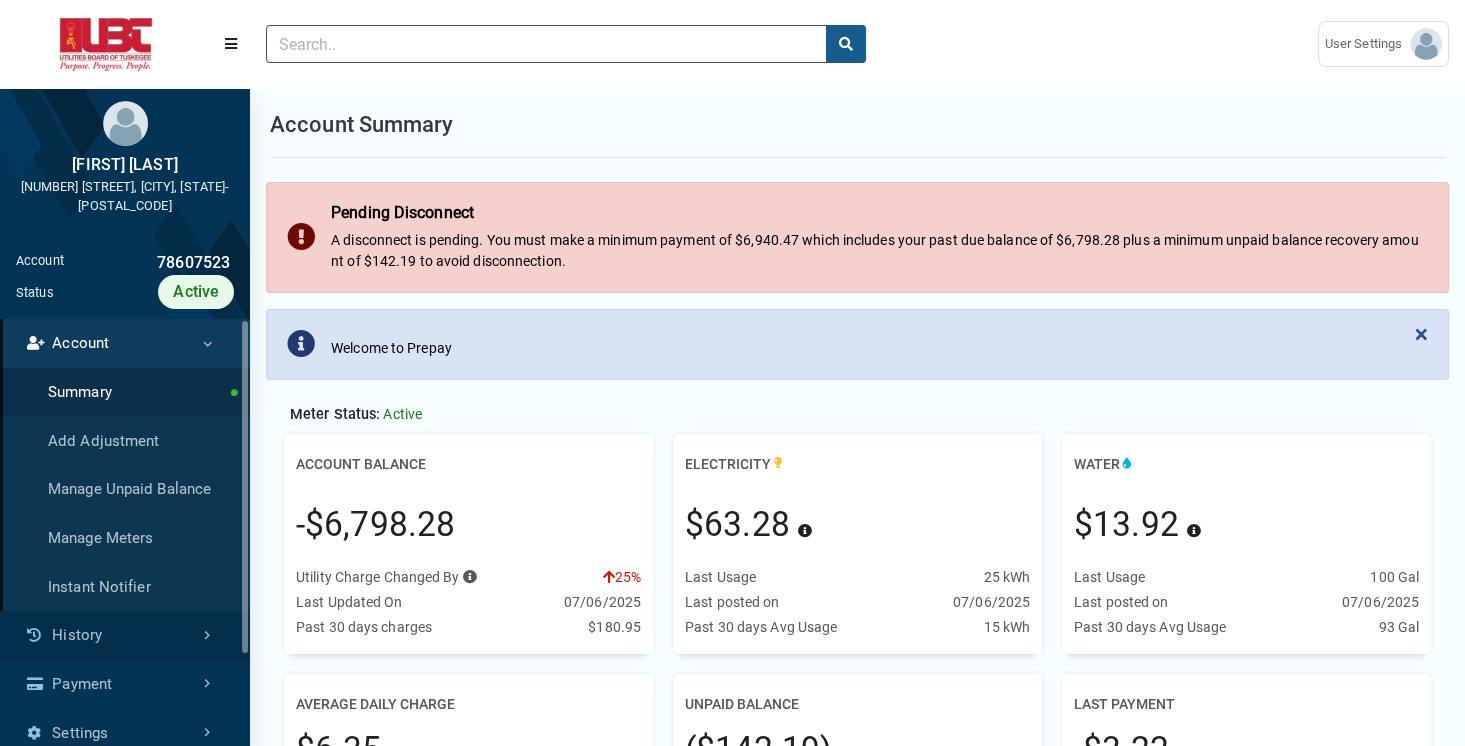 click on "History" at bounding box center [125, 635] 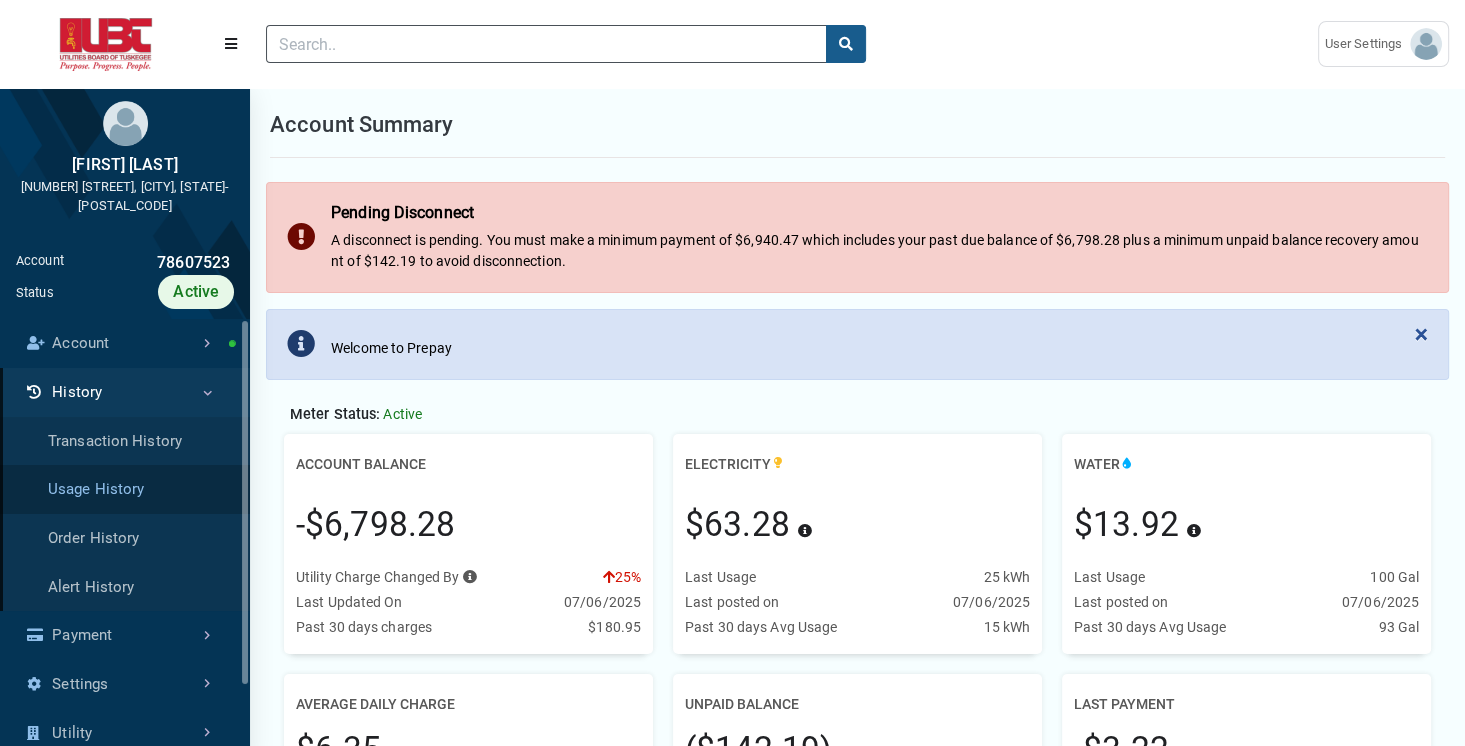 click on "Usage History" at bounding box center (125, 489) 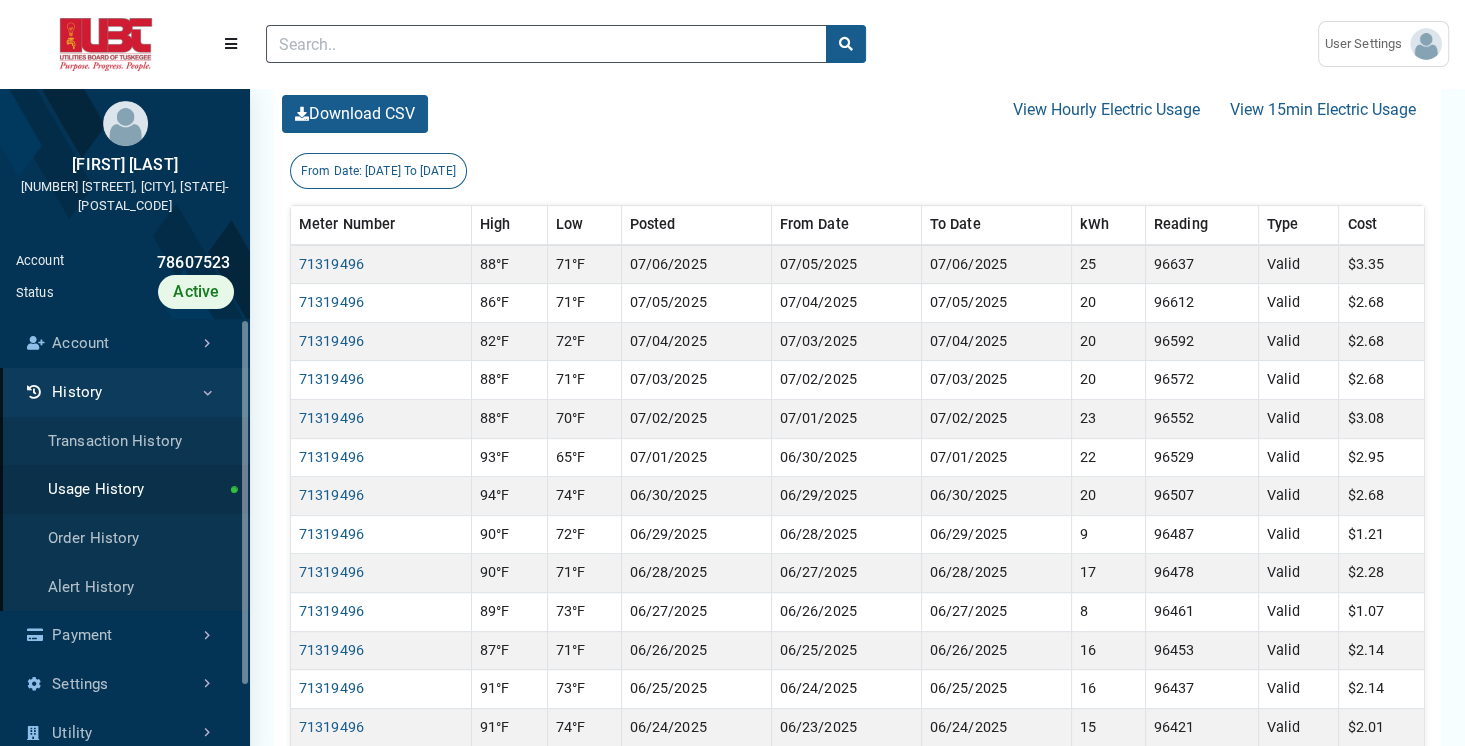 scroll, scrollTop: 588, scrollLeft: 0, axis: vertical 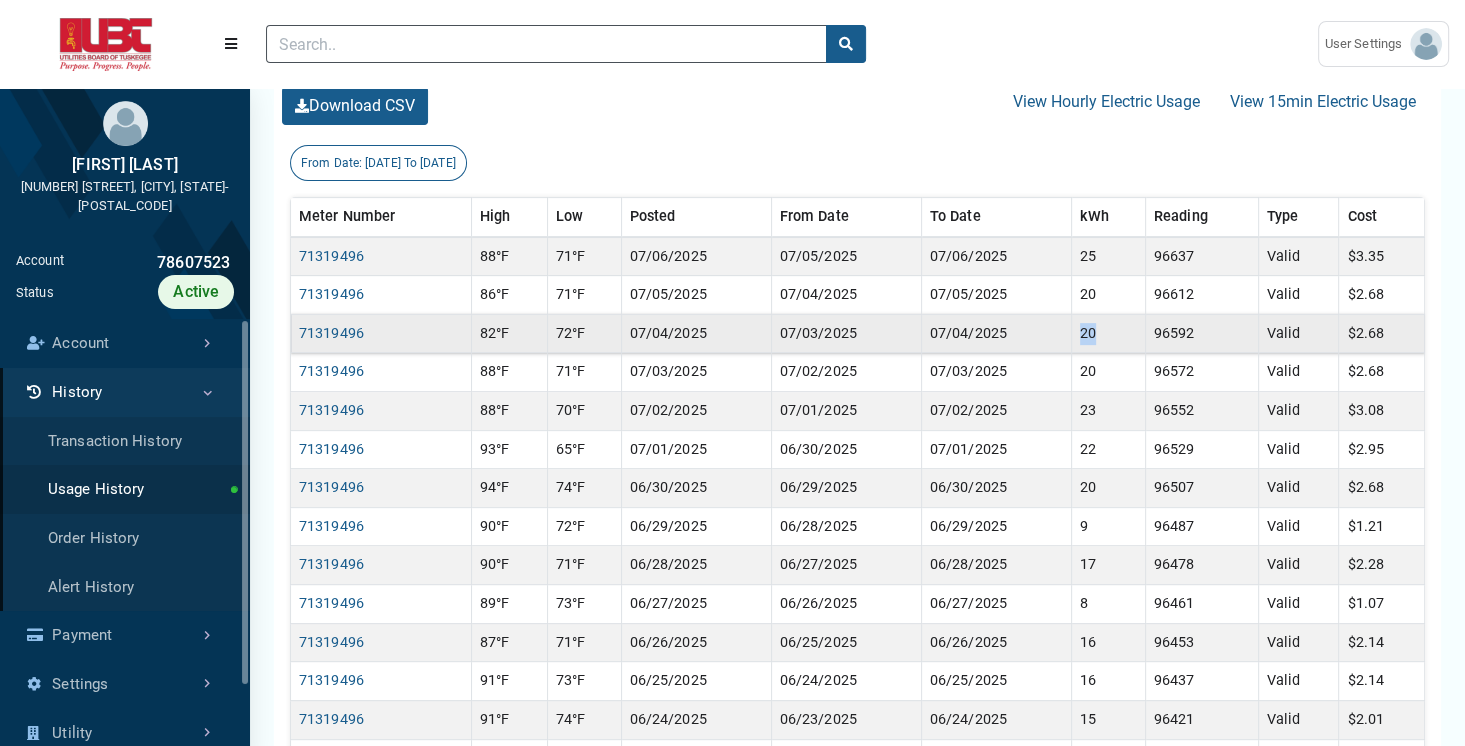 drag, startPoint x: 1076, startPoint y: 332, endPoint x: 1114, endPoint y: 335, distance: 38.118237 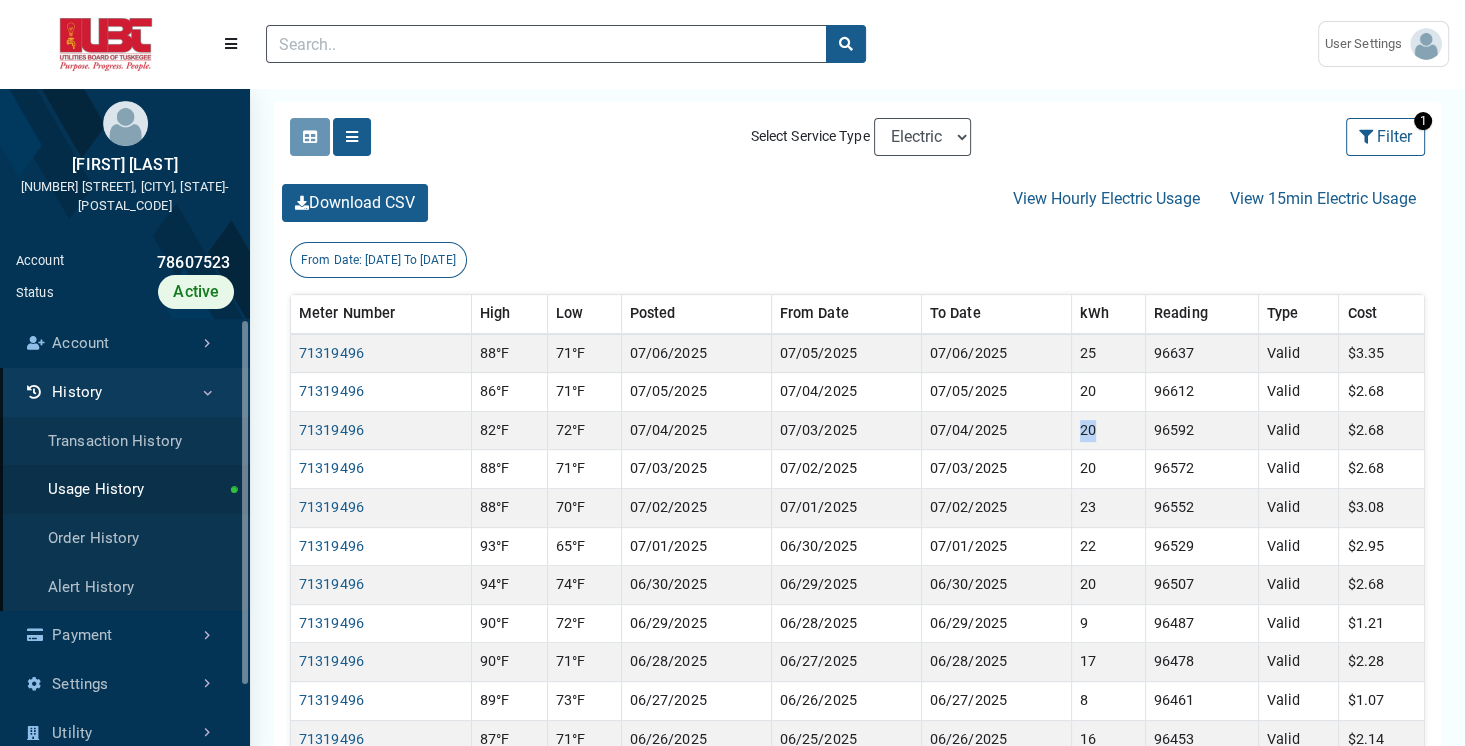 scroll, scrollTop: 486, scrollLeft: 0, axis: vertical 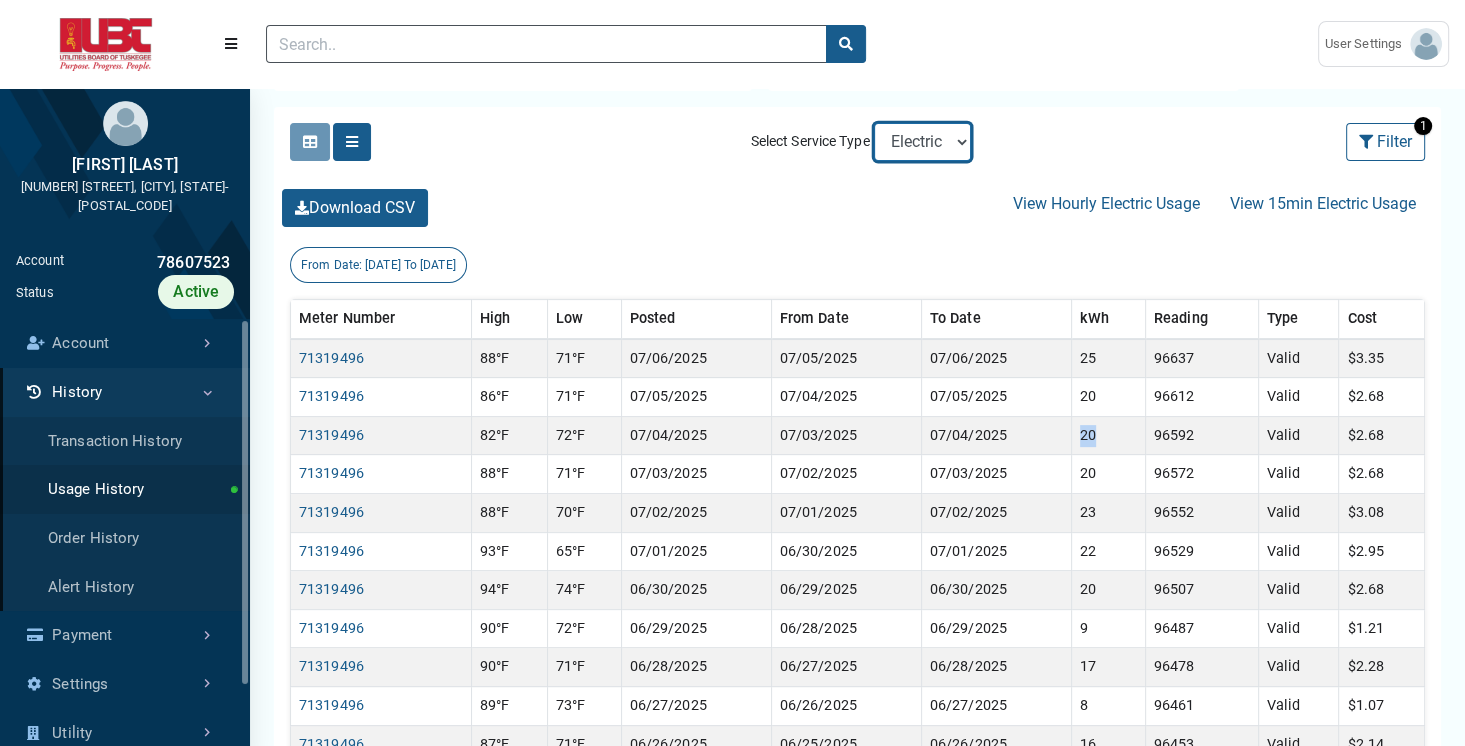select on "Water" 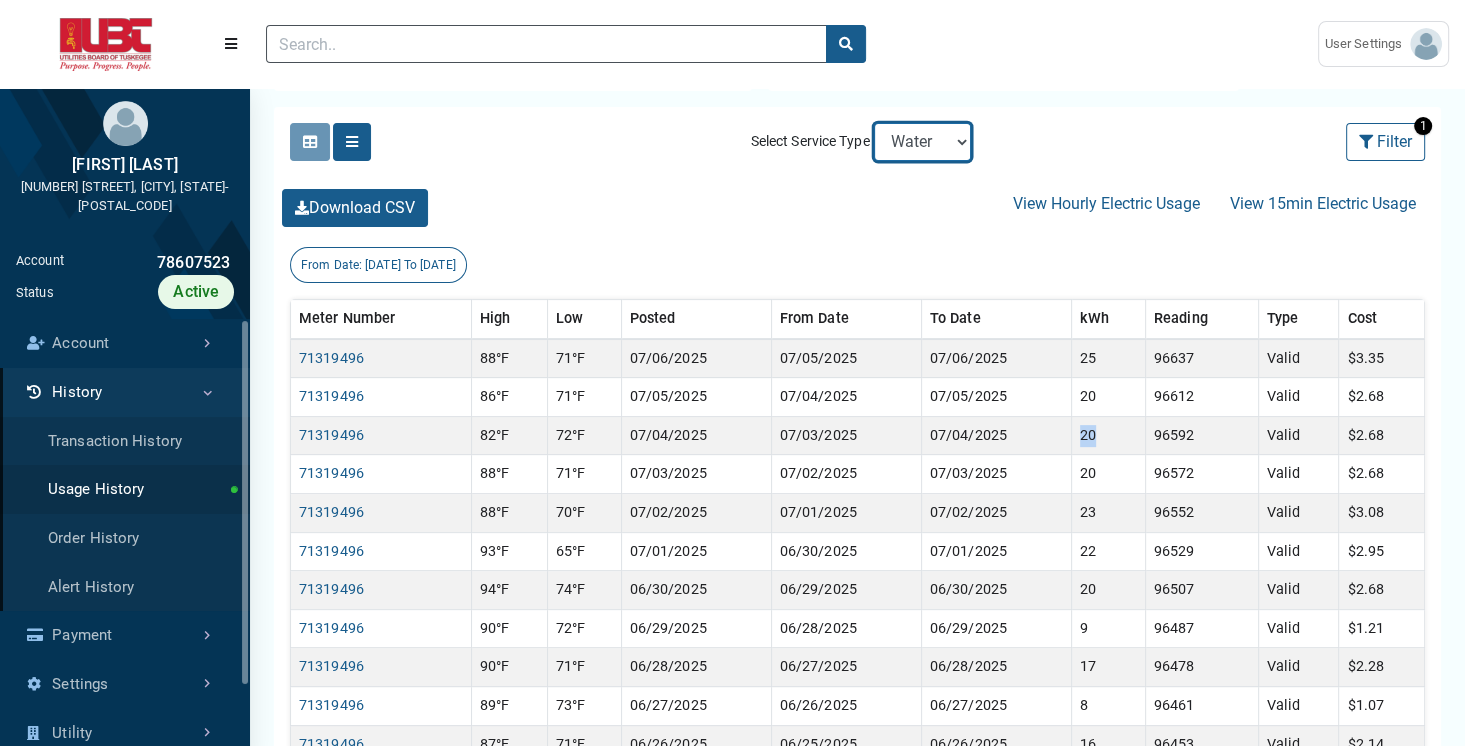 click on "Electric
Sewer
Water" at bounding box center (922, 142) 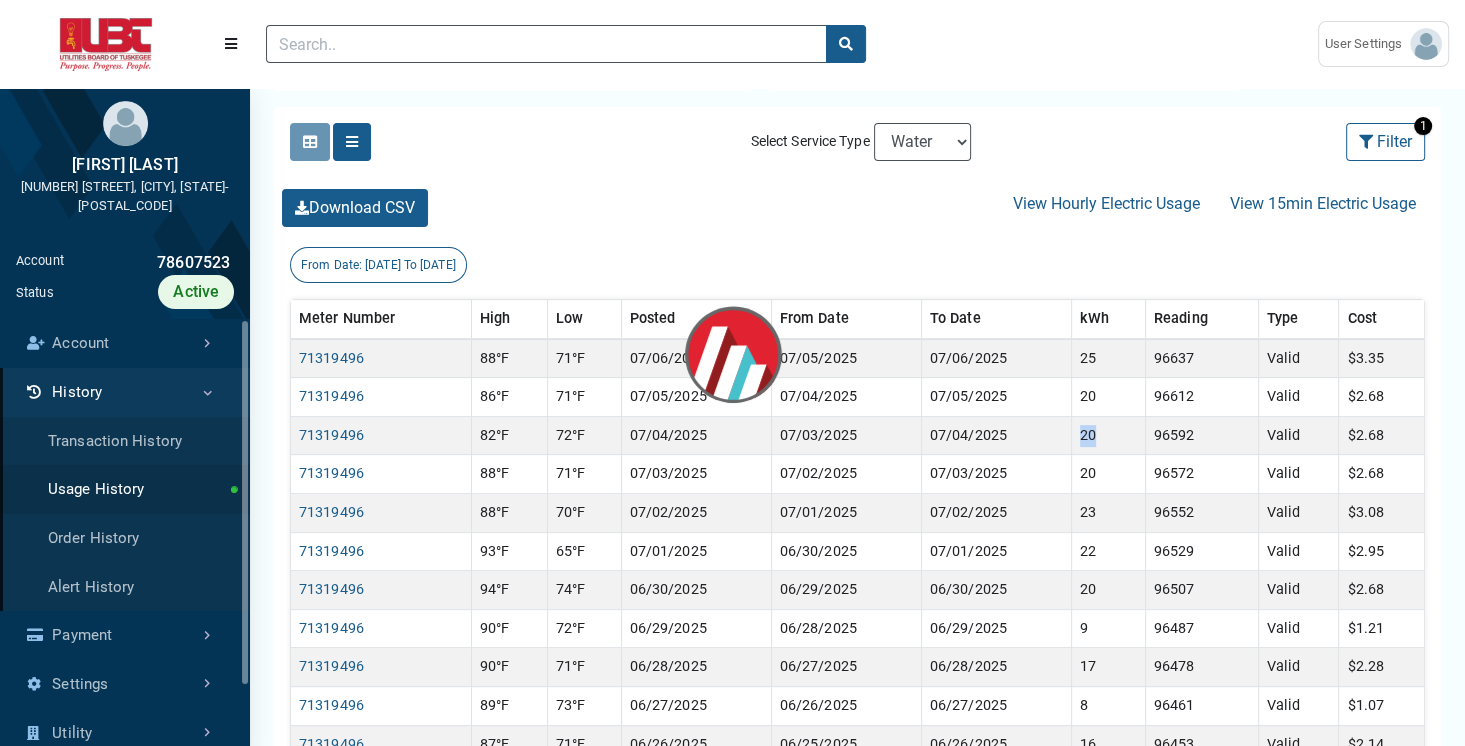 scroll, scrollTop: 0, scrollLeft: 0, axis: both 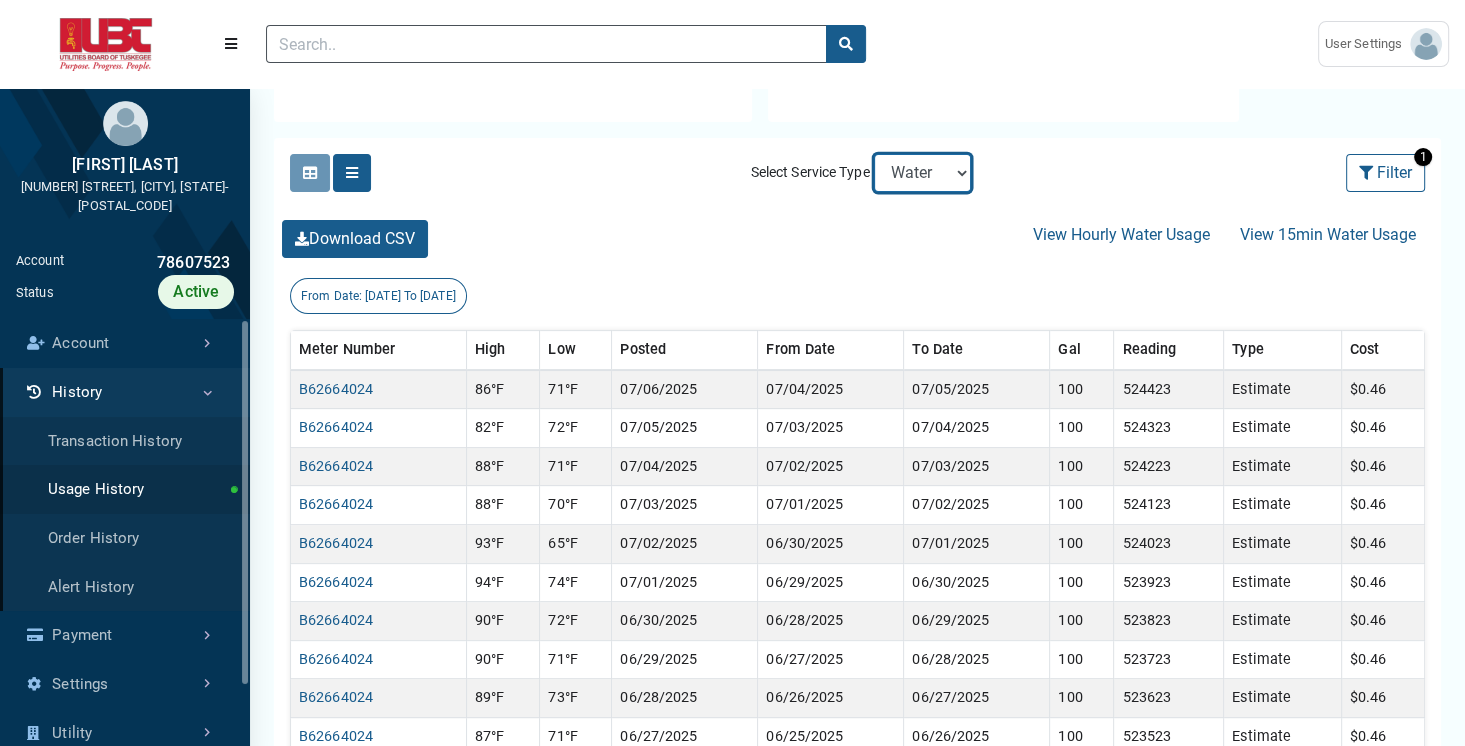 select on "Sewer" 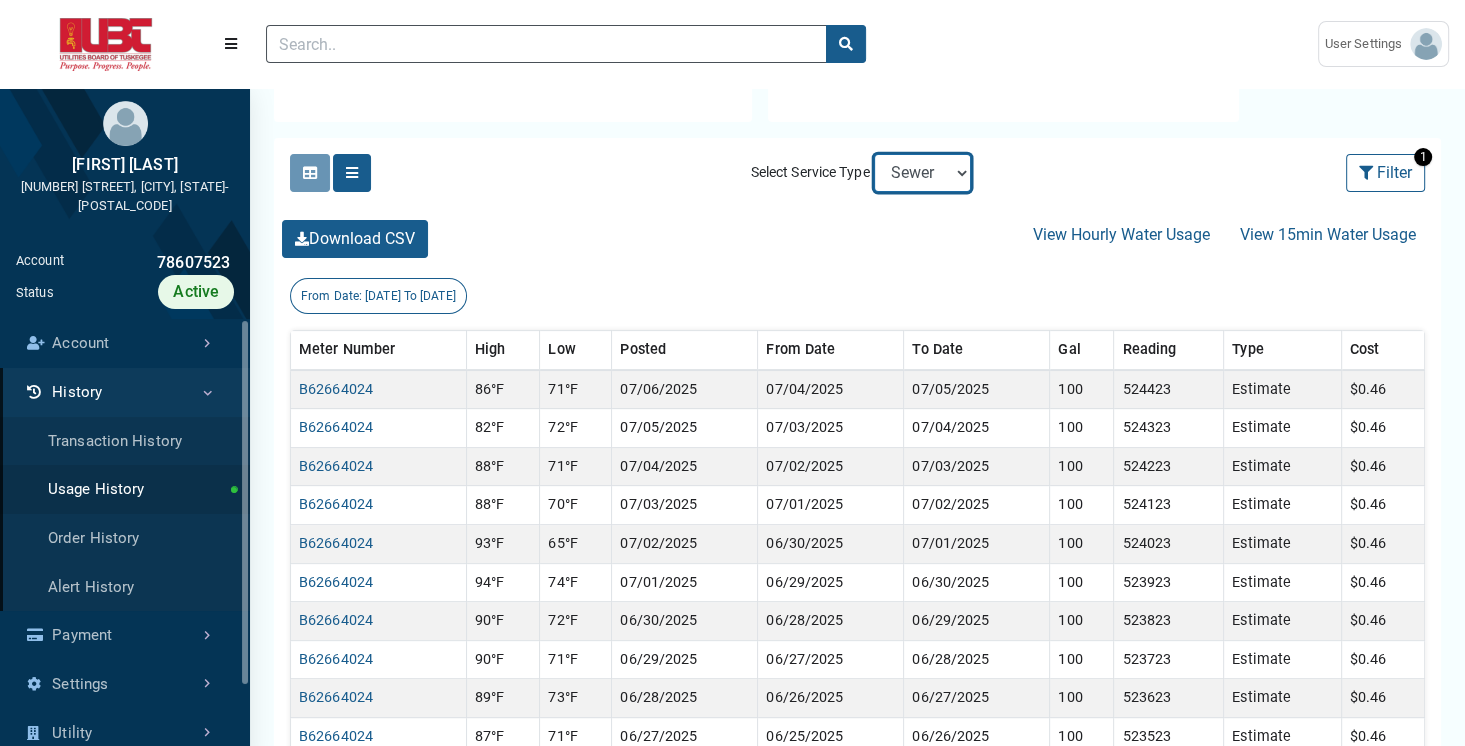 click on "Electric
Sewer
Water" at bounding box center [922, 173] 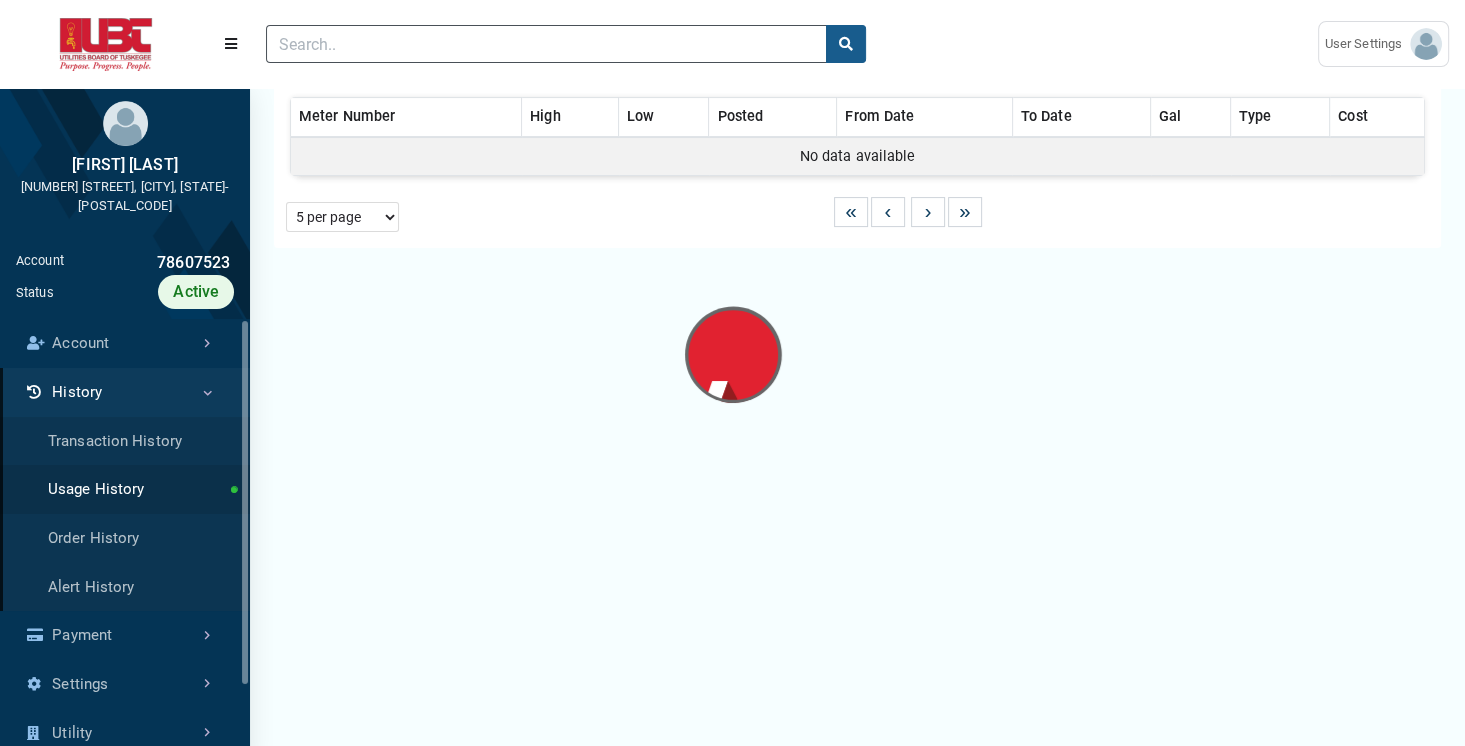 scroll, scrollTop: 0, scrollLeft: 0, axis: both 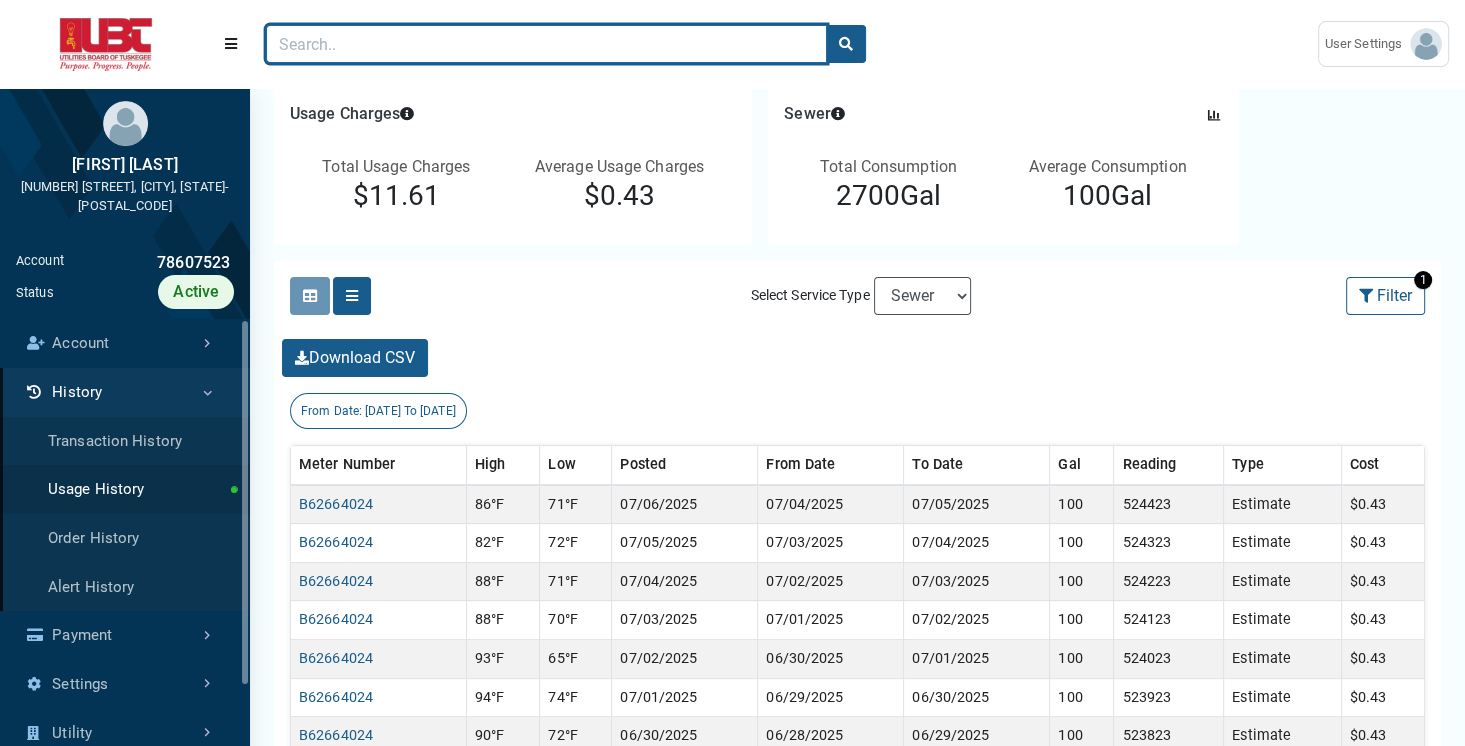 click at bounding box center (546, 44) 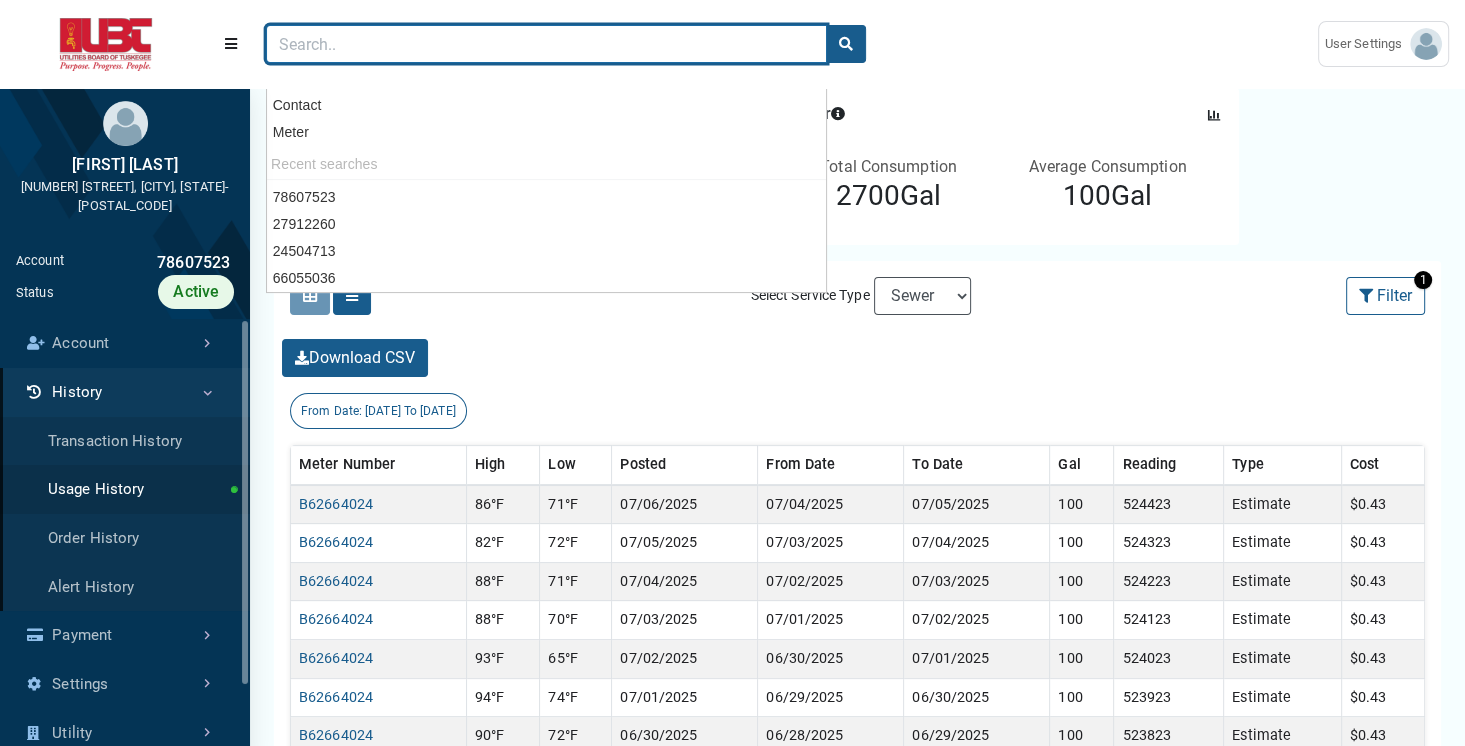 paste on "66055036" 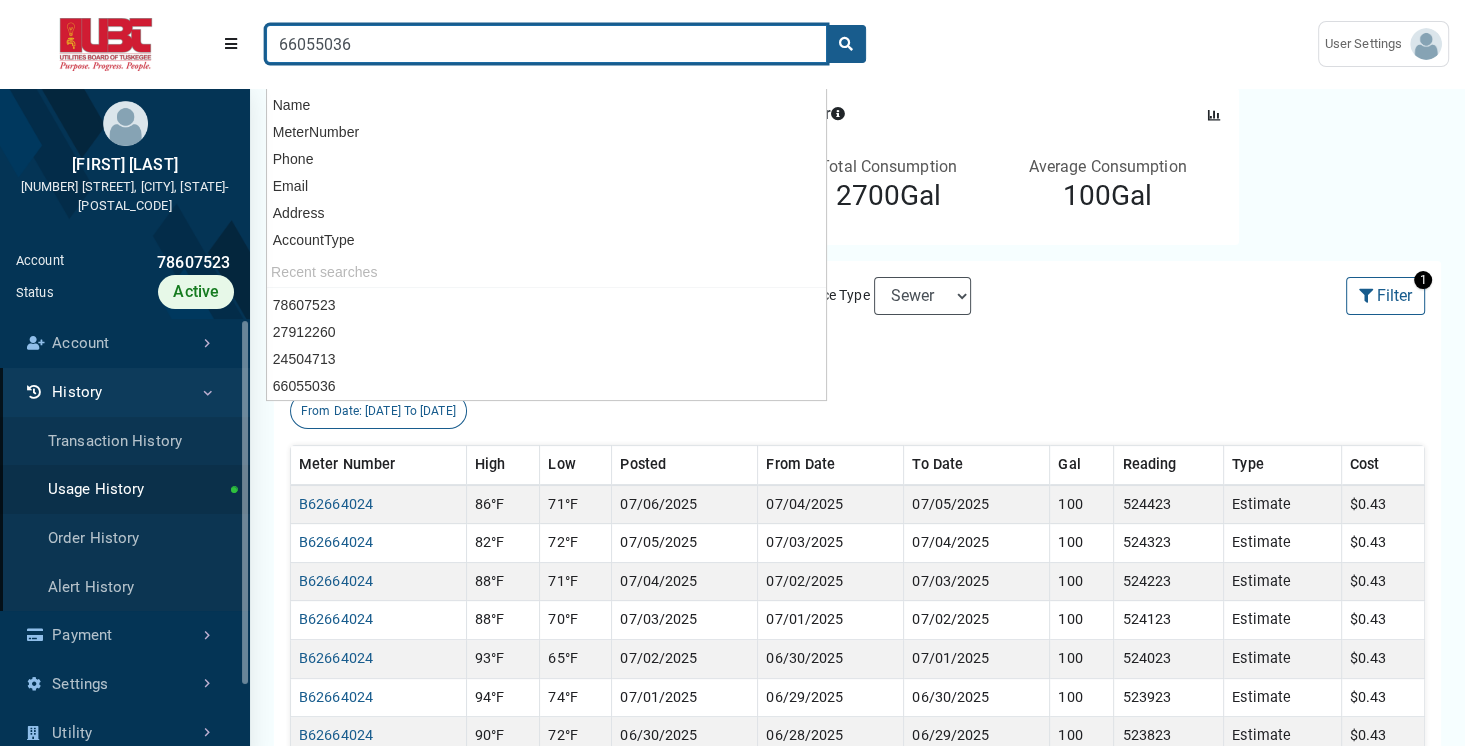 type on "66055036" 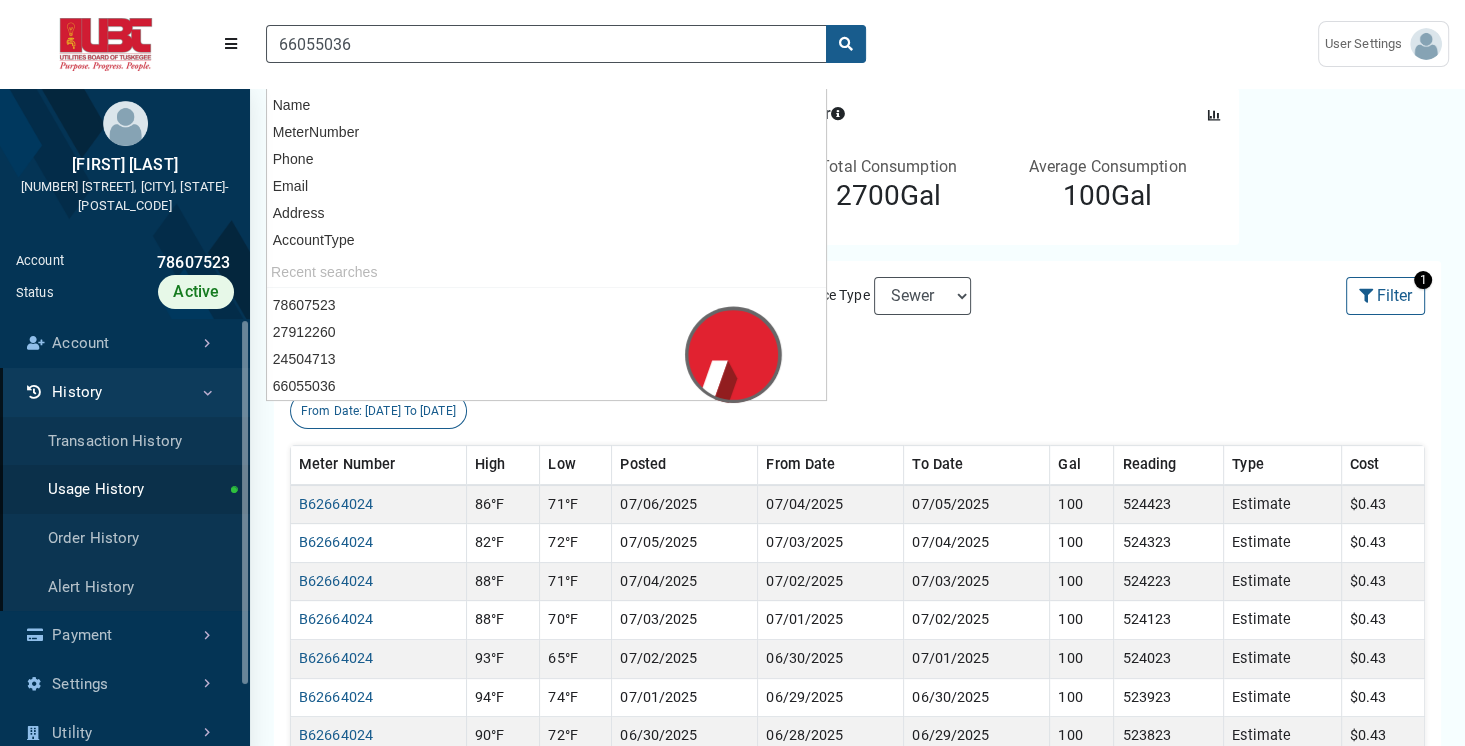scroll, scrollTop: 112, scrollLeft: 0, axis: vertical 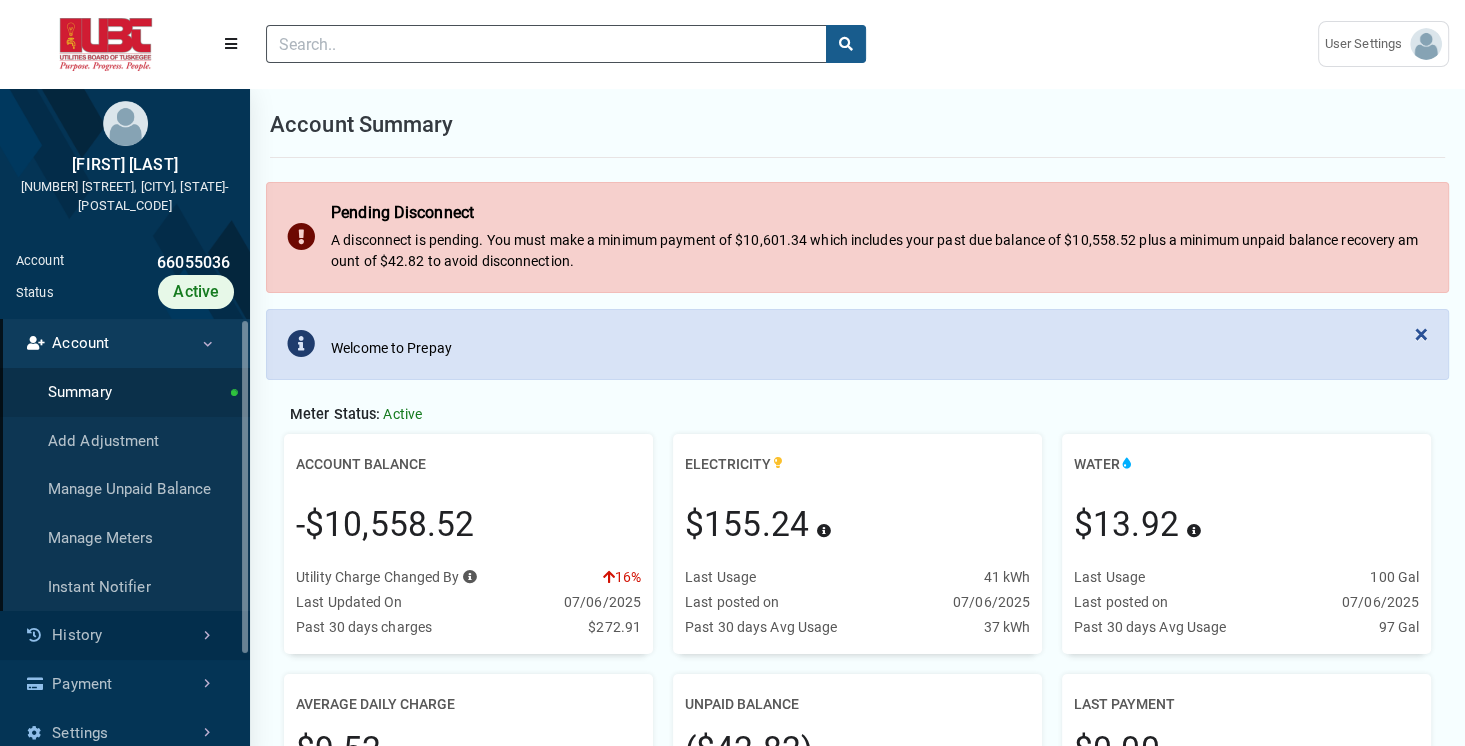 click on "History" at bounding box center (125, 635) 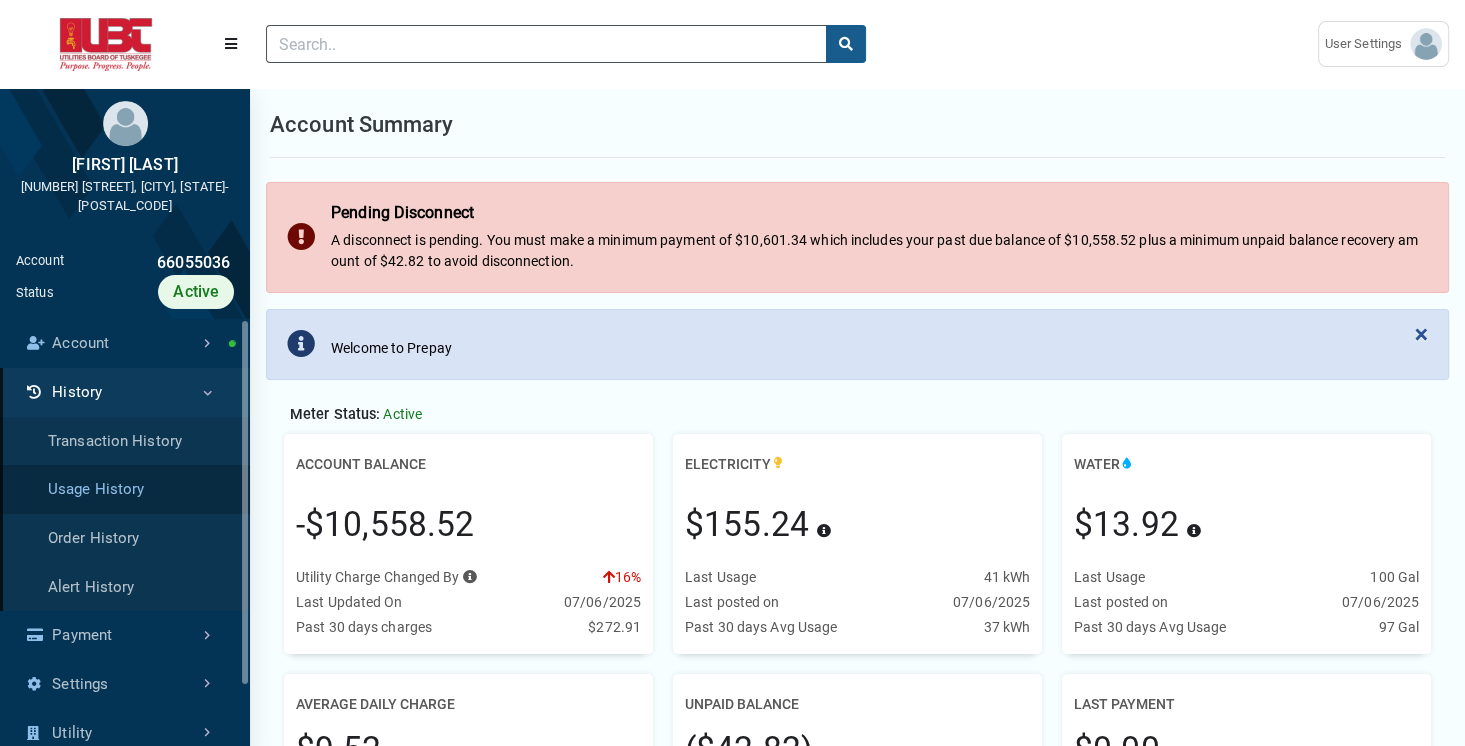click on "Usage History" at bounding box center [125, 489] 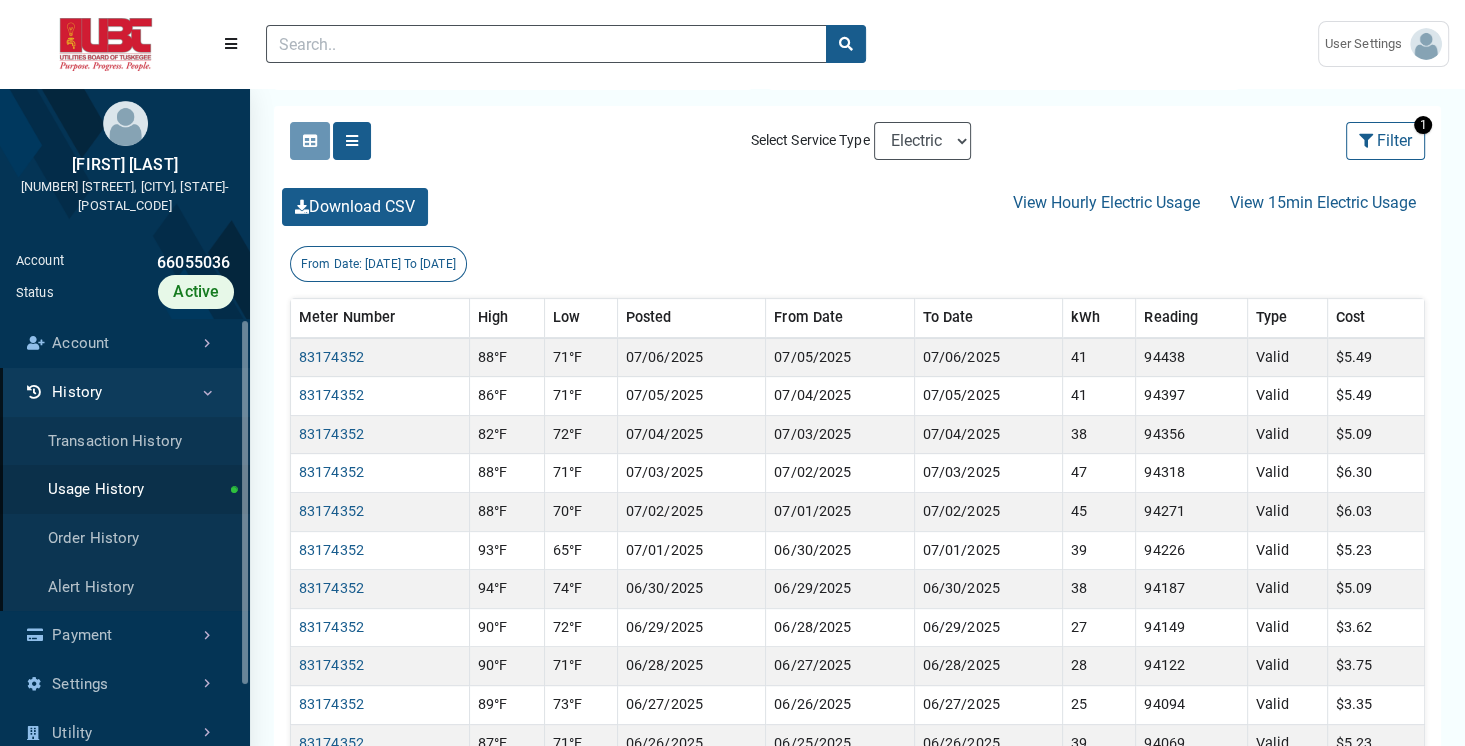 scroll, scrollTop: 548, scrollLeft: 0, axis: vertical 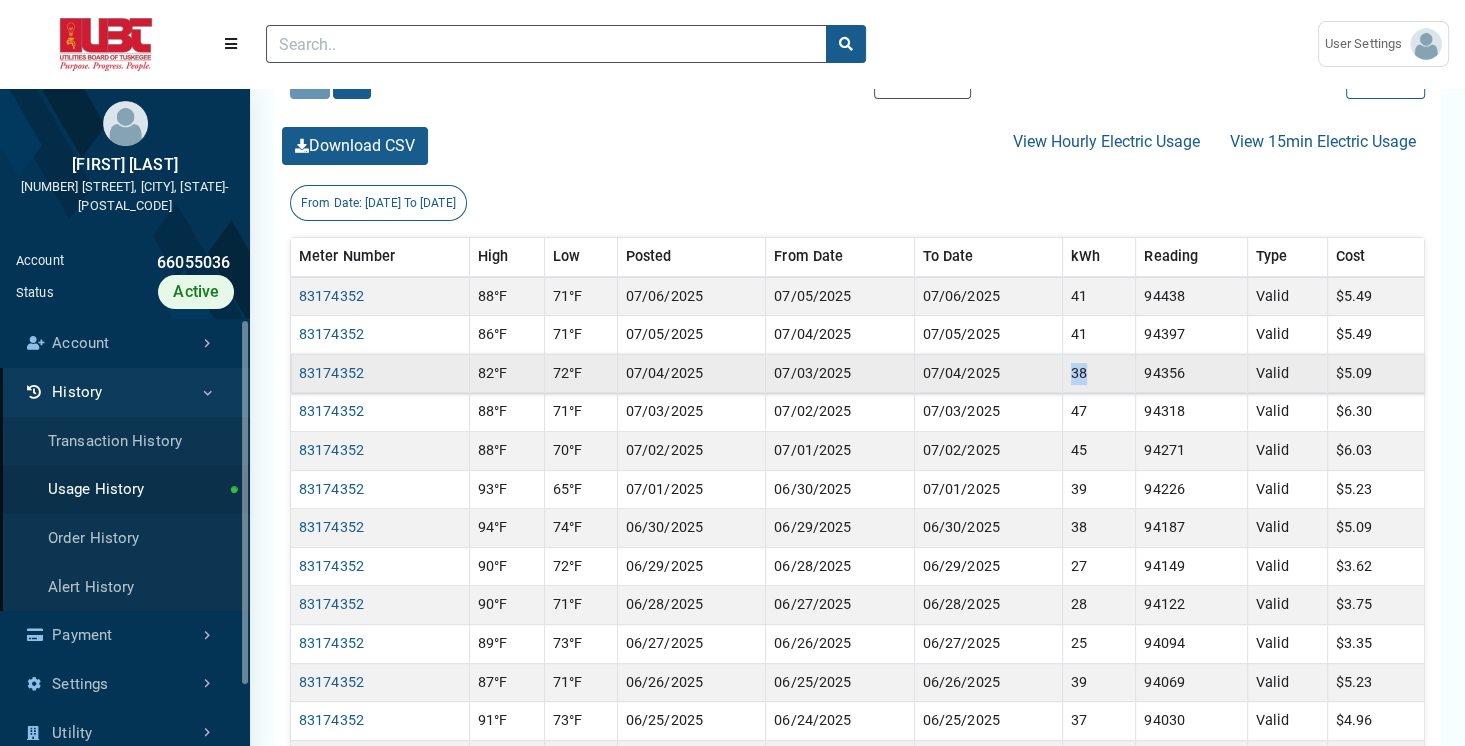 drag, startPoint x: 1072, startPoint y: 379, endPoint x: 1104, endPoint y: 376, distance: 32.140316 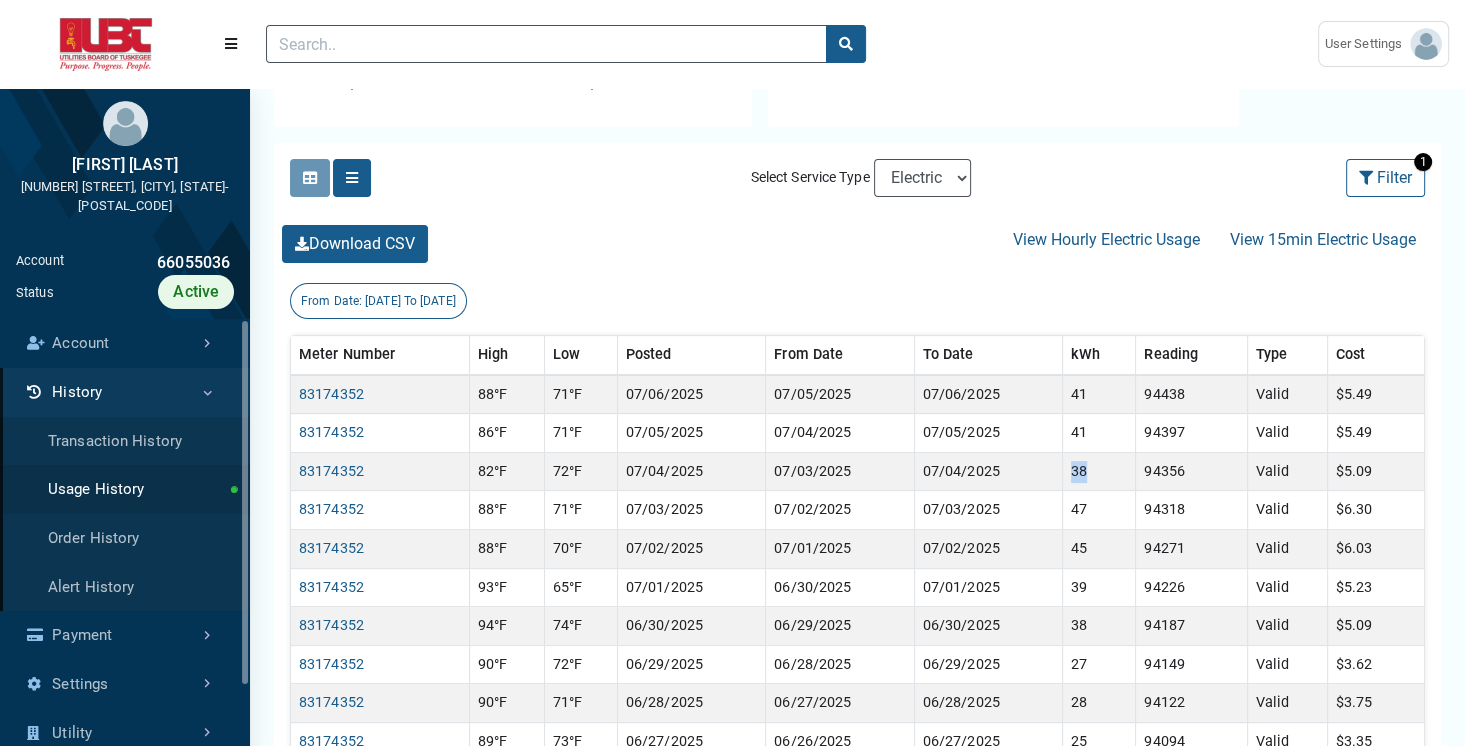 scroll, scrollTop: 382, scrollLeft: 0, axis: vertical 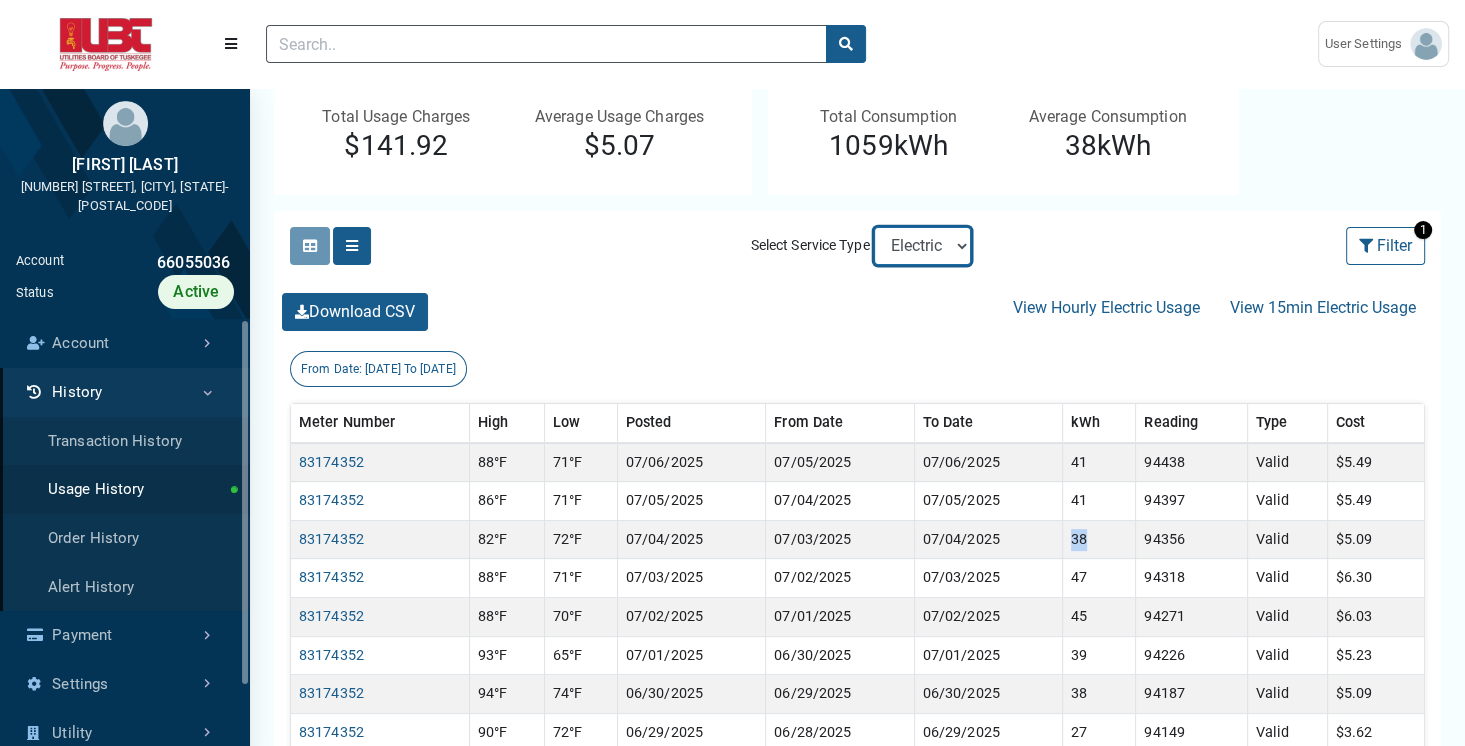 select on "Water" 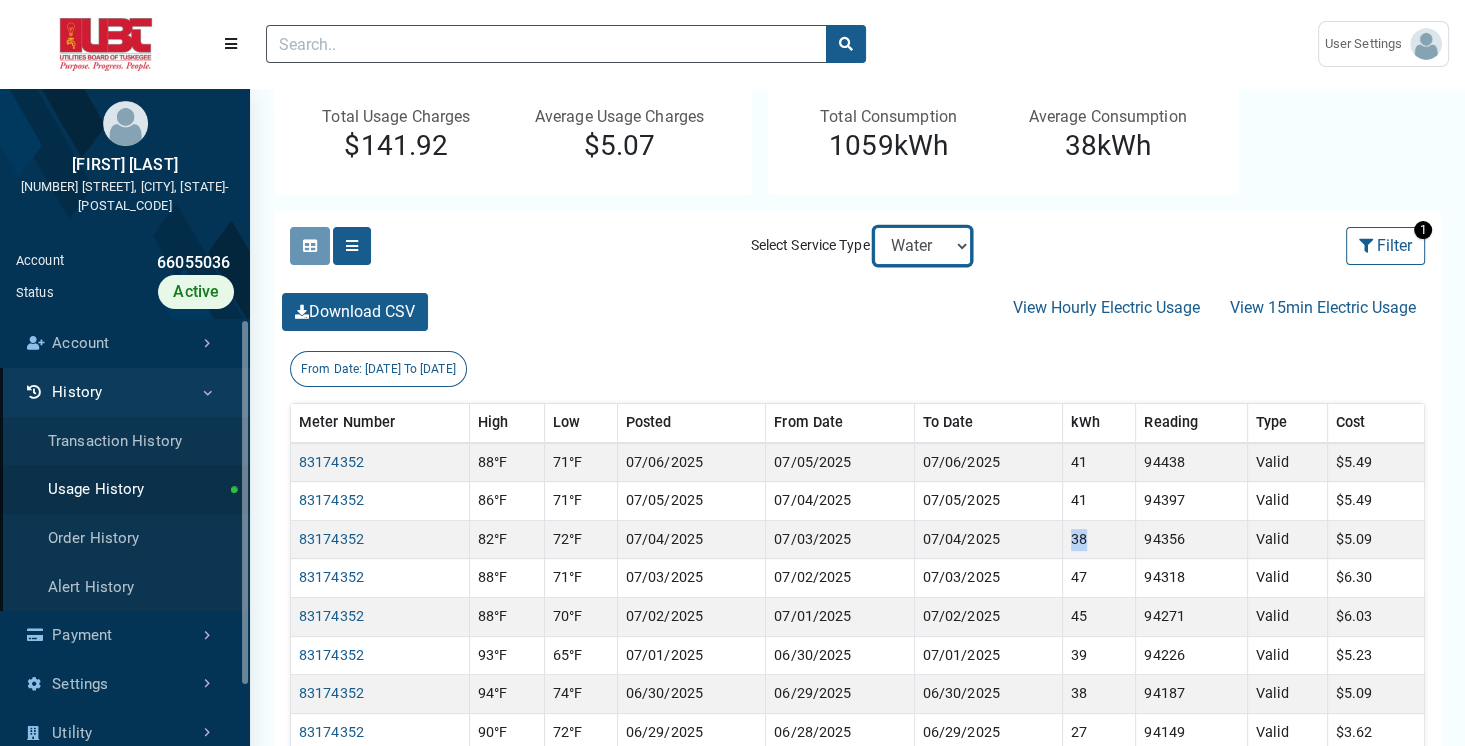 click on "Electric
Sewer
Water" at bounding box center [922, 246] 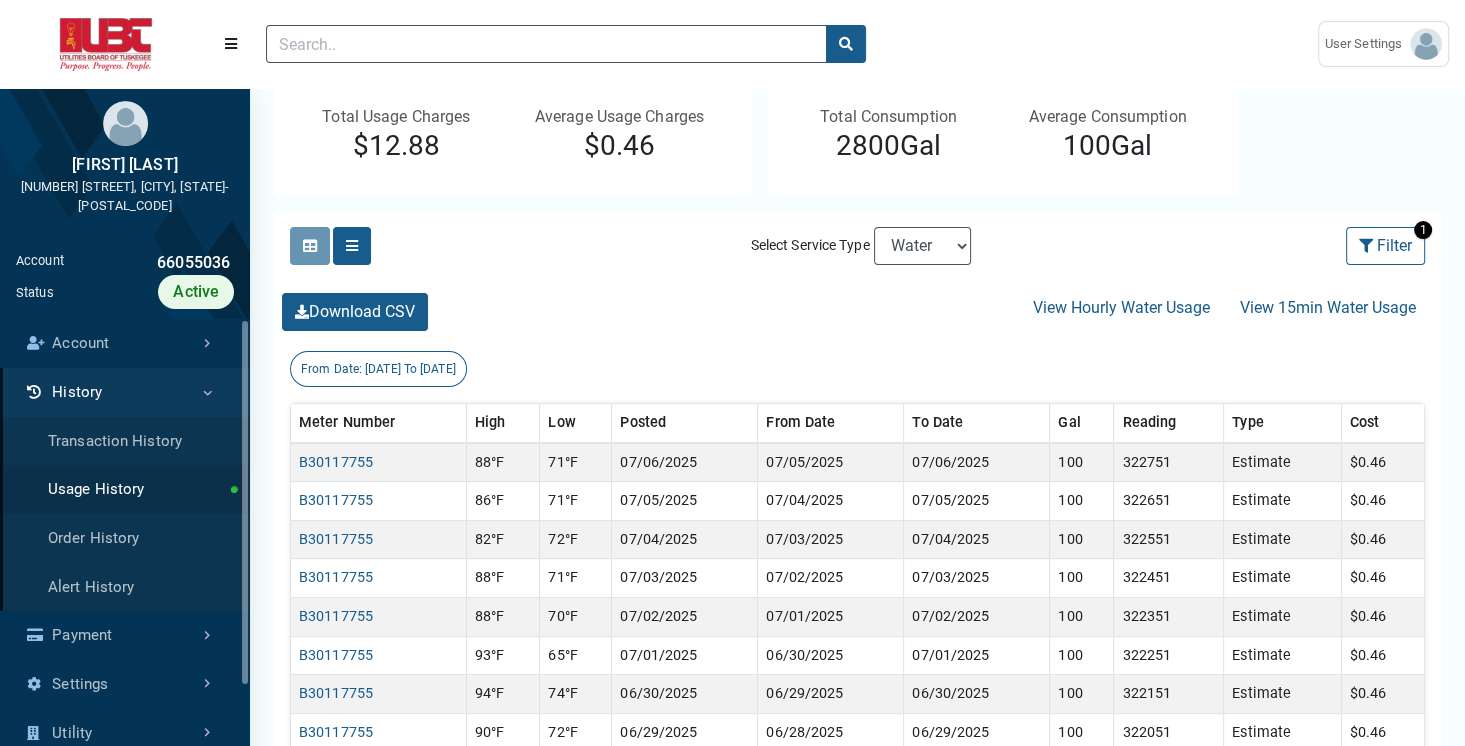 scroll, scrollTop: 0, scrollLeft: 0, axis: both 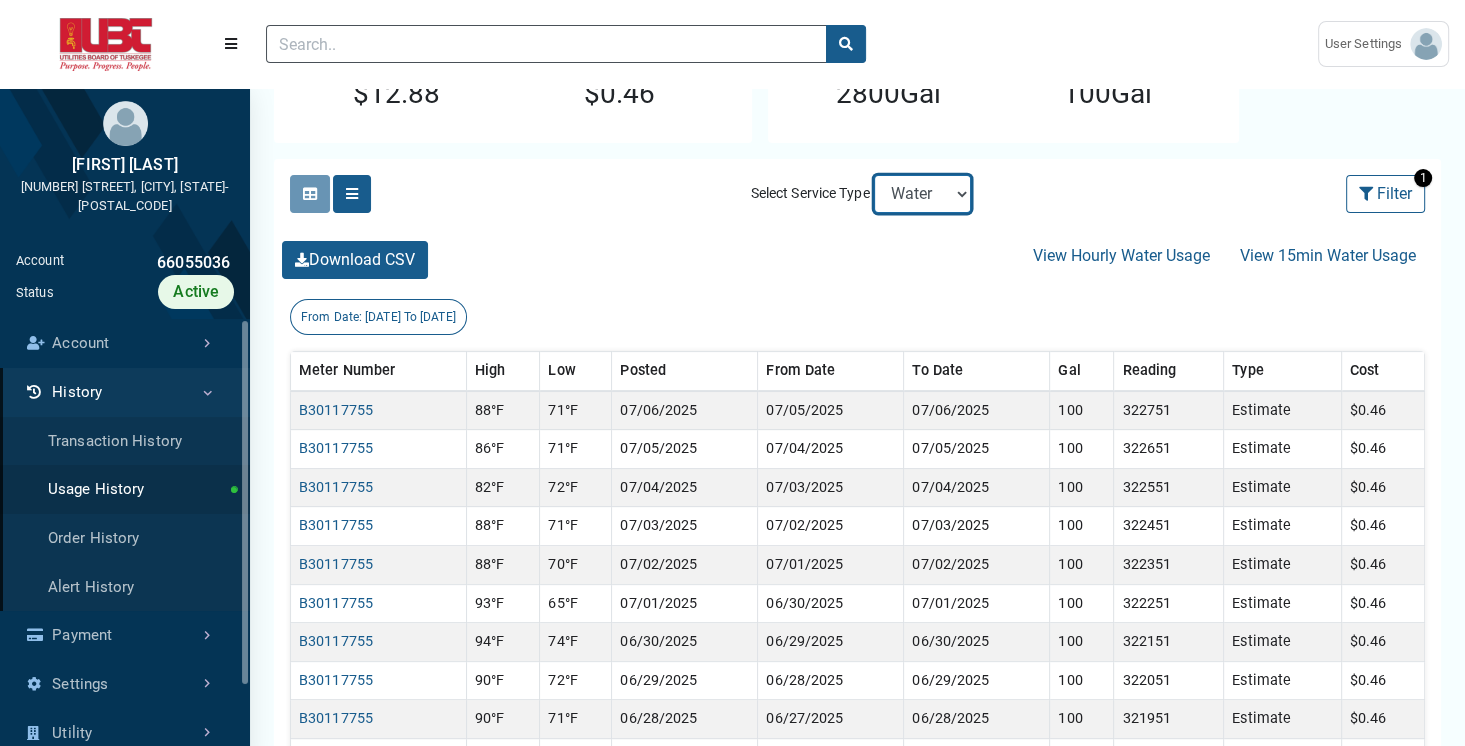 select on "Sewer" 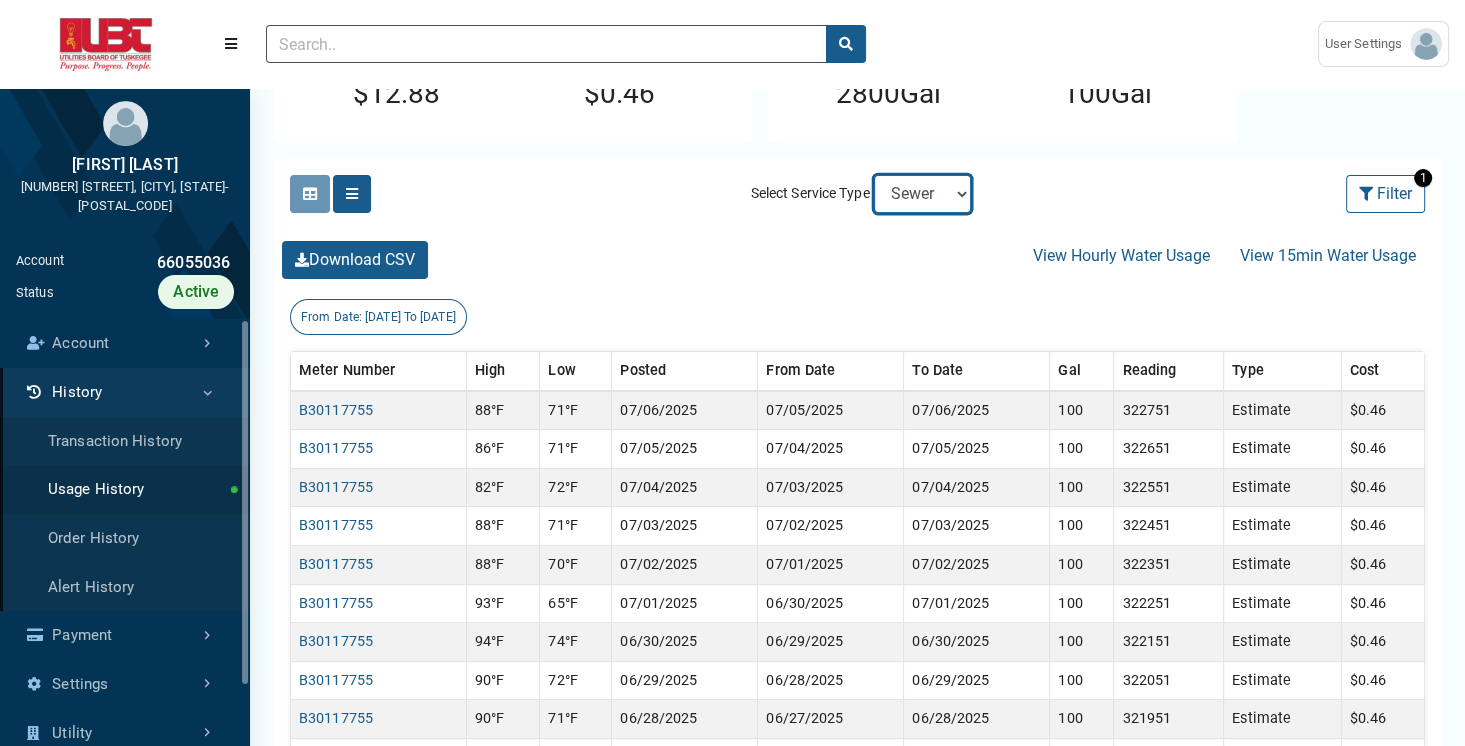 click on "Electric
Sewer
Water" at bounding box center [922, 194] 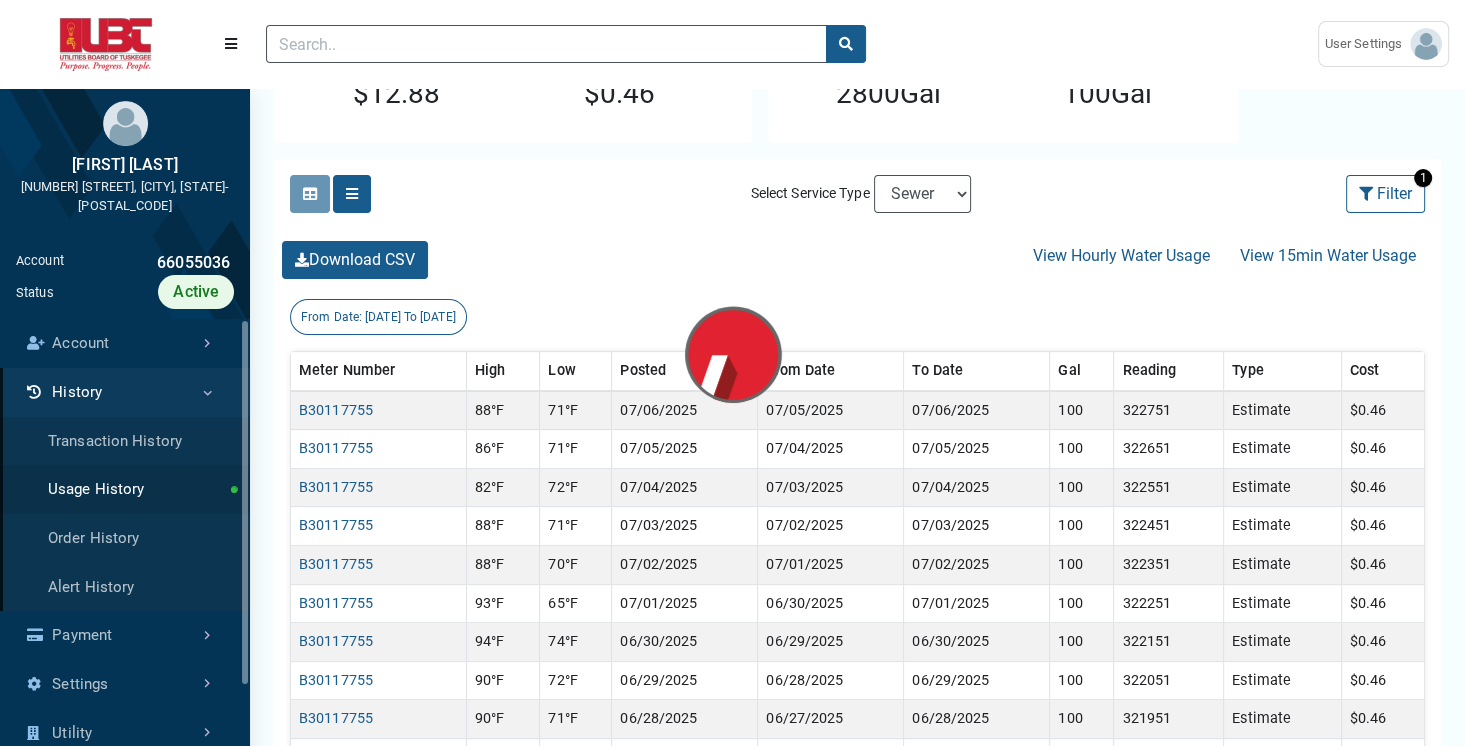 scroll, scrollTop: 0, scrollLeft: 0, axis: both 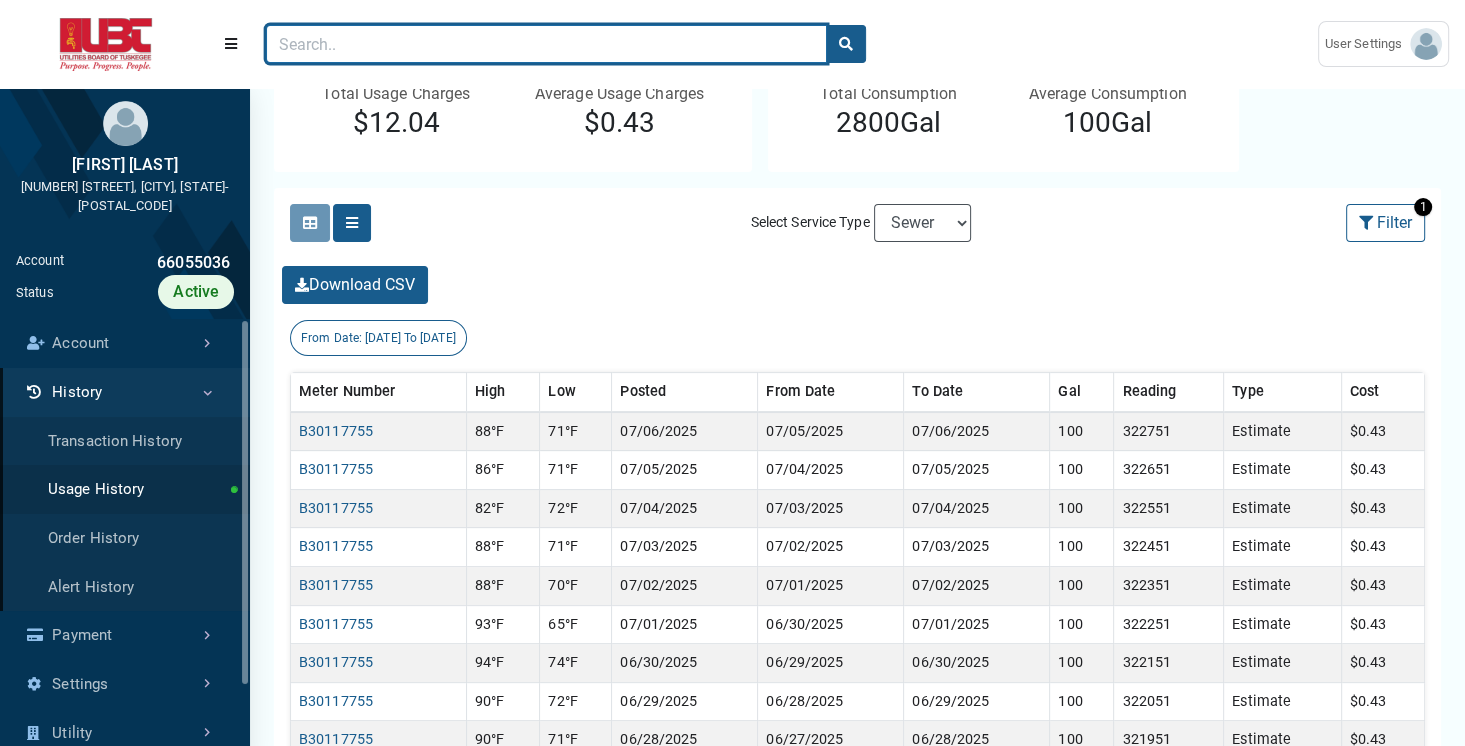 click at bounding box center [546, 44] 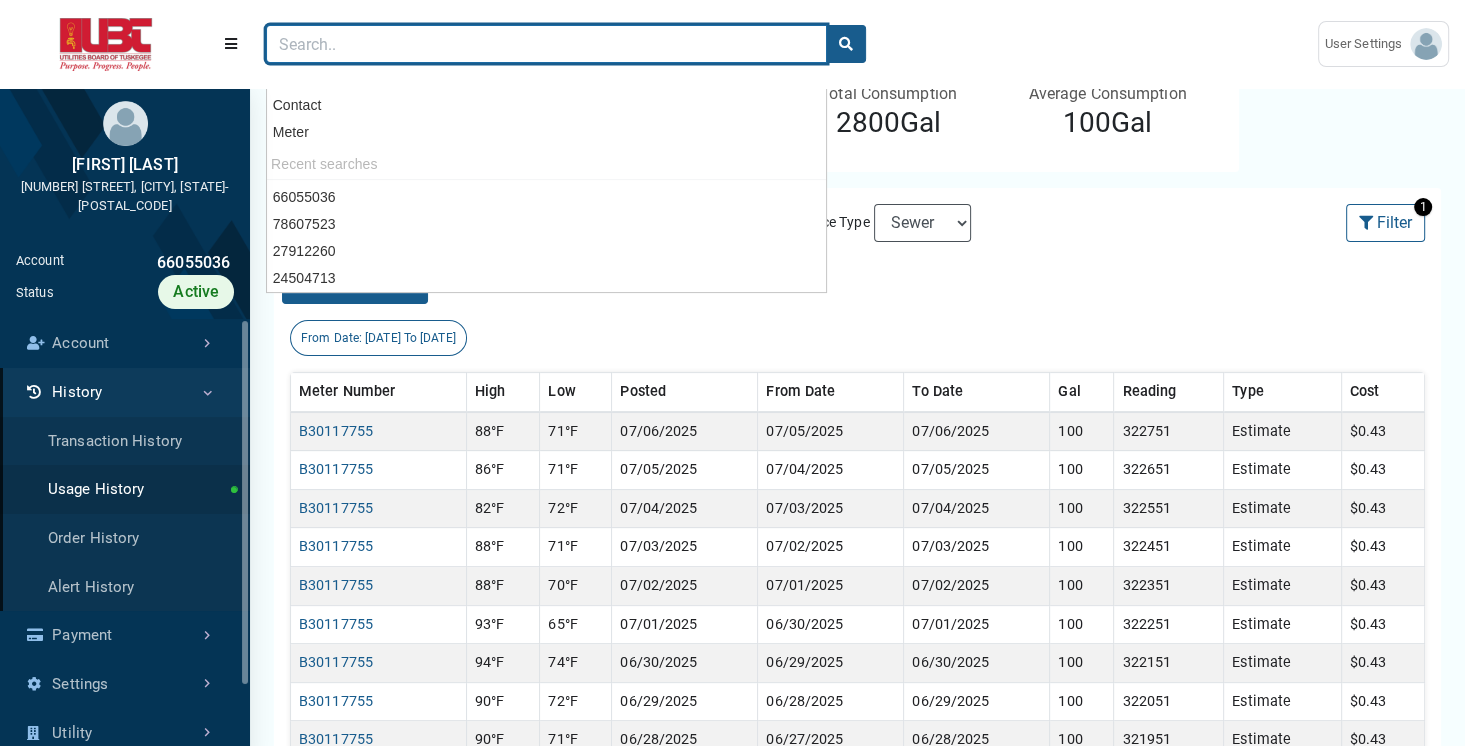 paste on "67060943" 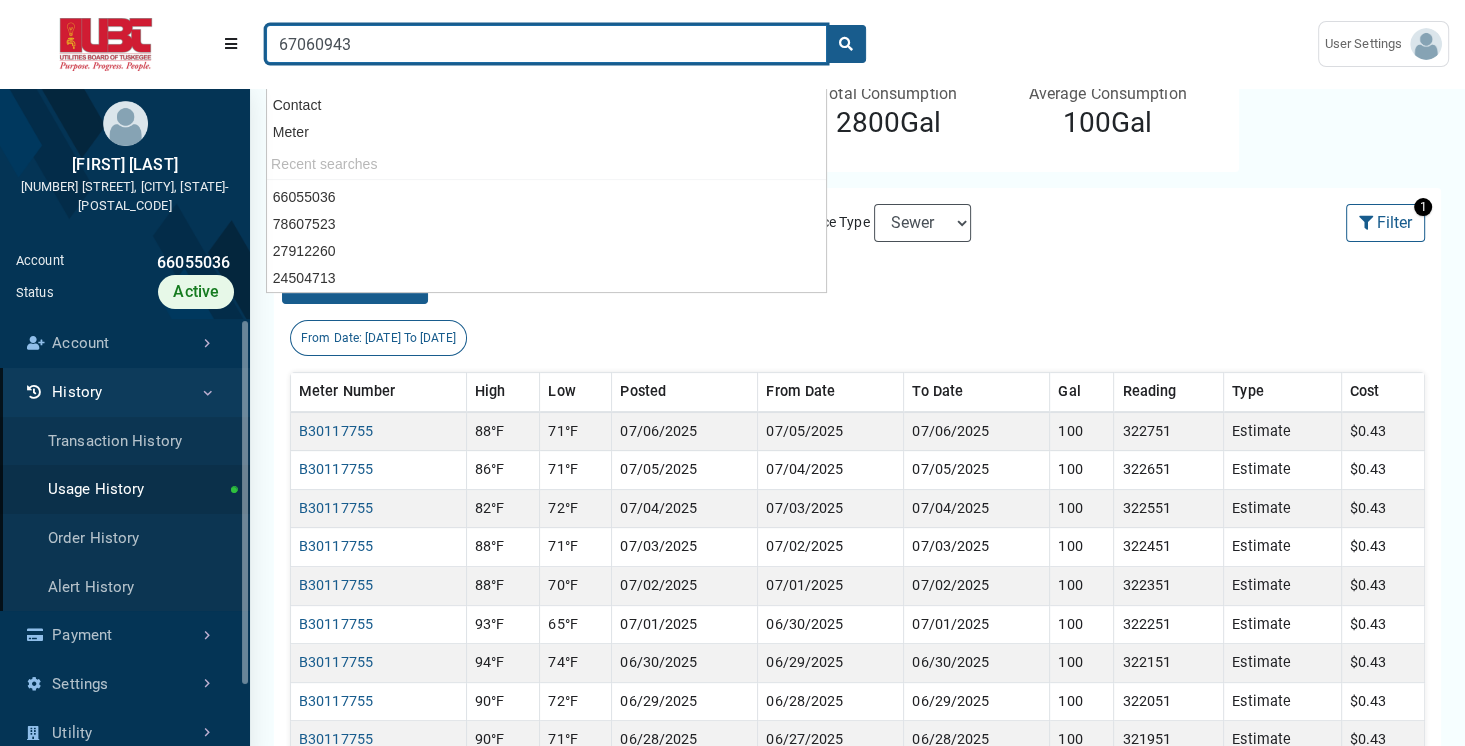 type on "67060943" 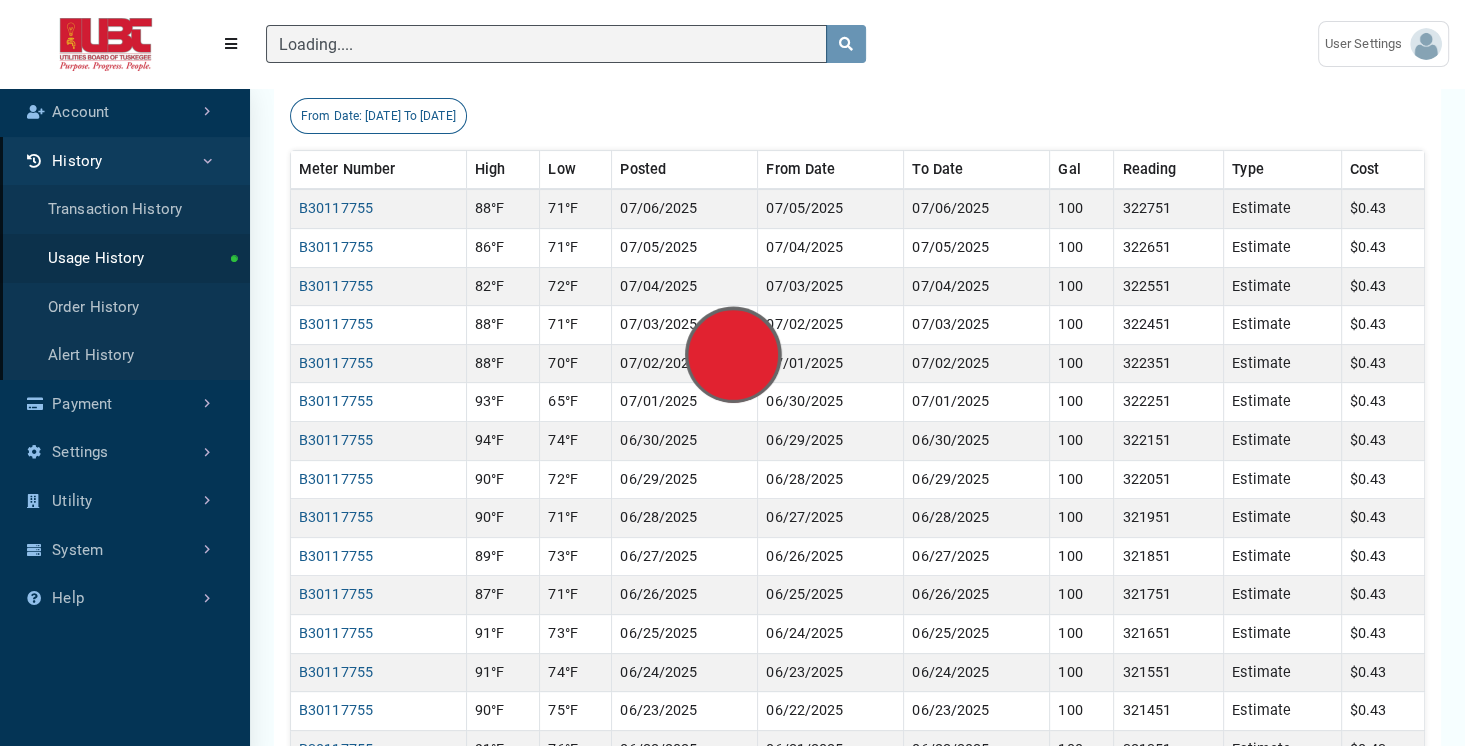 scroll, scrollTop: 184, scrollLeft: 0, axis: vertical 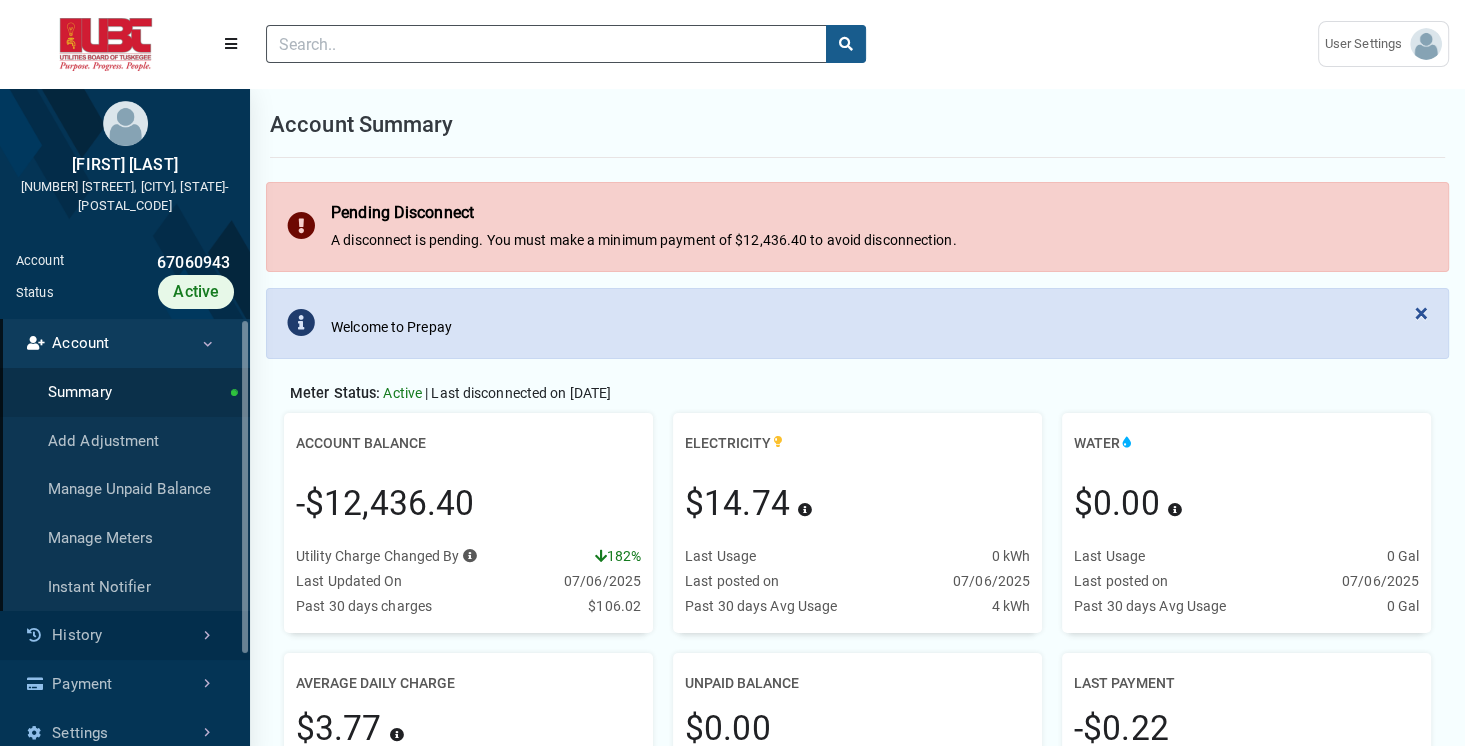 click on "History" at bounding box center (125, 635) 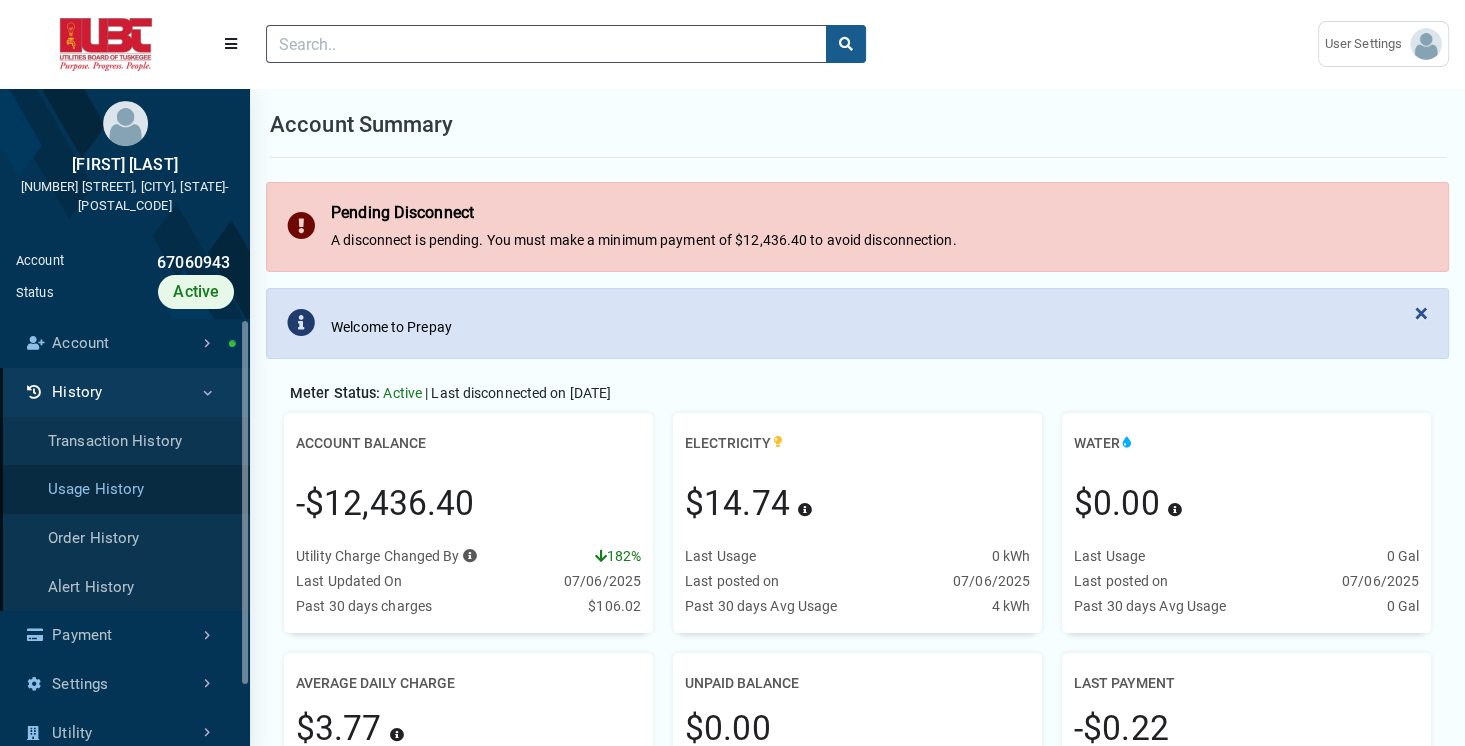 click on "Usage History" at bounding box center [125, 489] 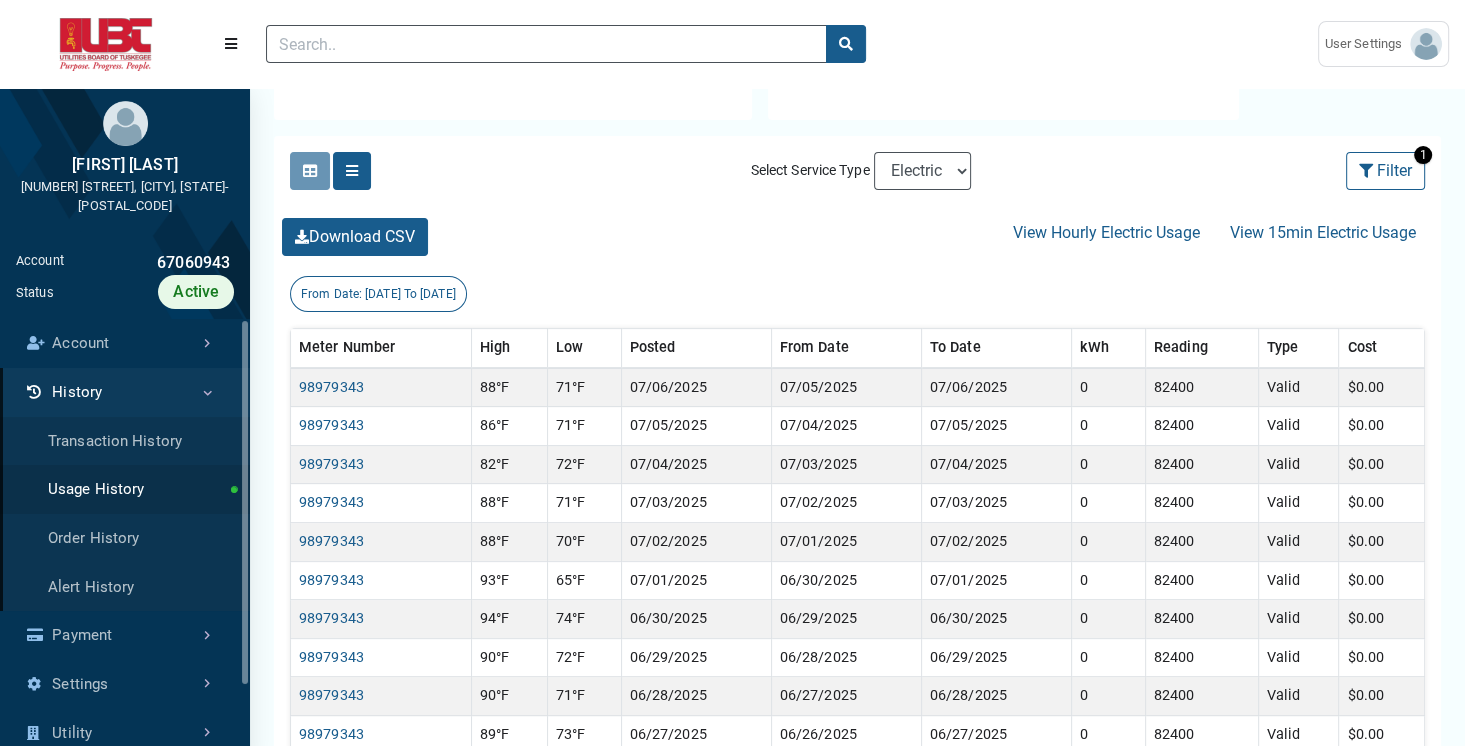 scroll, scrollTop: 463, scrollLeft: 0, axis: vertical 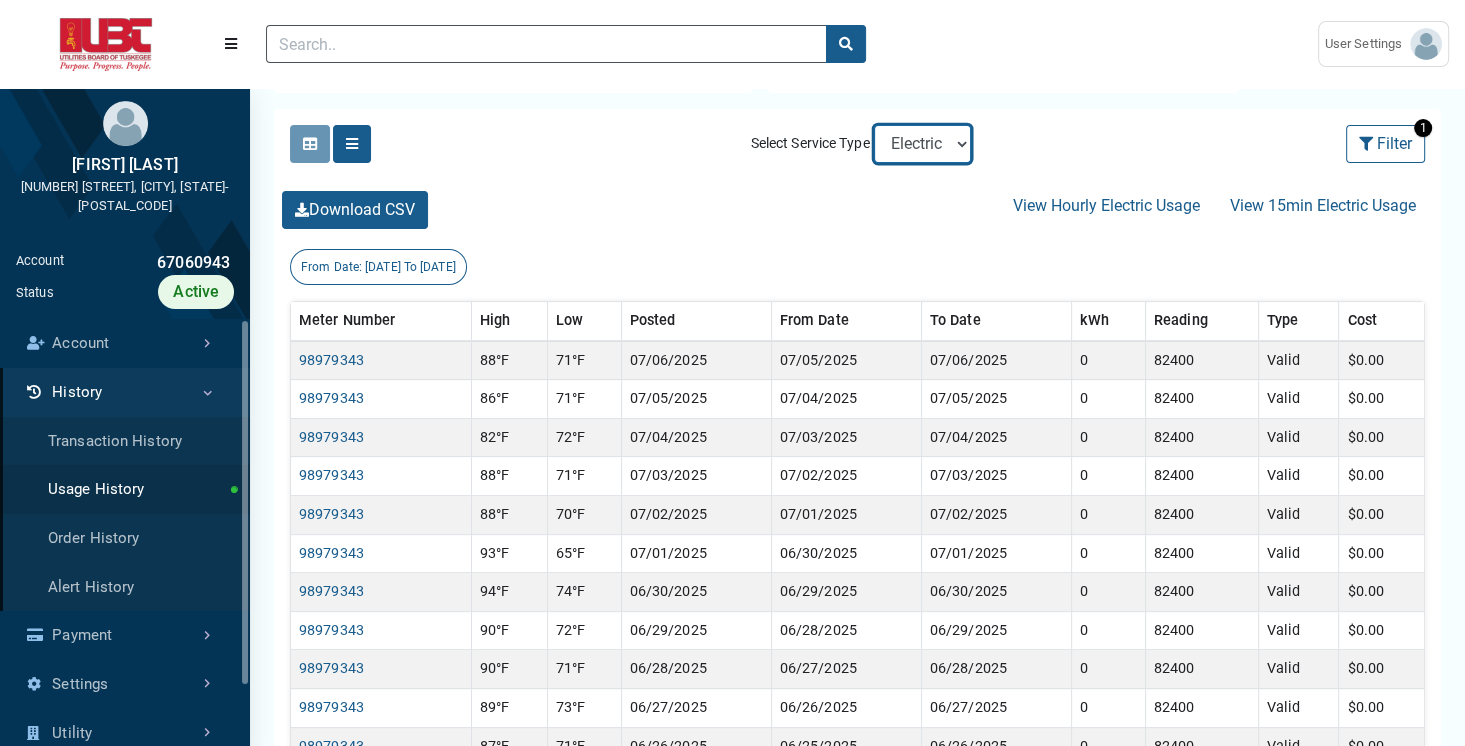 select on "Water" 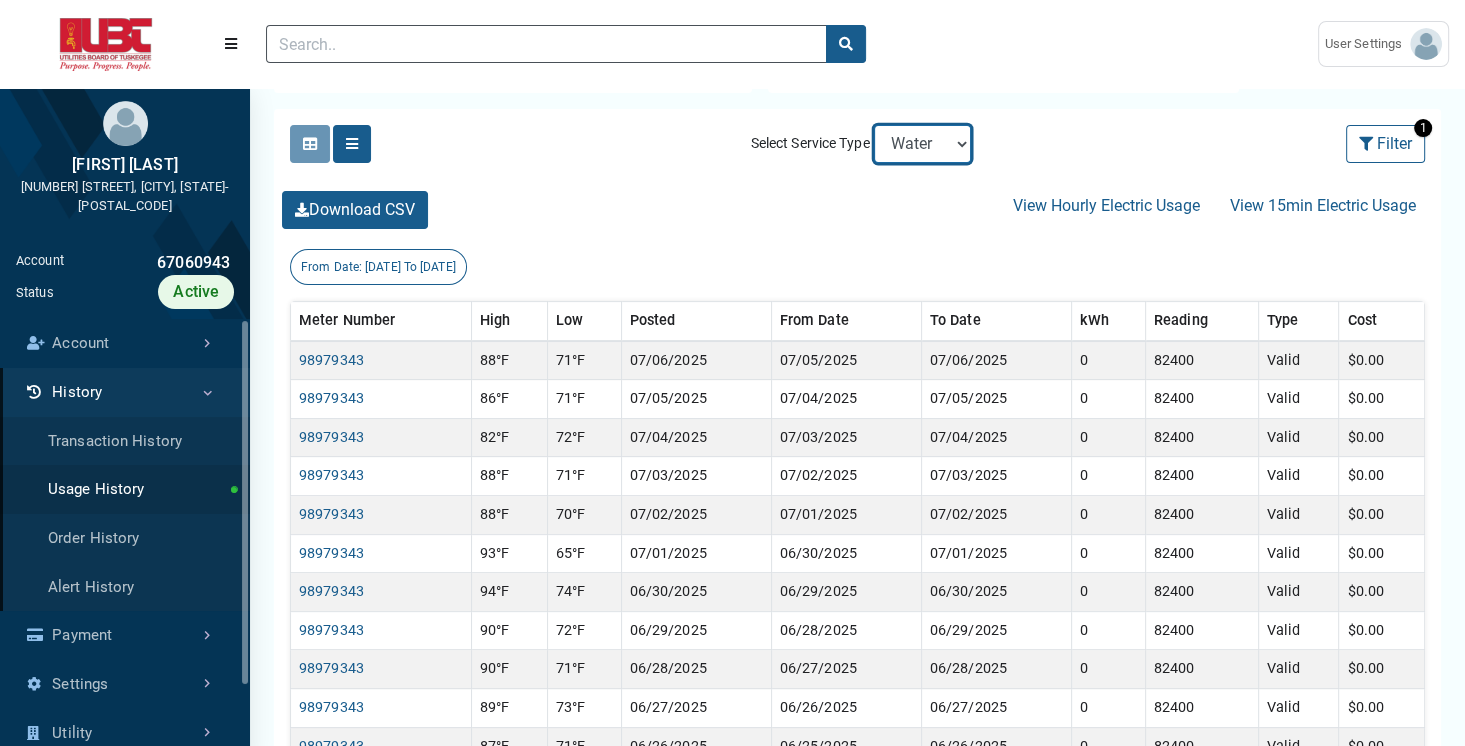 click on "Electric
Sewer
Water" at bounding box center (922, 144) 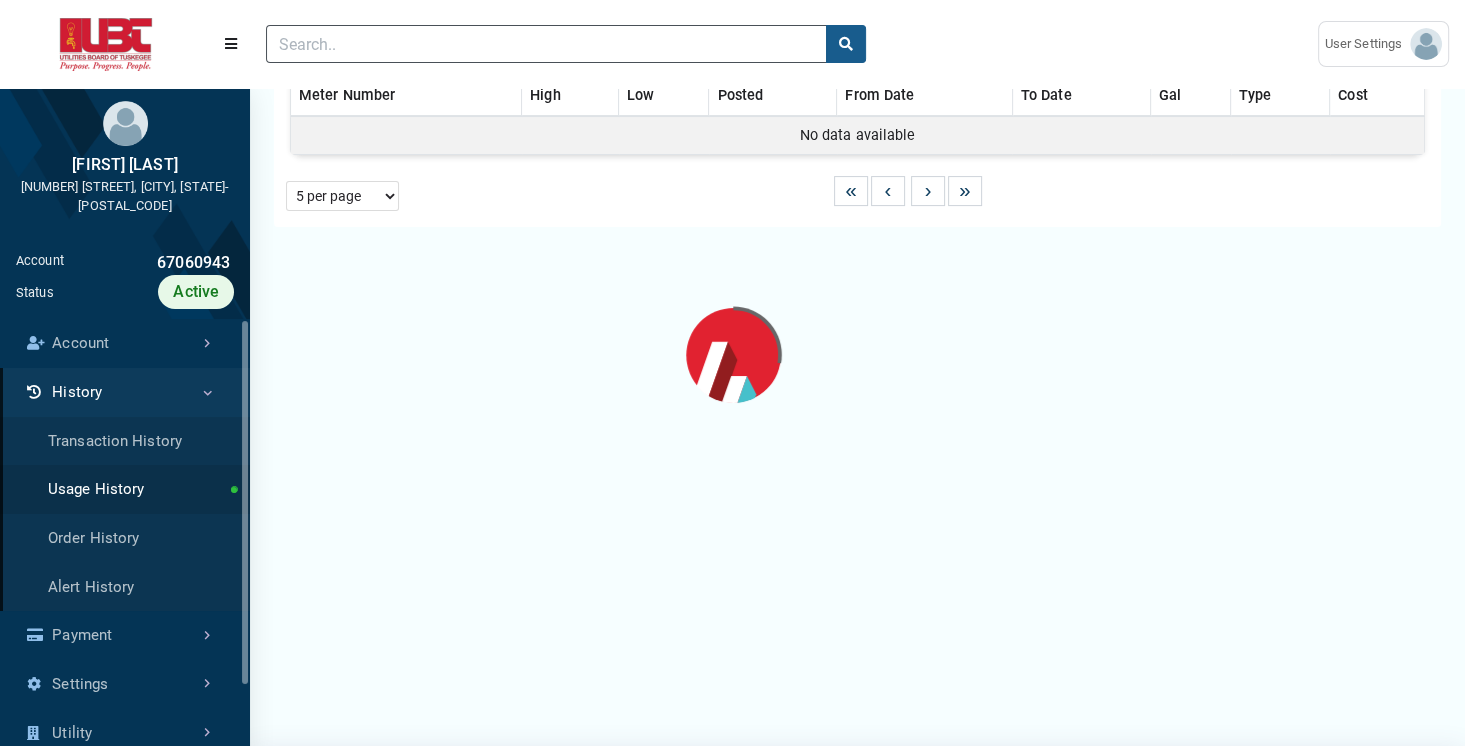 scroll, scrollTop: 0, scrollLeft: 0, axis: both 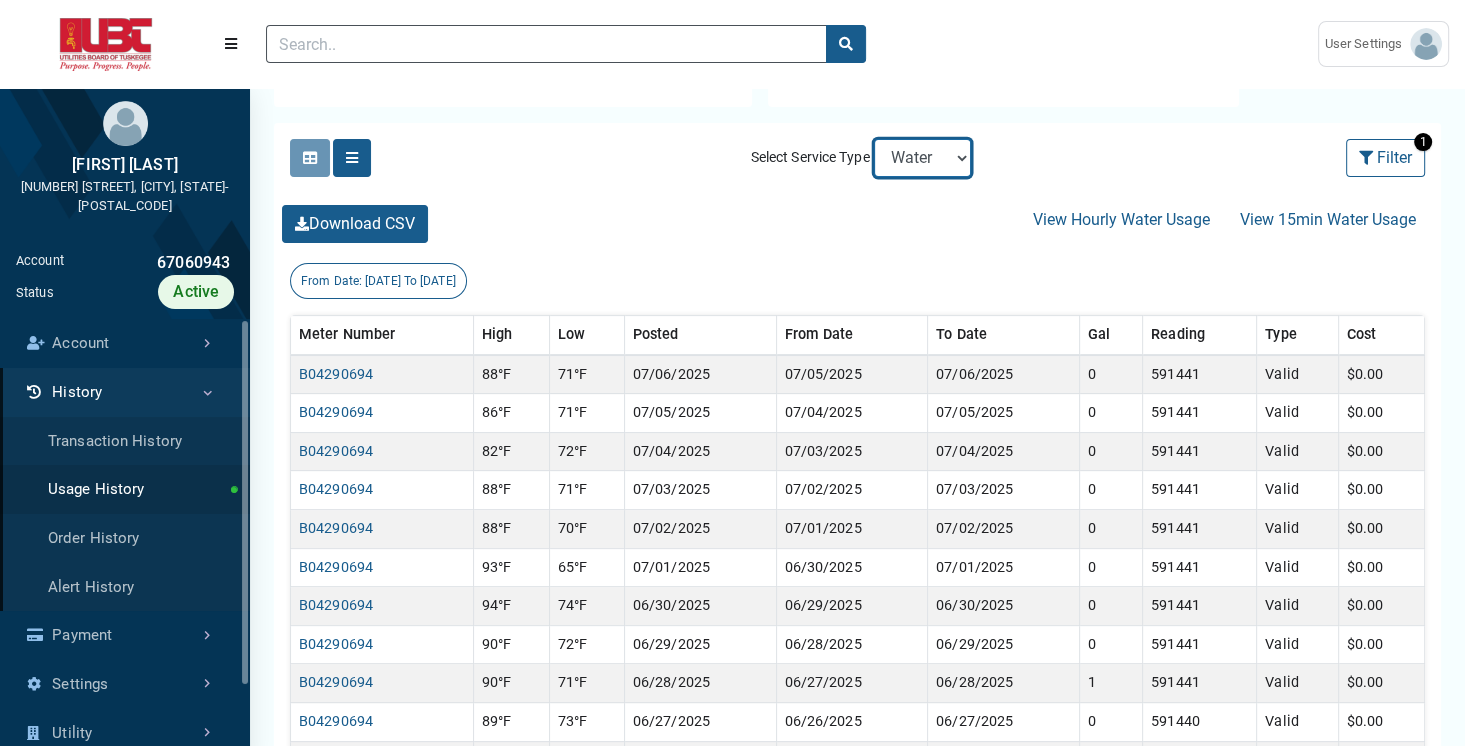 select on "Sewer" 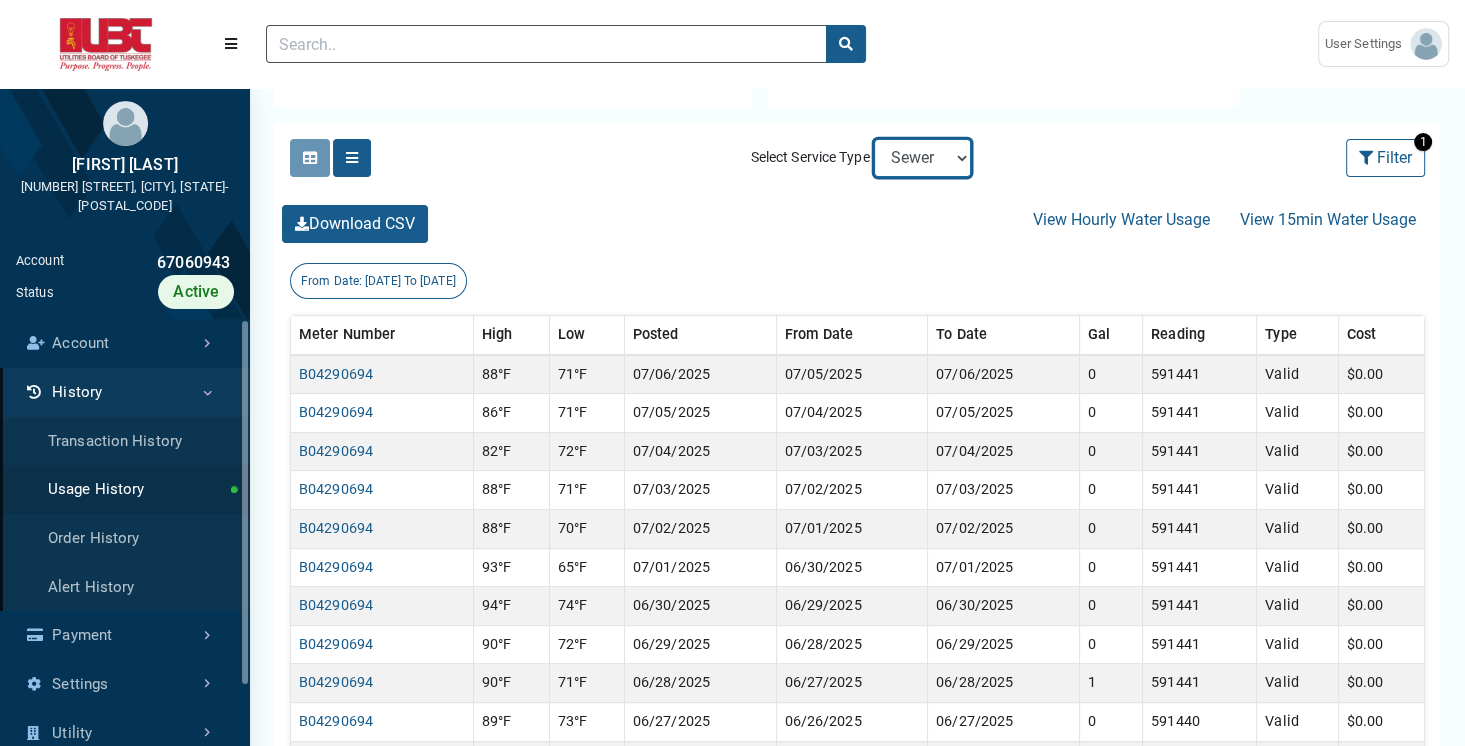click on "Electric
Sewer
Water" at bounding box center (922, 158) 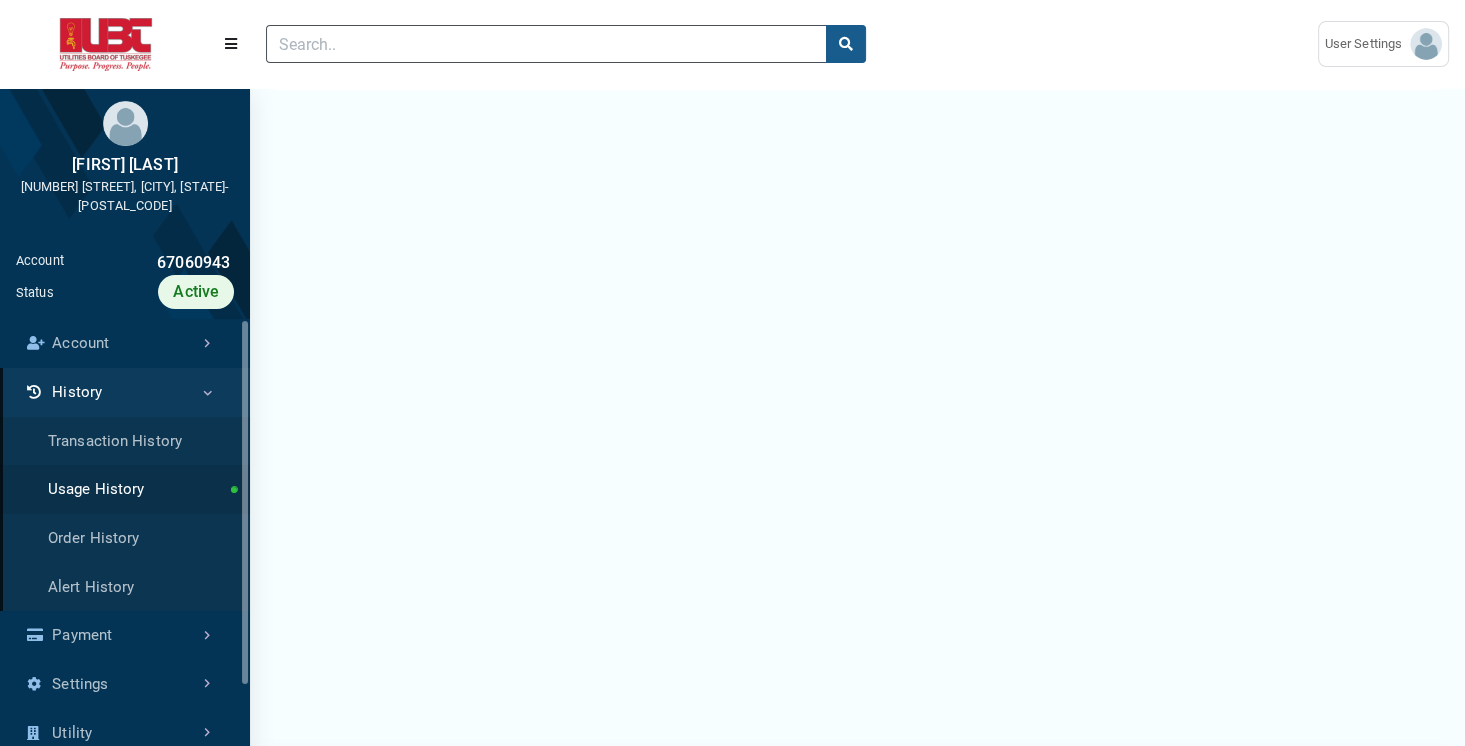 scroll, scrollTop: 0, scrollLeft: 0, axis: both 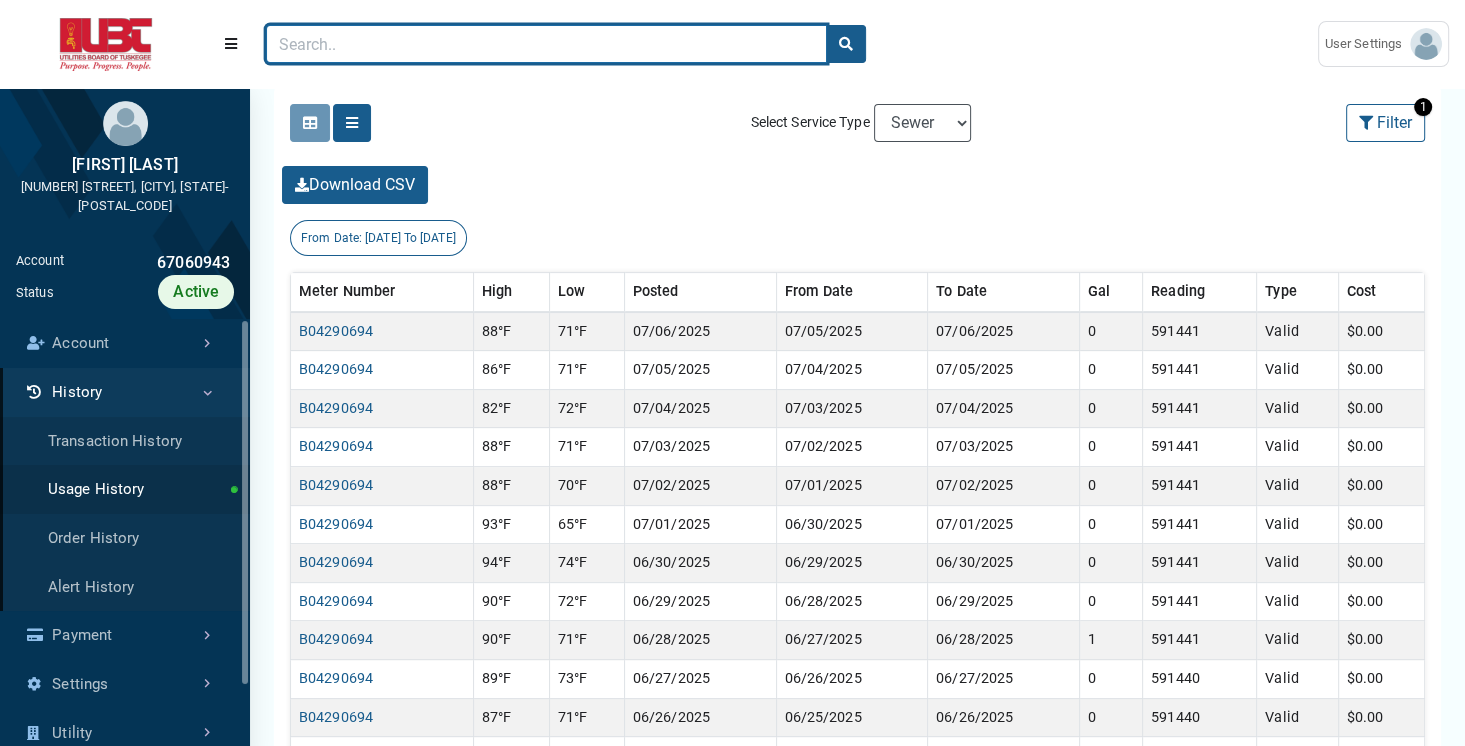 click at bounding box center (546, 44) 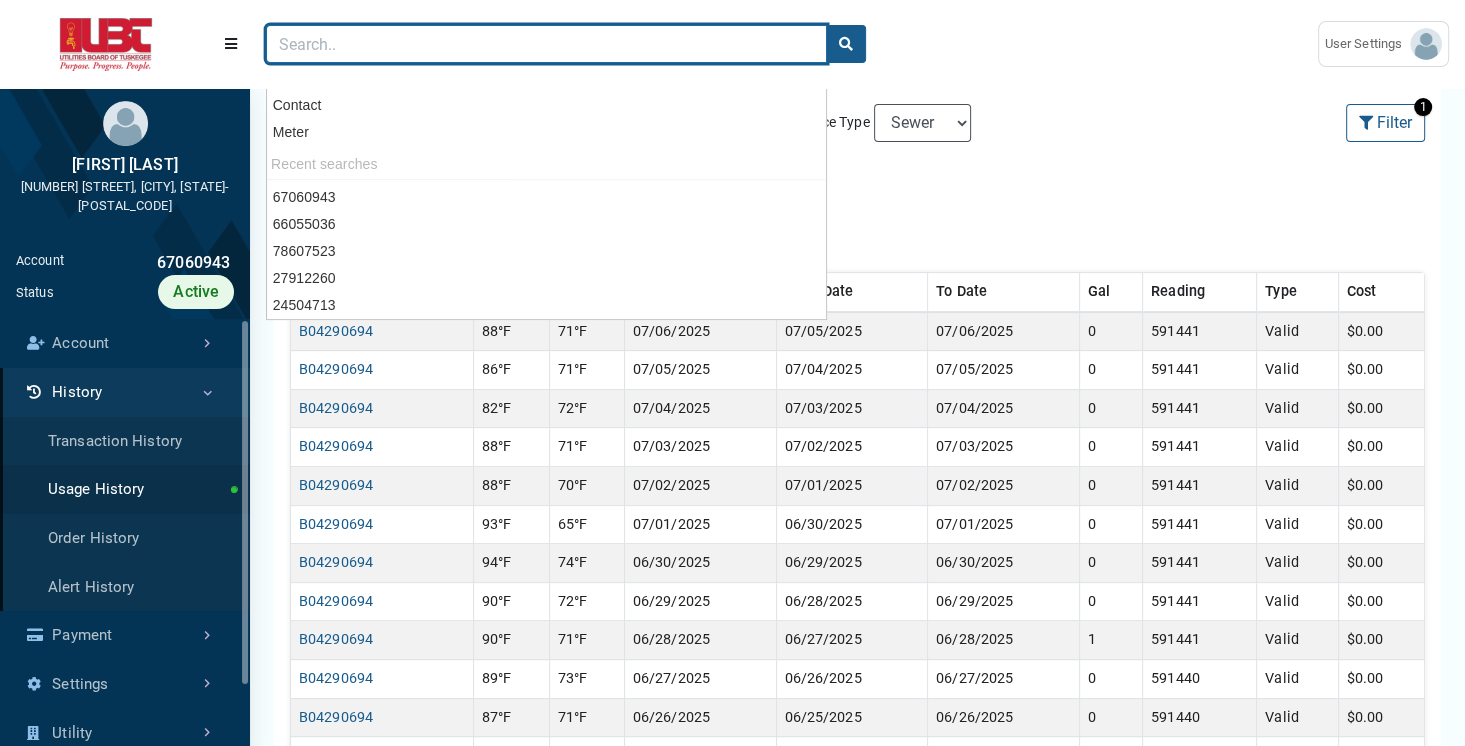 paste on "85247833" 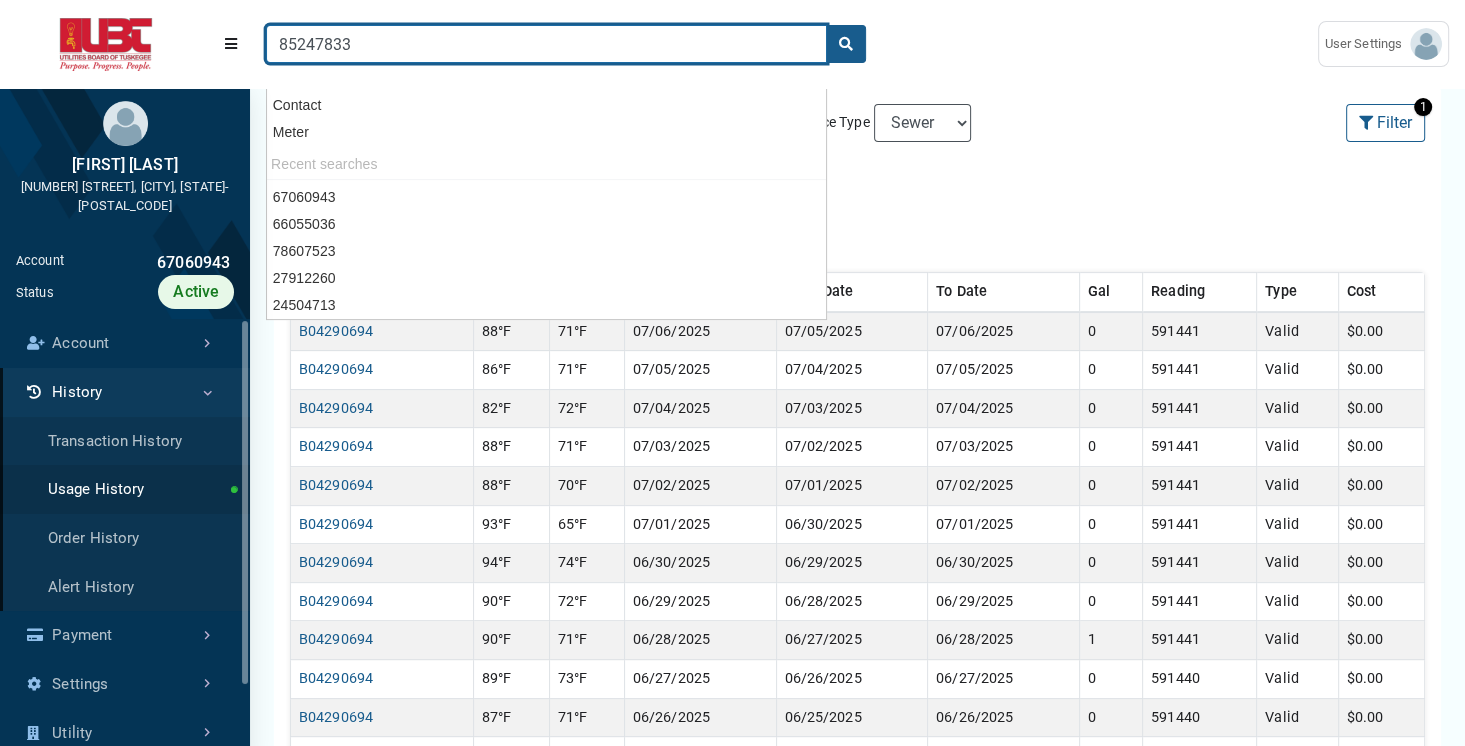 type on "85247833" 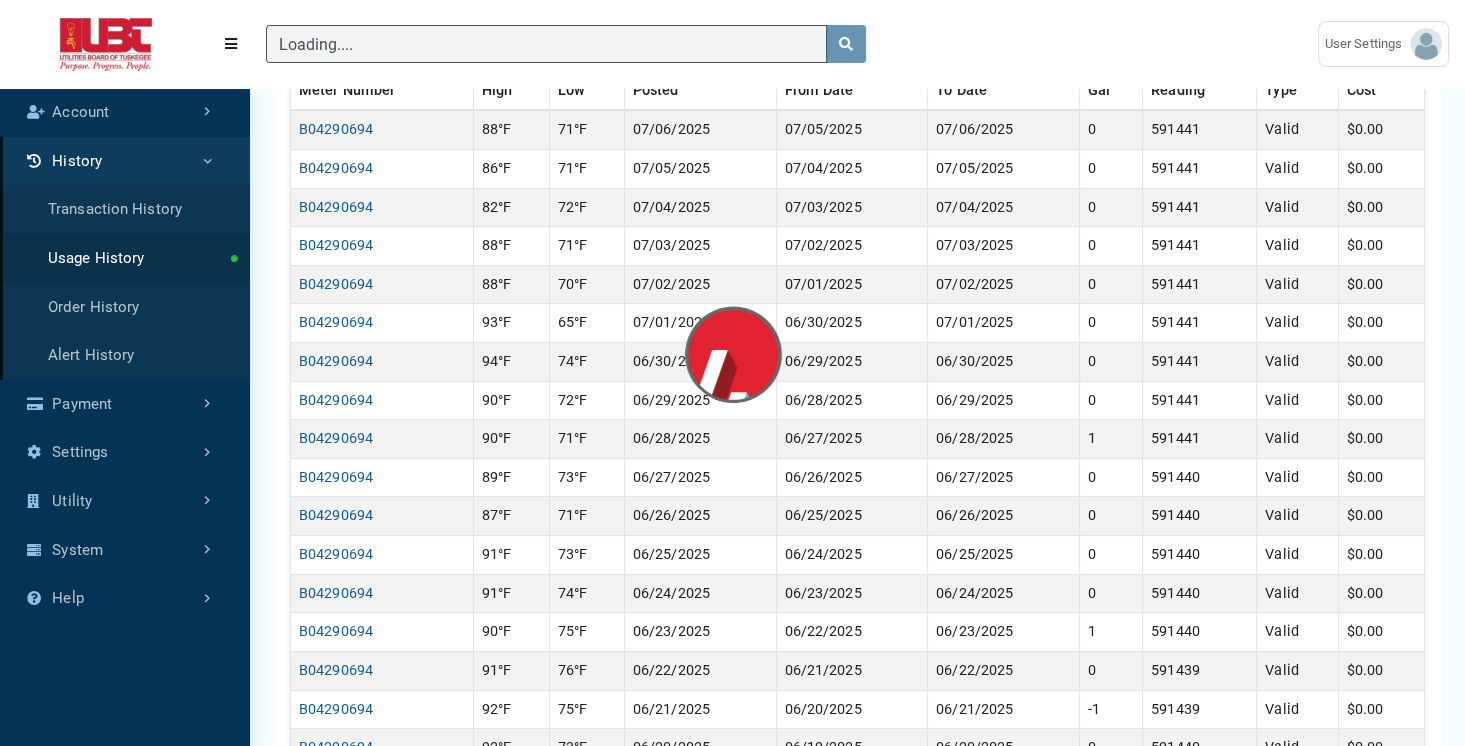 scroll, scrollTop: 284, scrollLeft: 0, axis: vertical 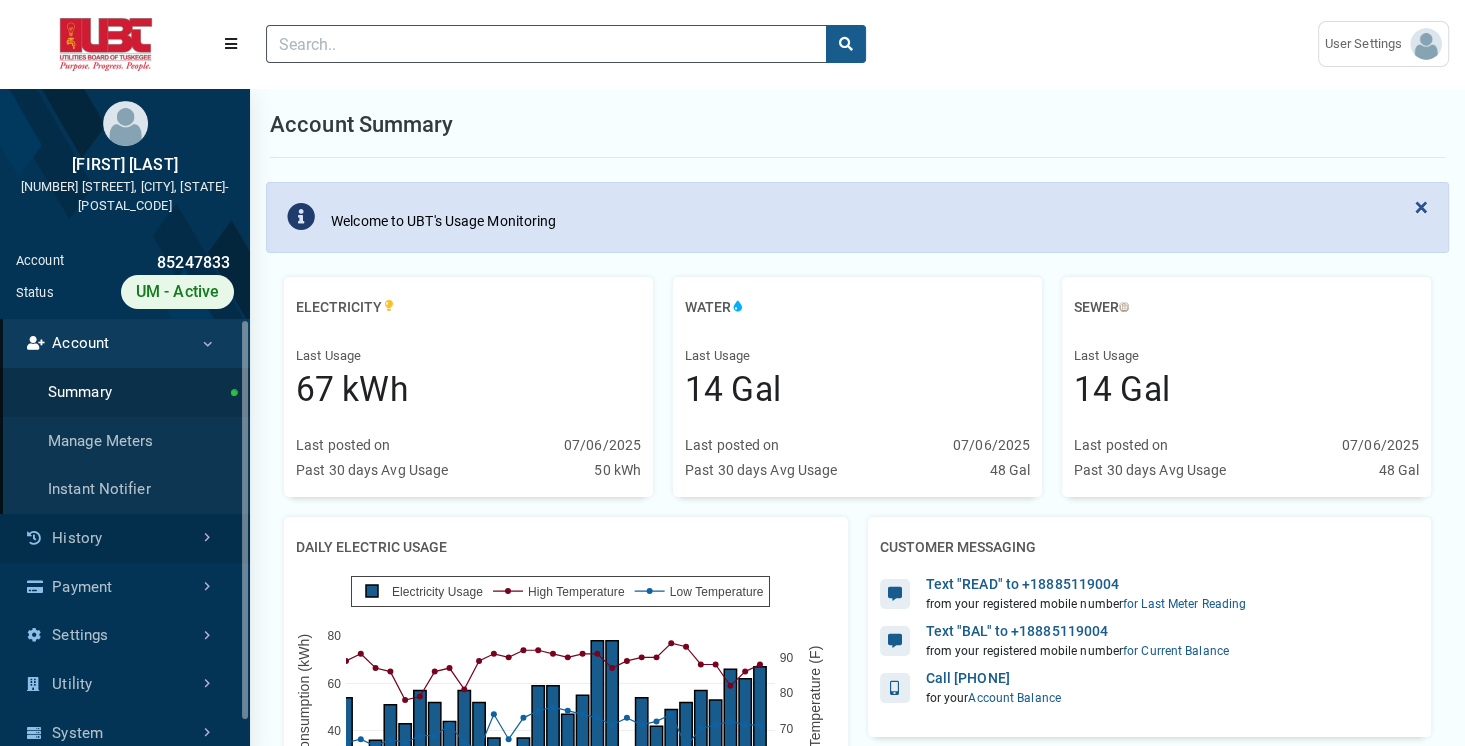 click on "History" at bounding box center (125, 538) 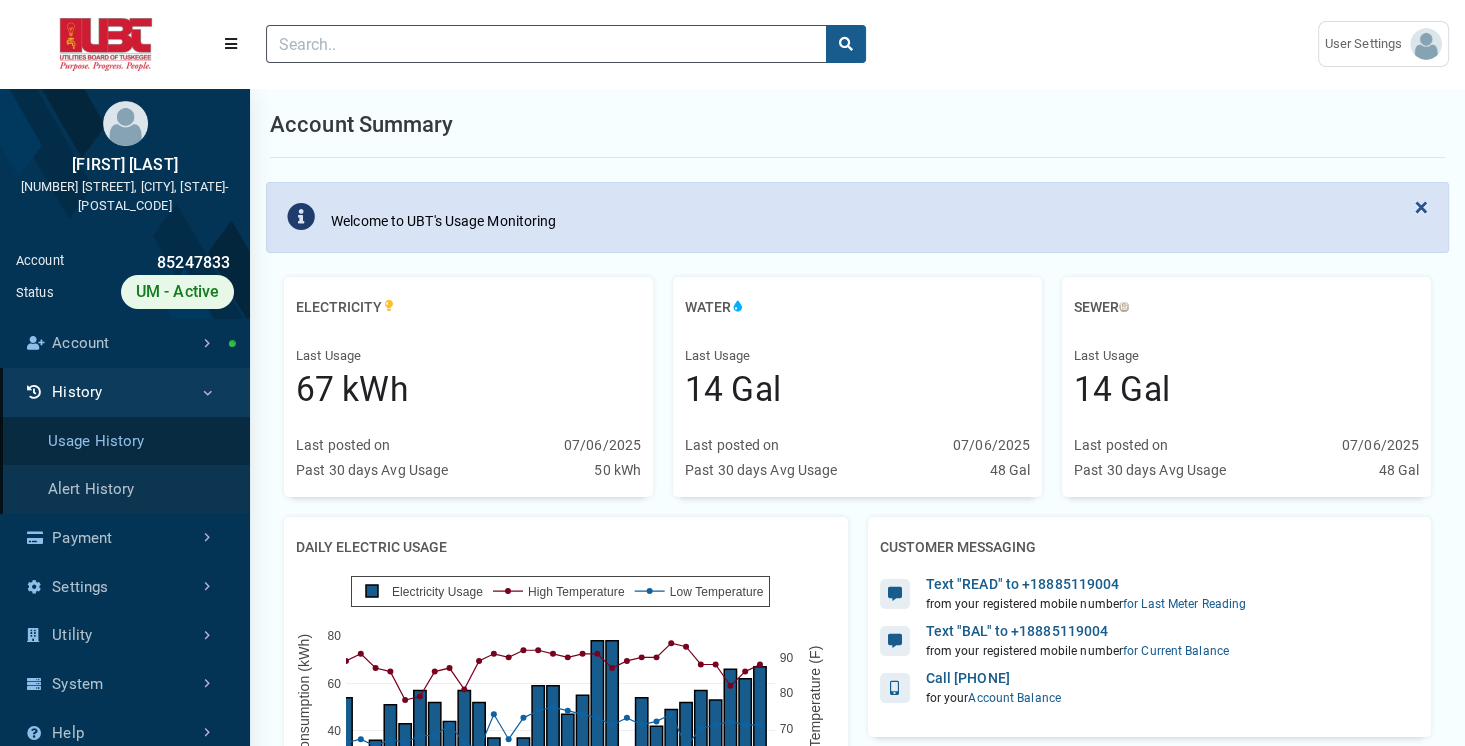 click on "Usage History" at bounding box center [125, 441] 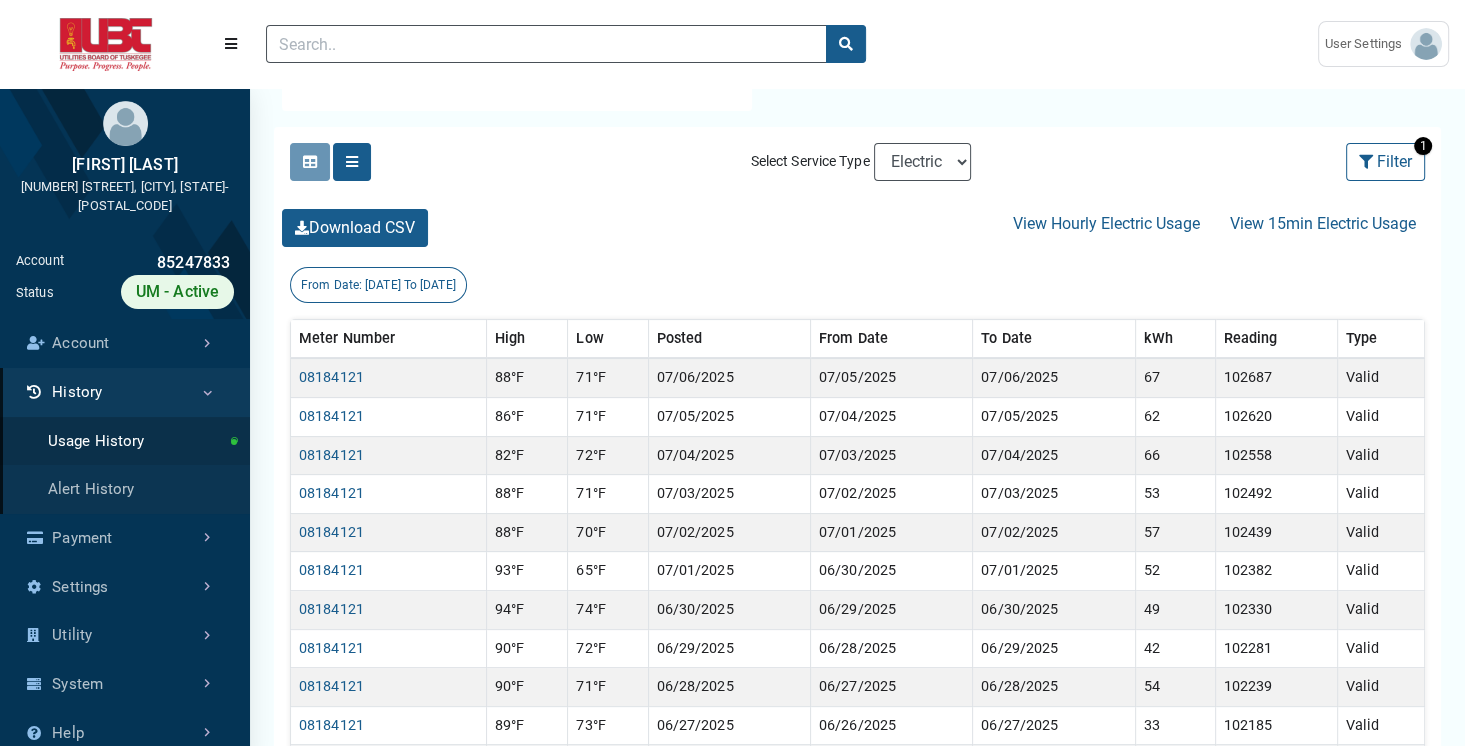 scroll, scrollTop: 345, scrollLeft: 0, axis: vertical 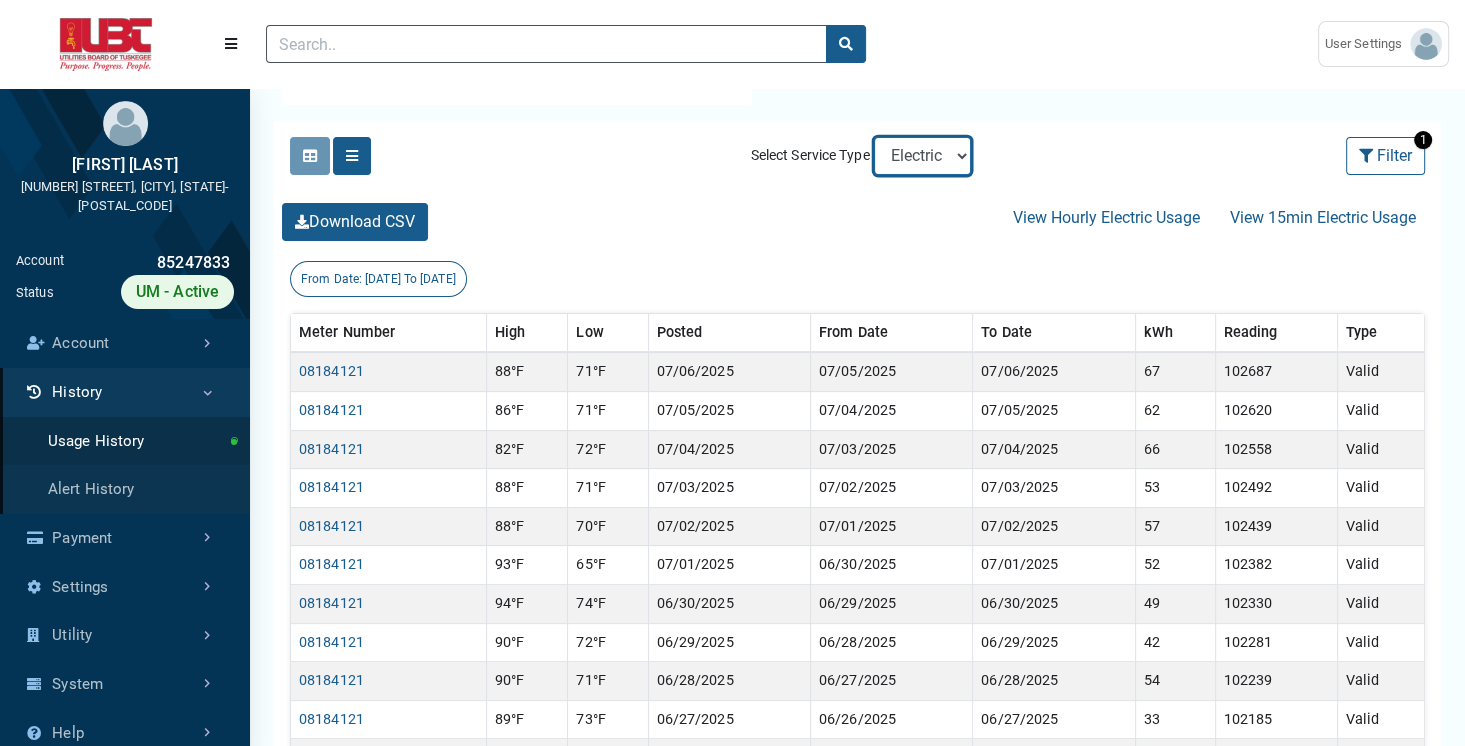 select on "Water" 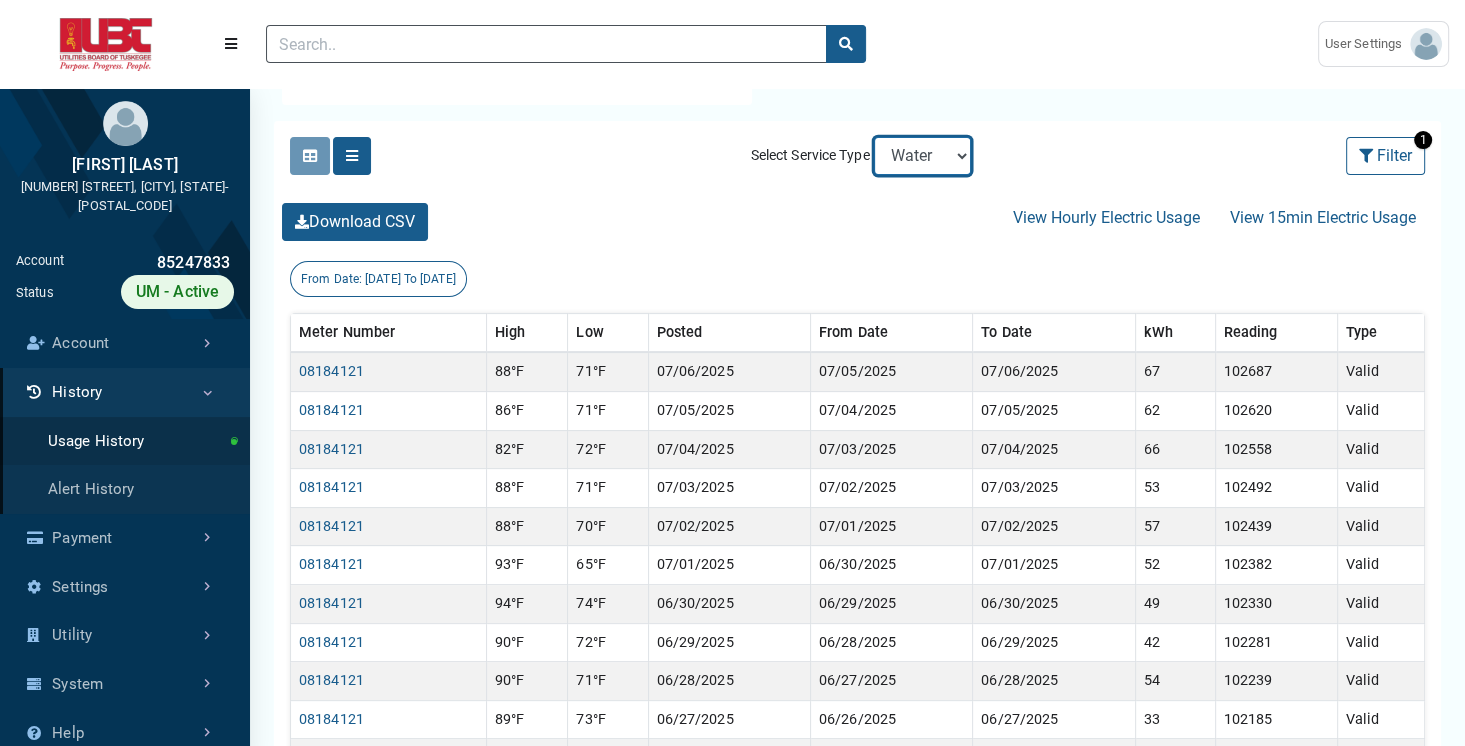 click on "Electric
Sewer
Water" at bounding box center (922, 156) 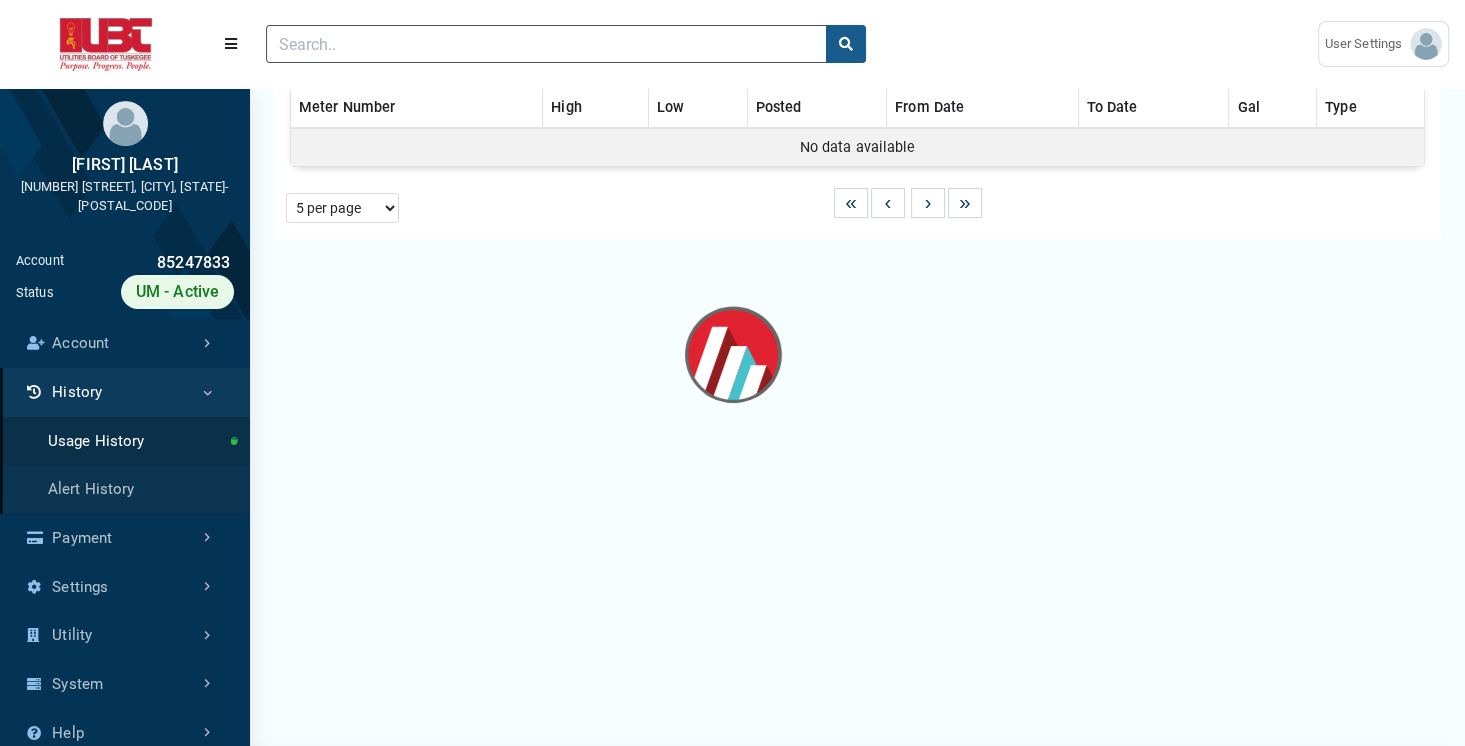 scroll, scrollTop: 0, scrollLeft: 0, axis: both 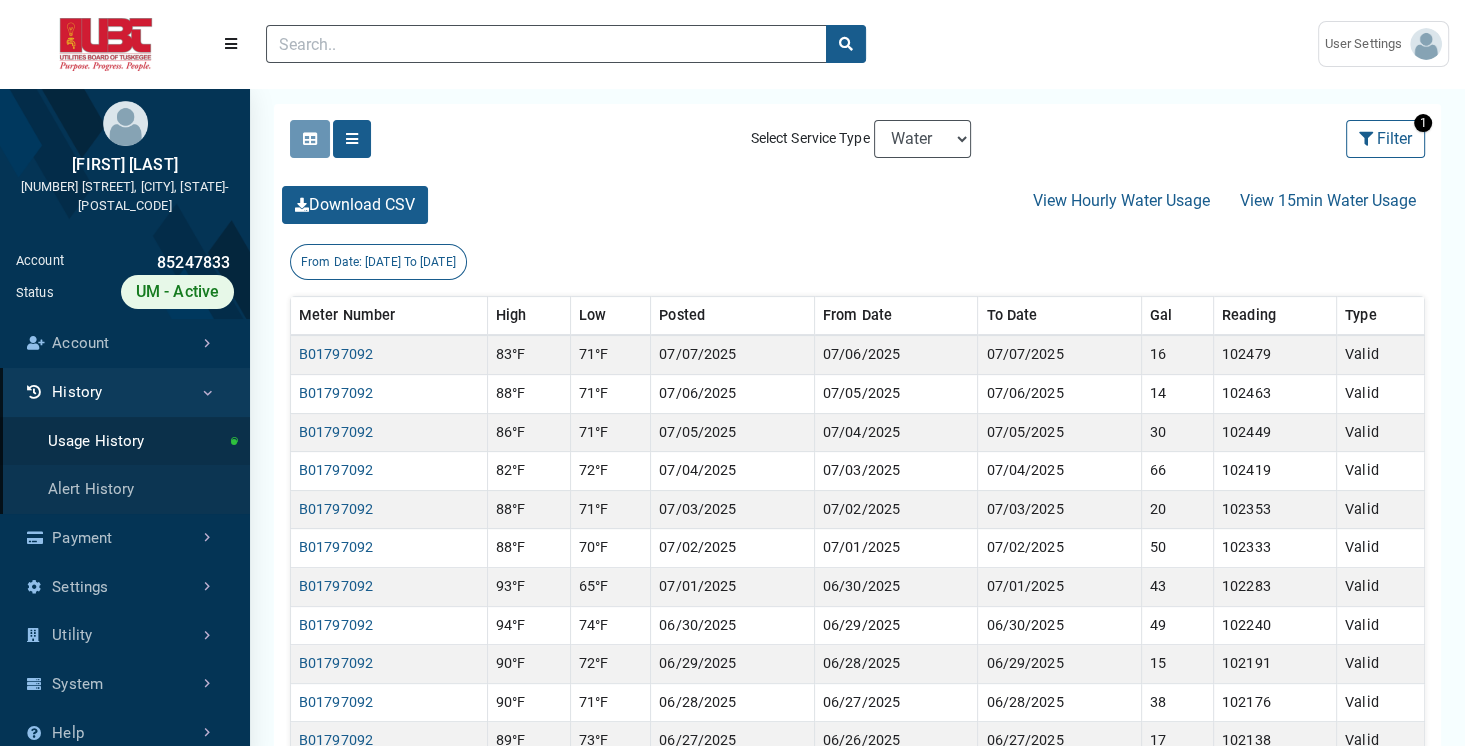 click on "Select Service Type
Electric
Sewer
Water" at bounding box center [859, 139] 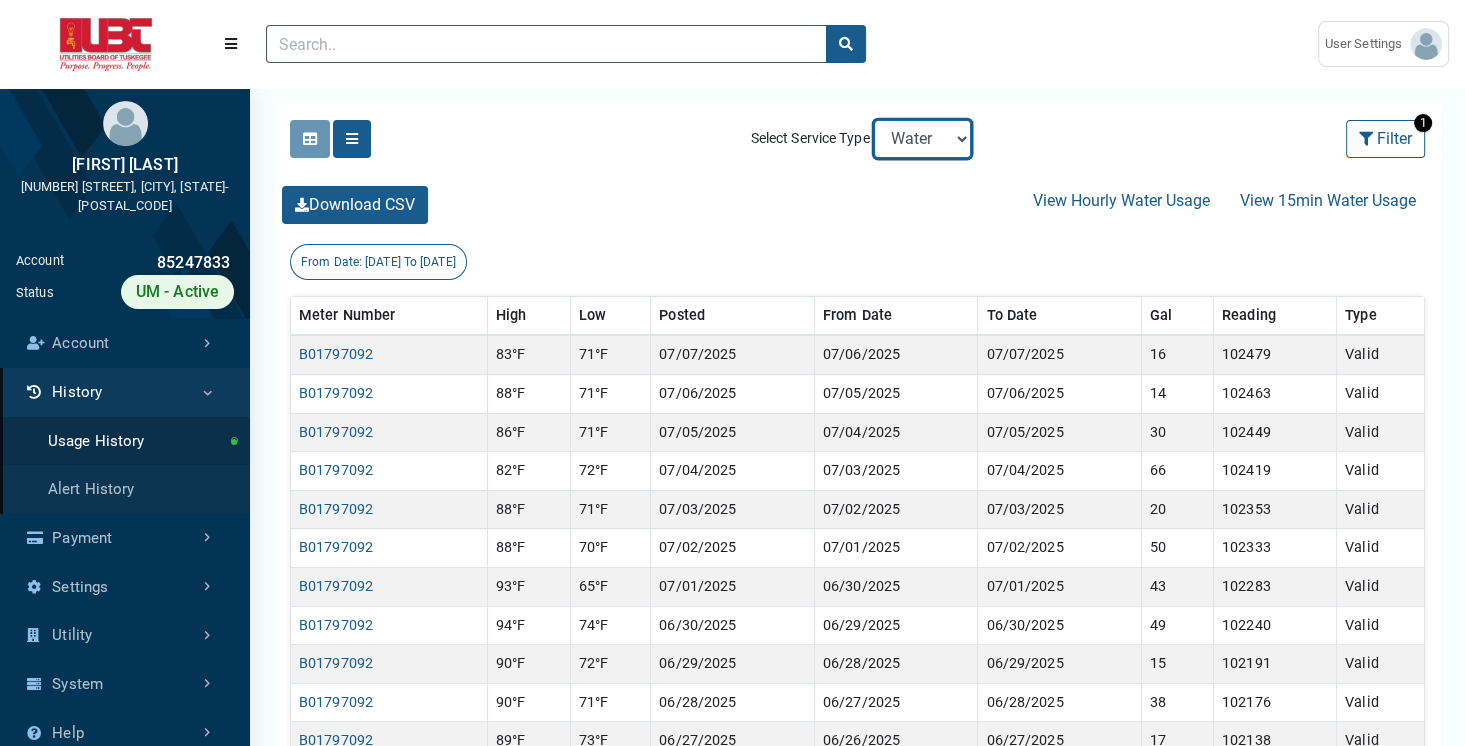 select on "Electric" 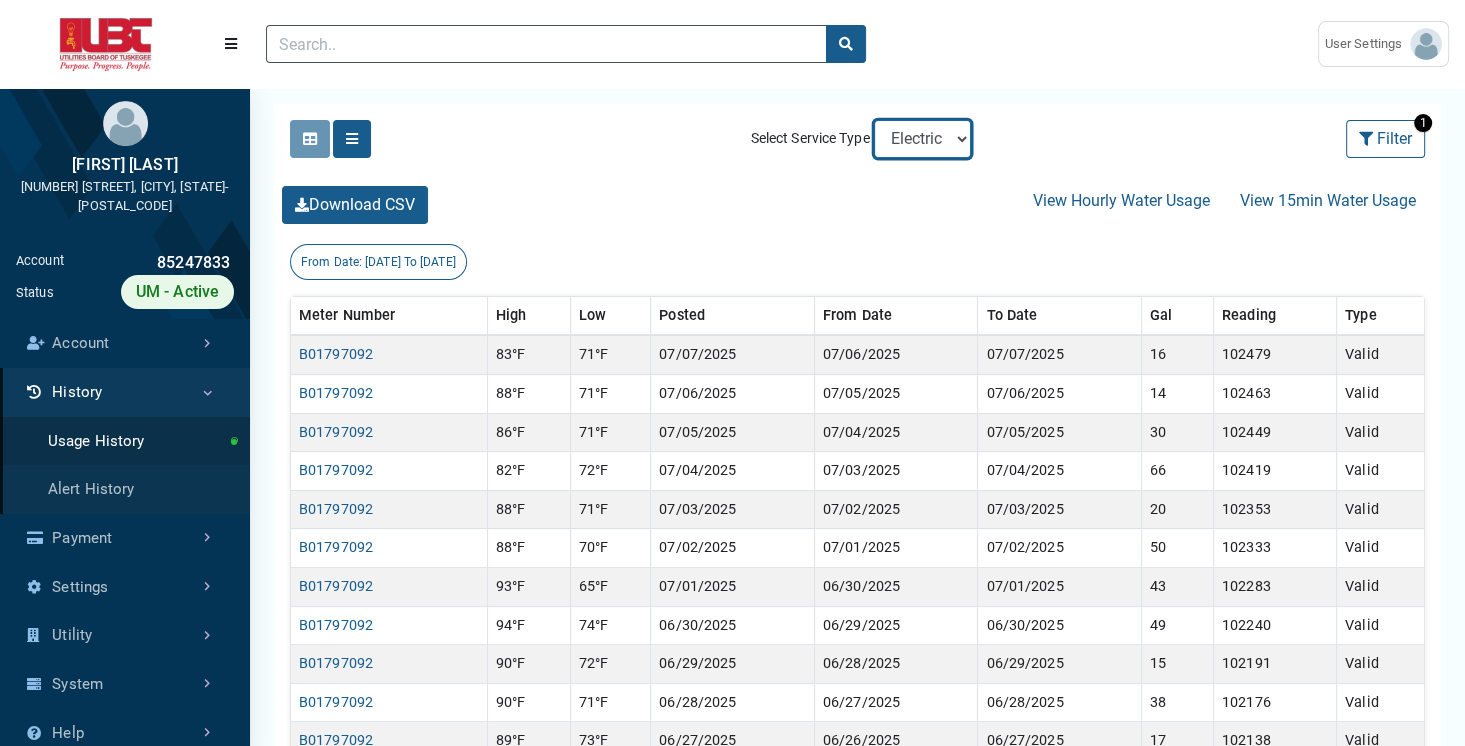 click on "Electric
Sewer
Water" at bounding box center (922, 139) 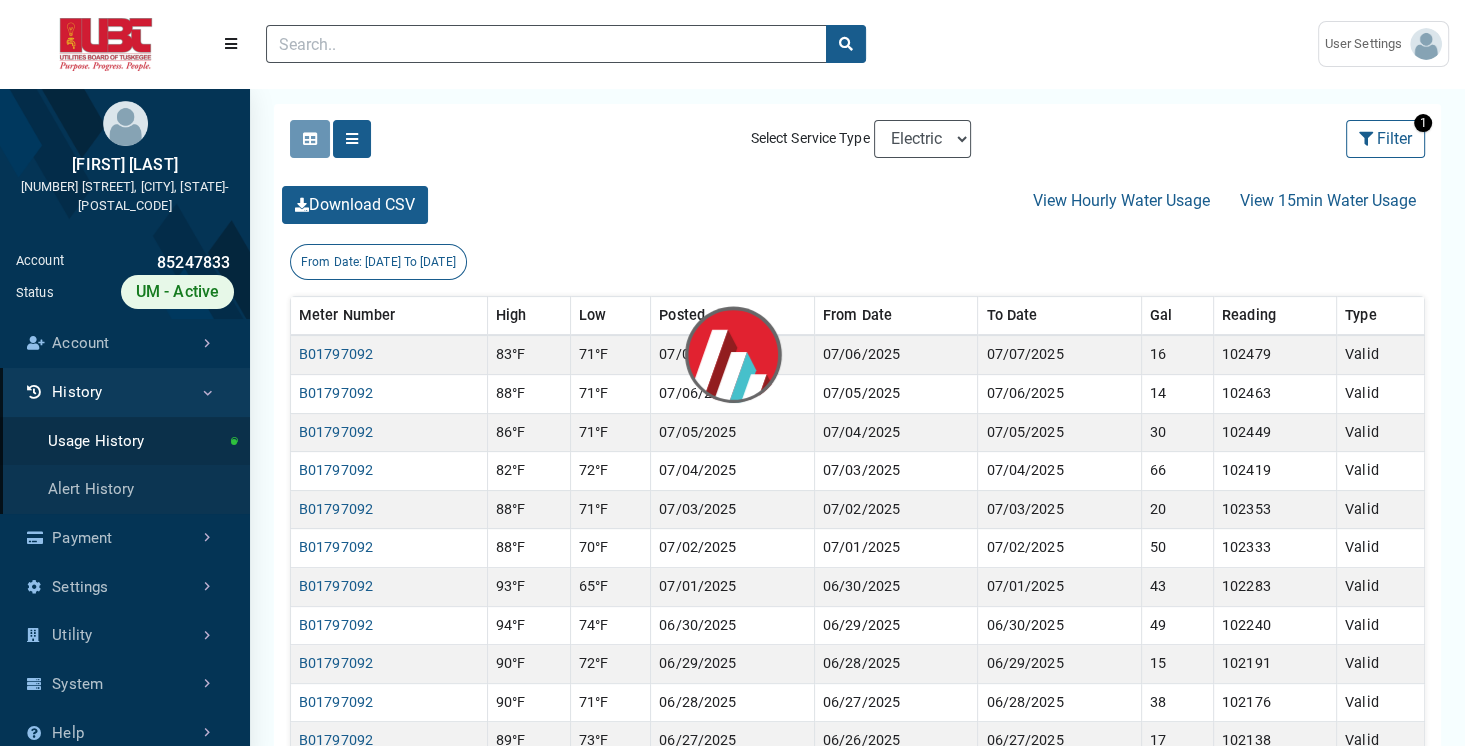 scroll, scrollTop: 0, scrollLeft: 0, axis: both 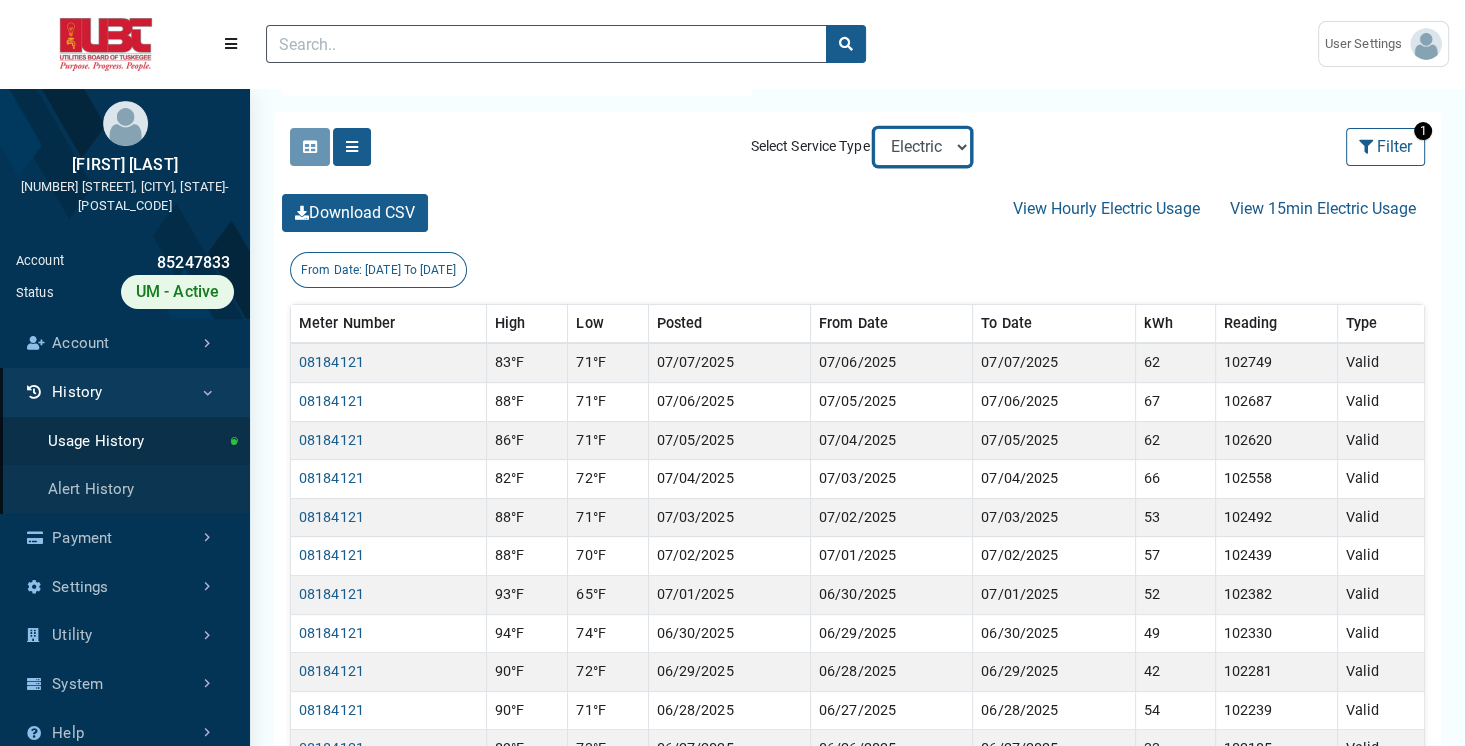 select on "Water" 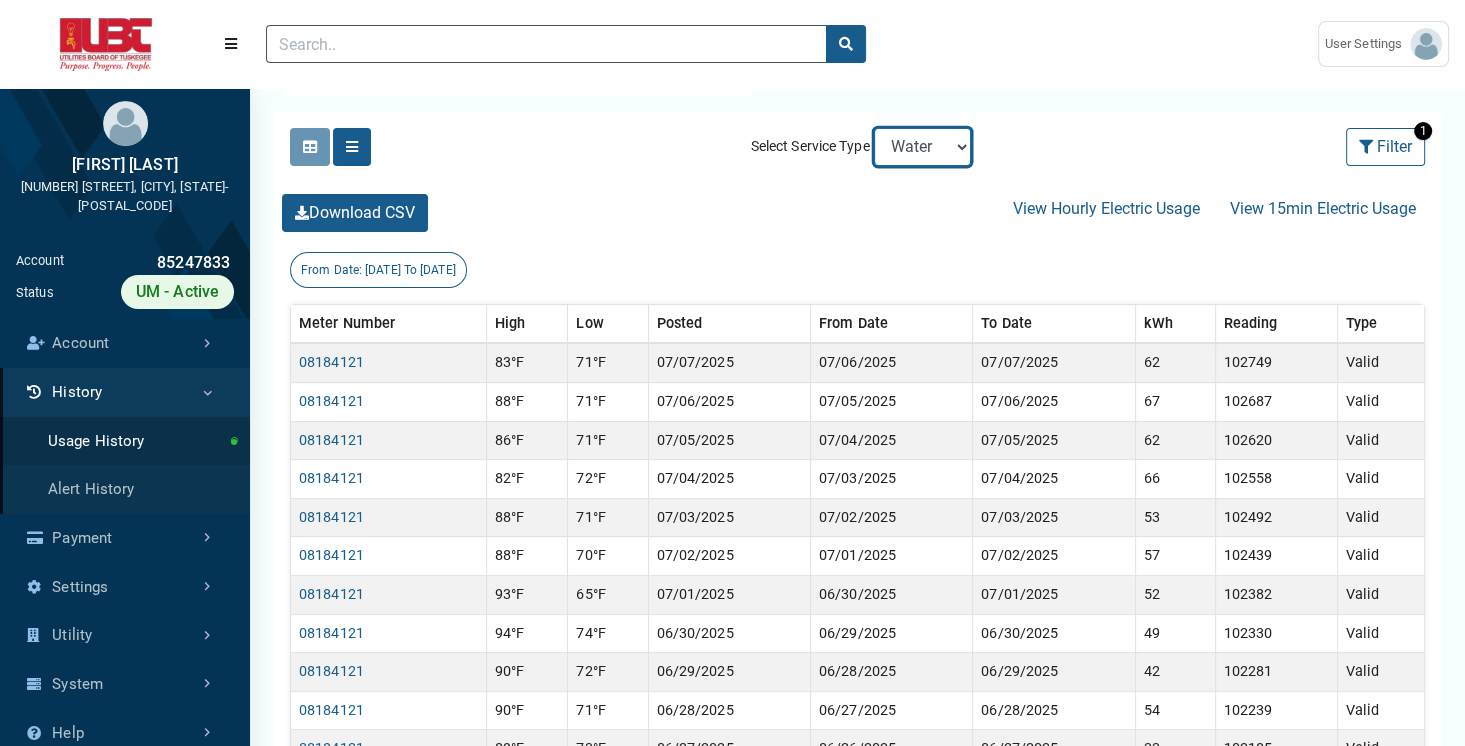 click on "Electric
Sewer
Water" at bounding box center (922, 147) 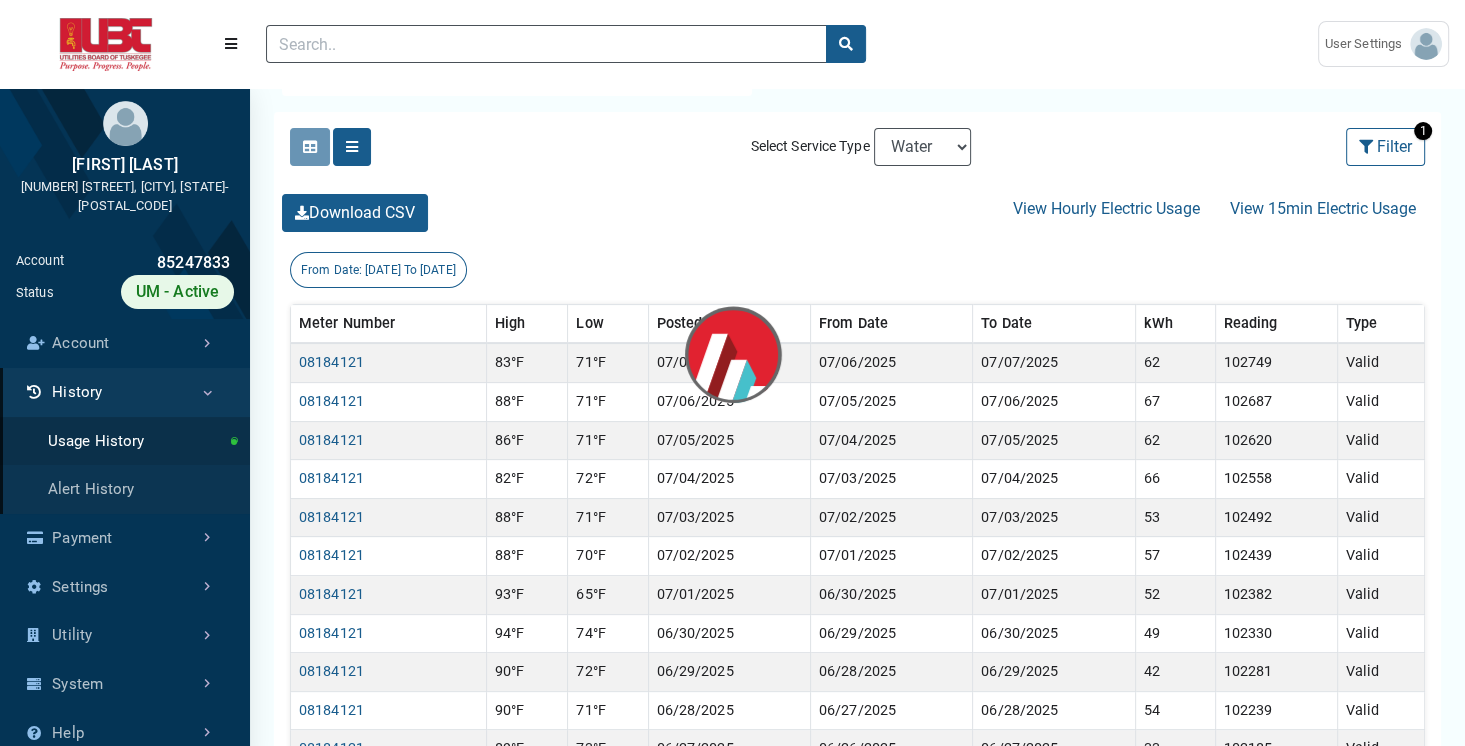 scroll, scrollTop: 0, scrollLeft: 0, axis: both 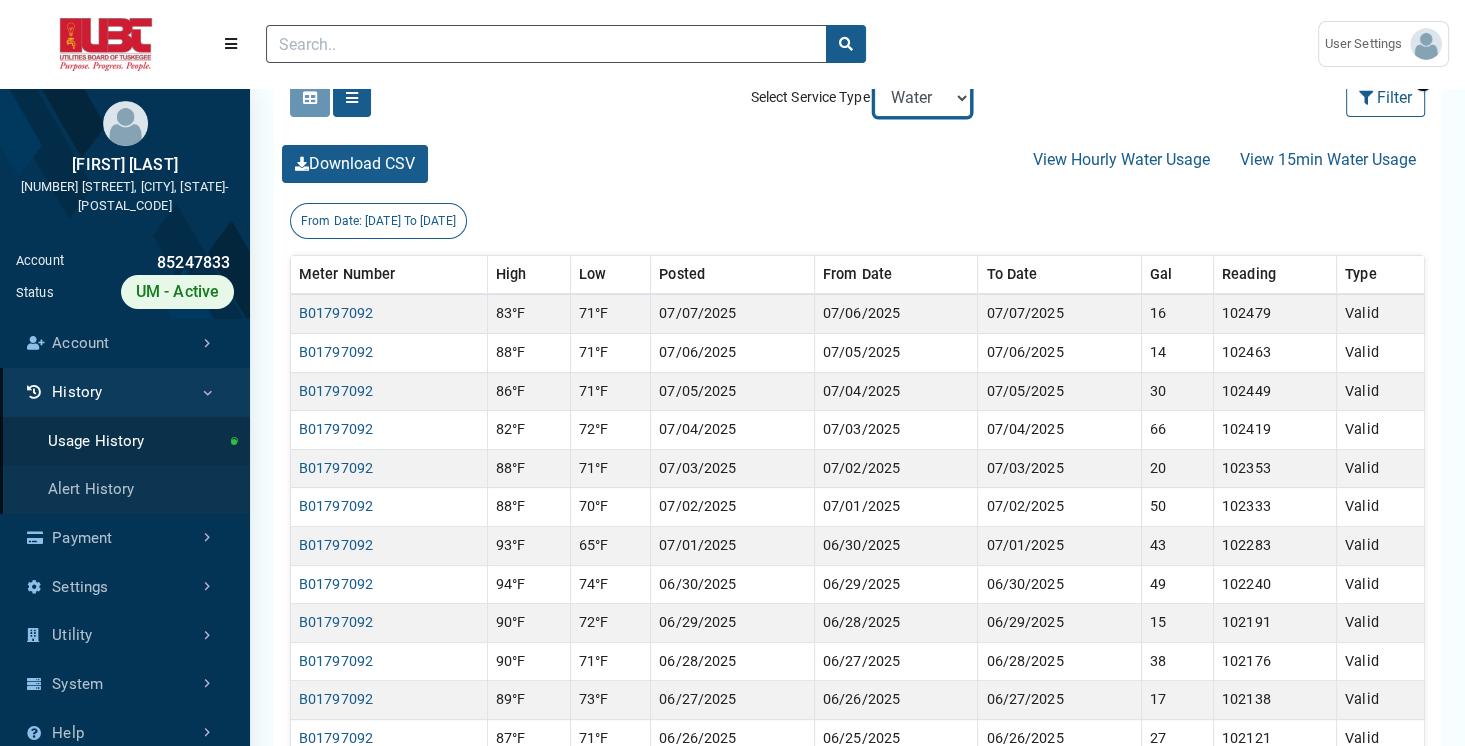 select on "Sewer" 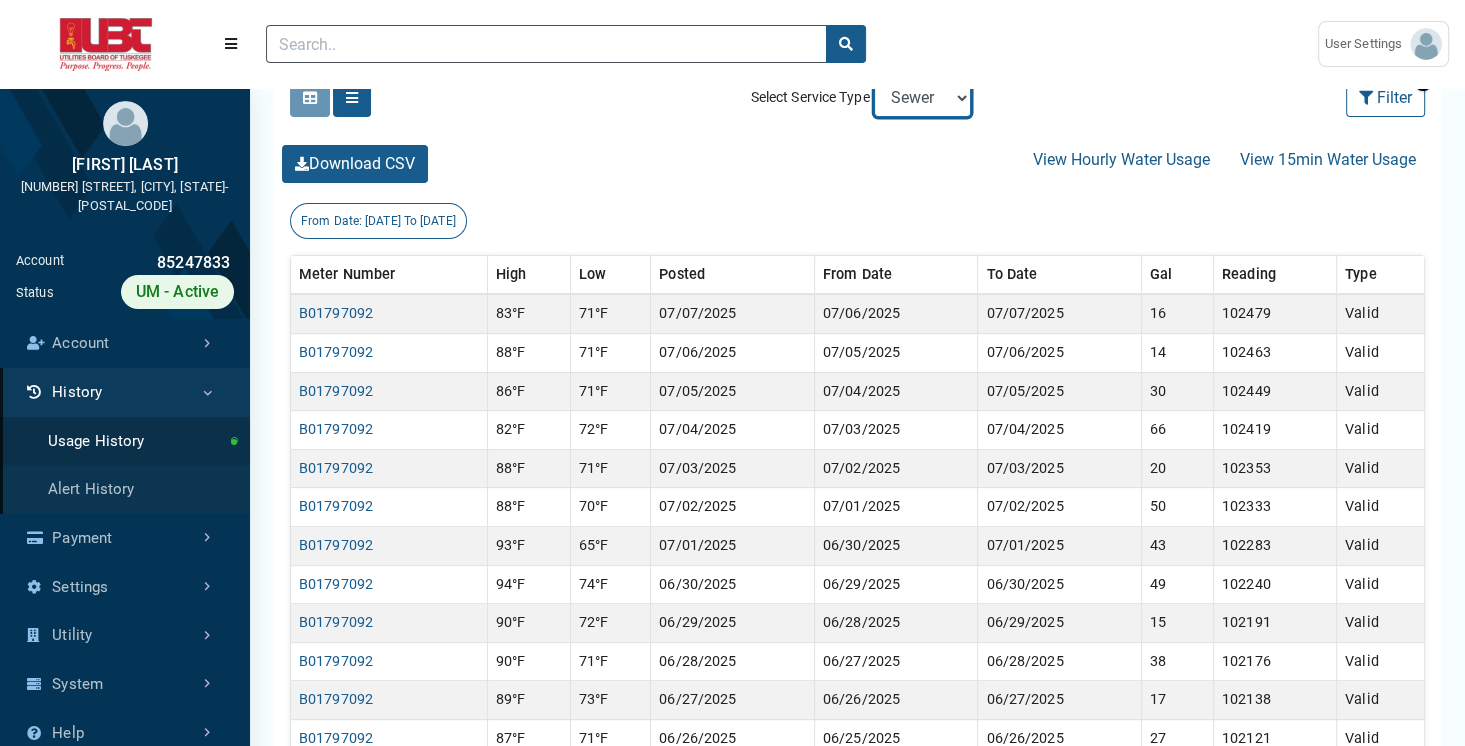 click on "Electric
Sewer
Water" at bounding box center [922, 98] 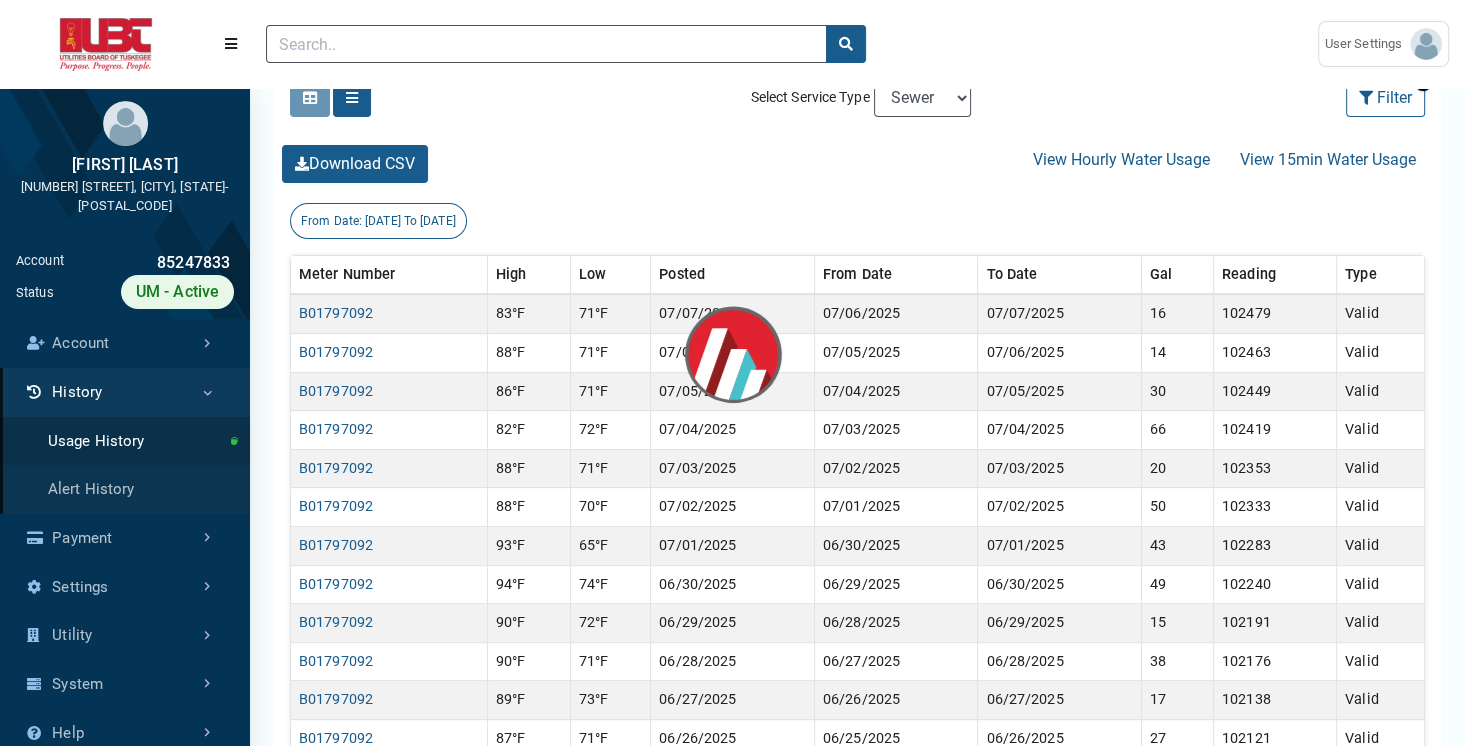 scroll, scrollTop: 0, scrollLeft: 0, axis: both 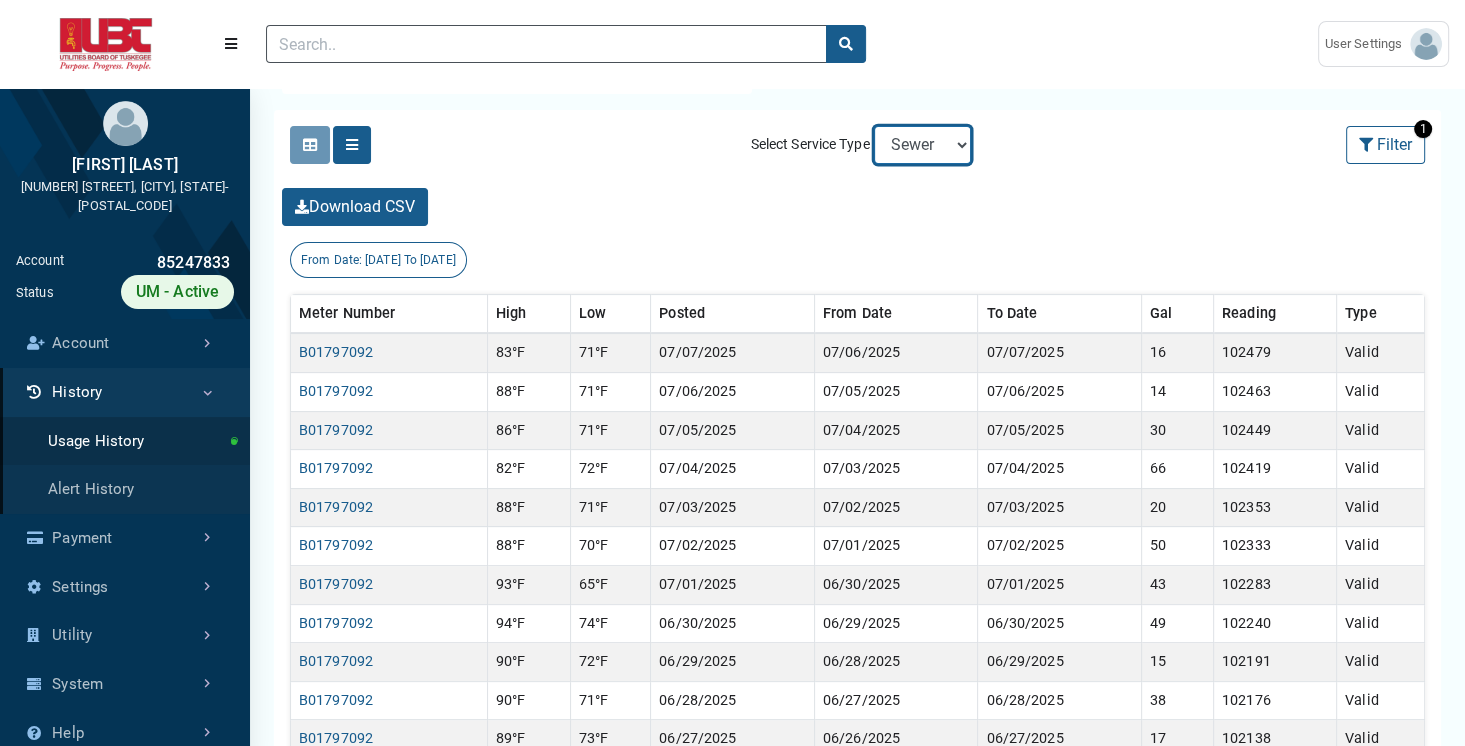 select on "Water" 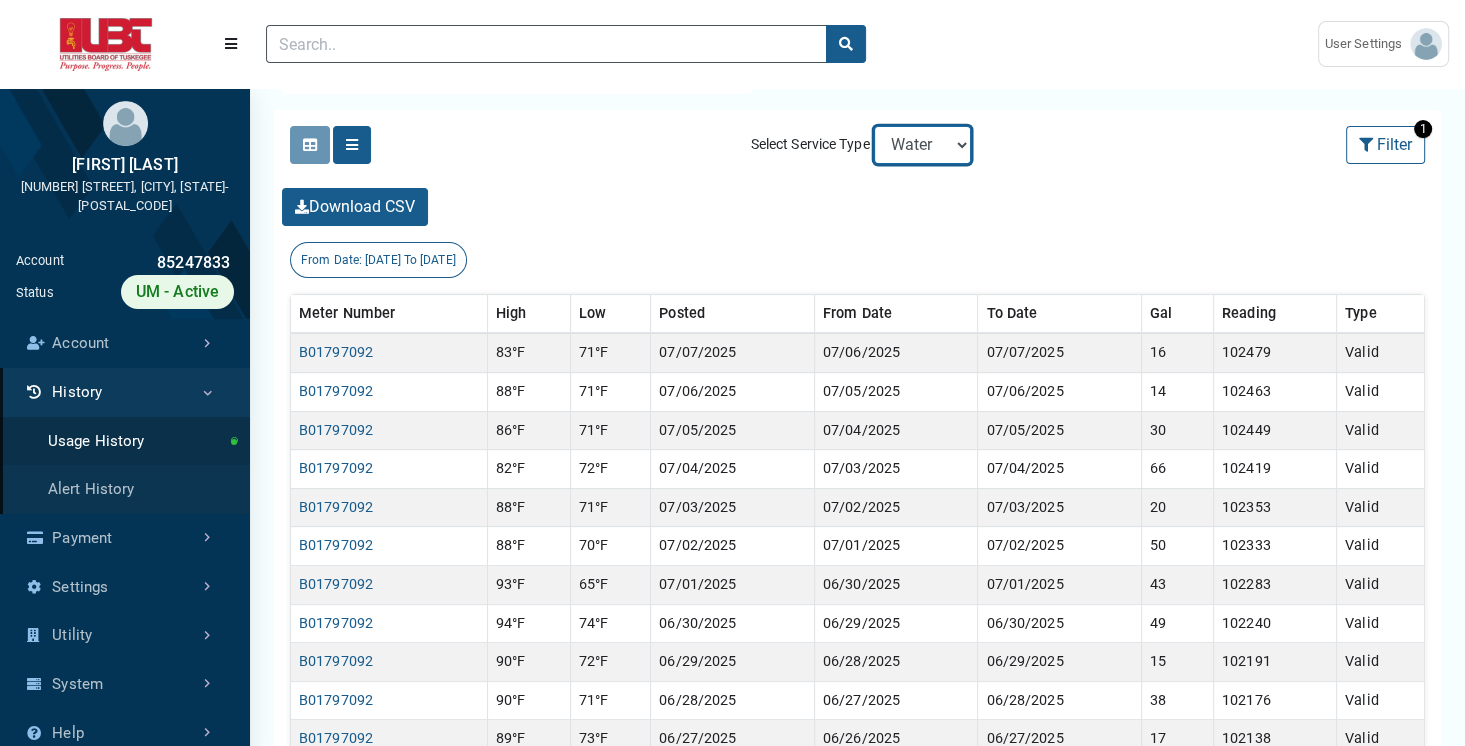 click on "Electric
Sewer
Water" at bounding box center [922, 145] 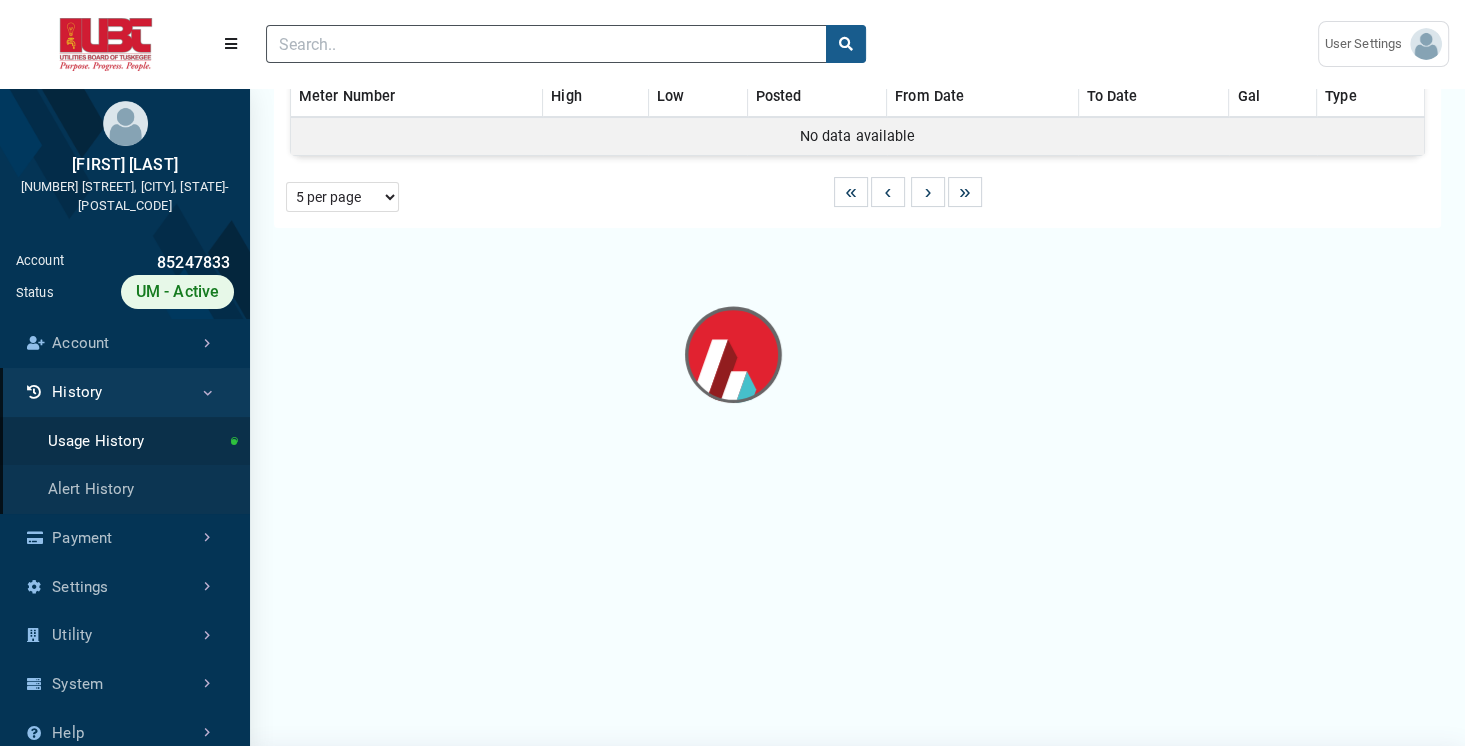 scroll, scrollTop: 0, scrollLeft: 0, axis: both 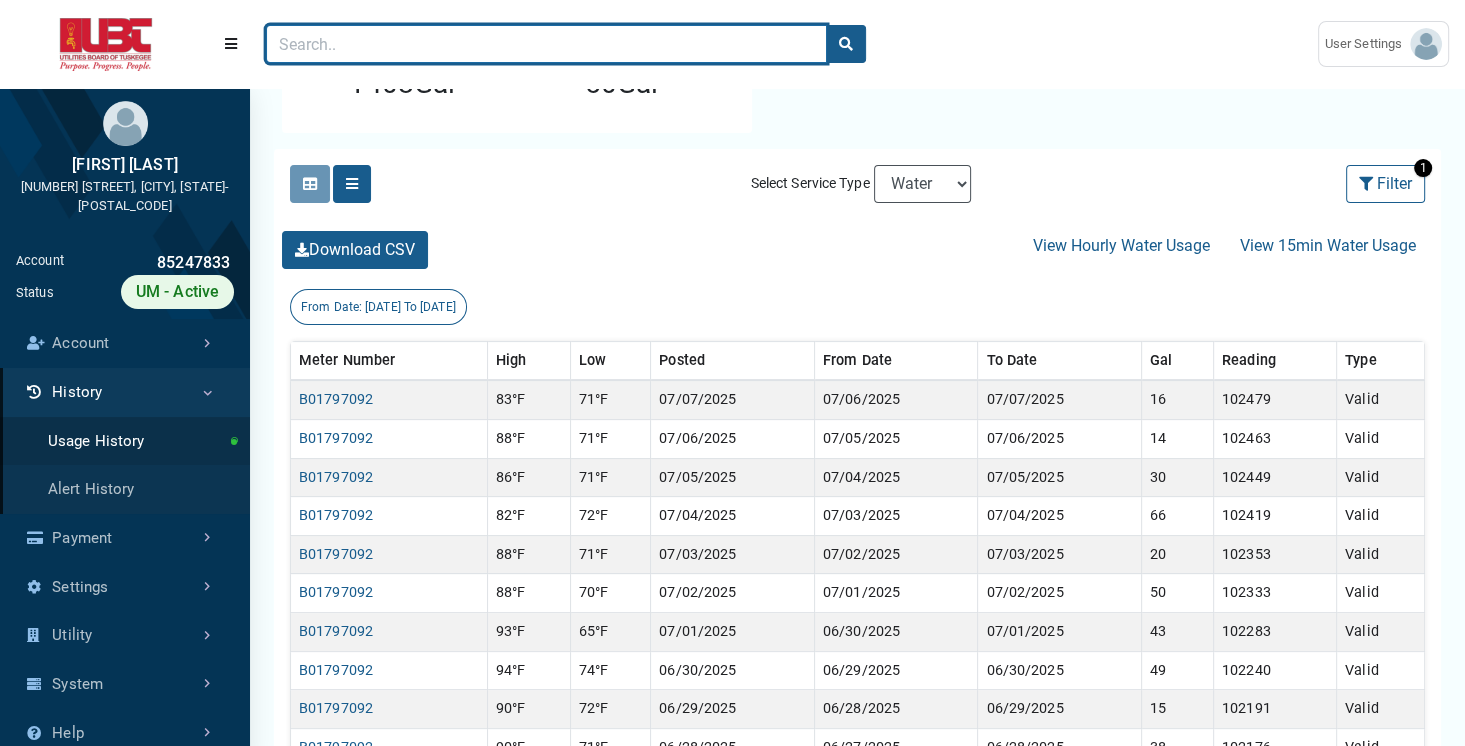click at bounding box center [546, 44] 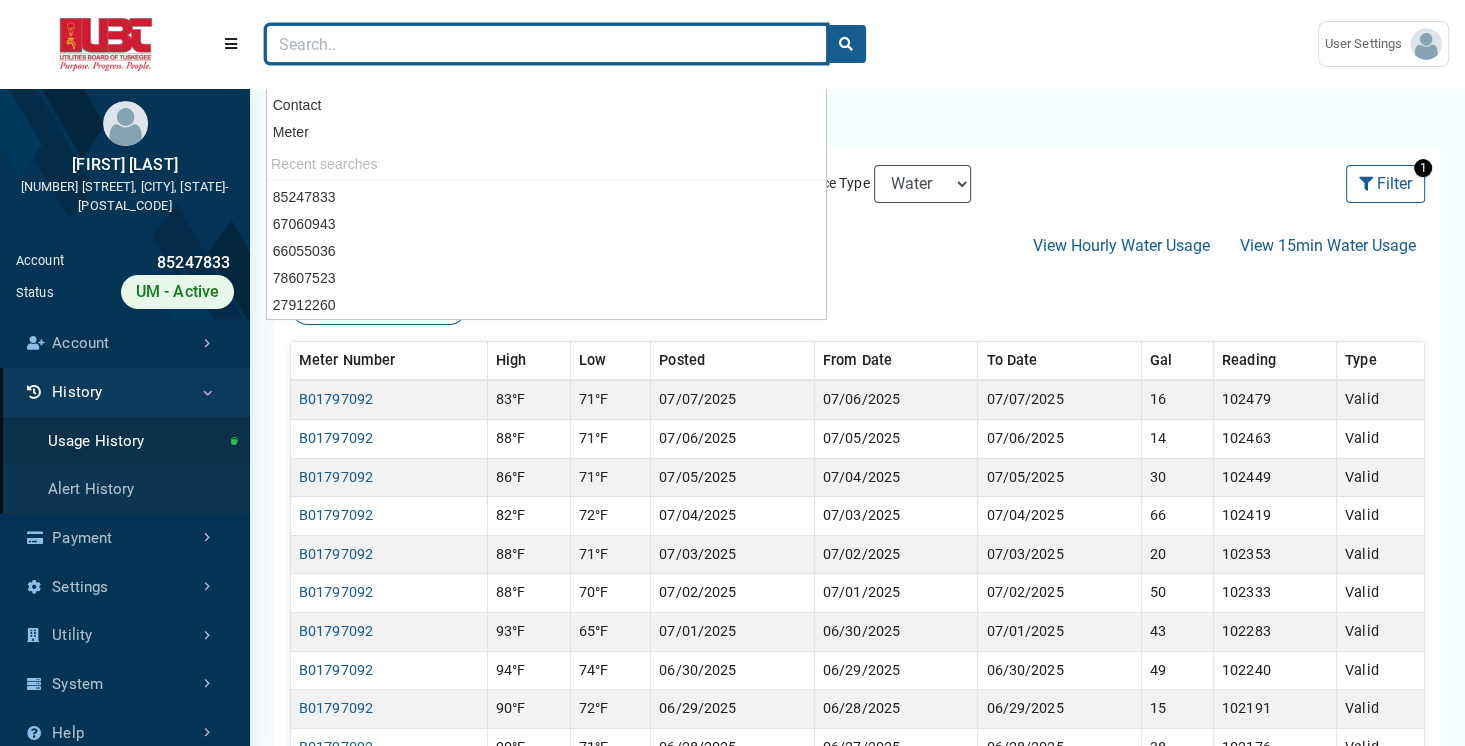 paste on "67060943" 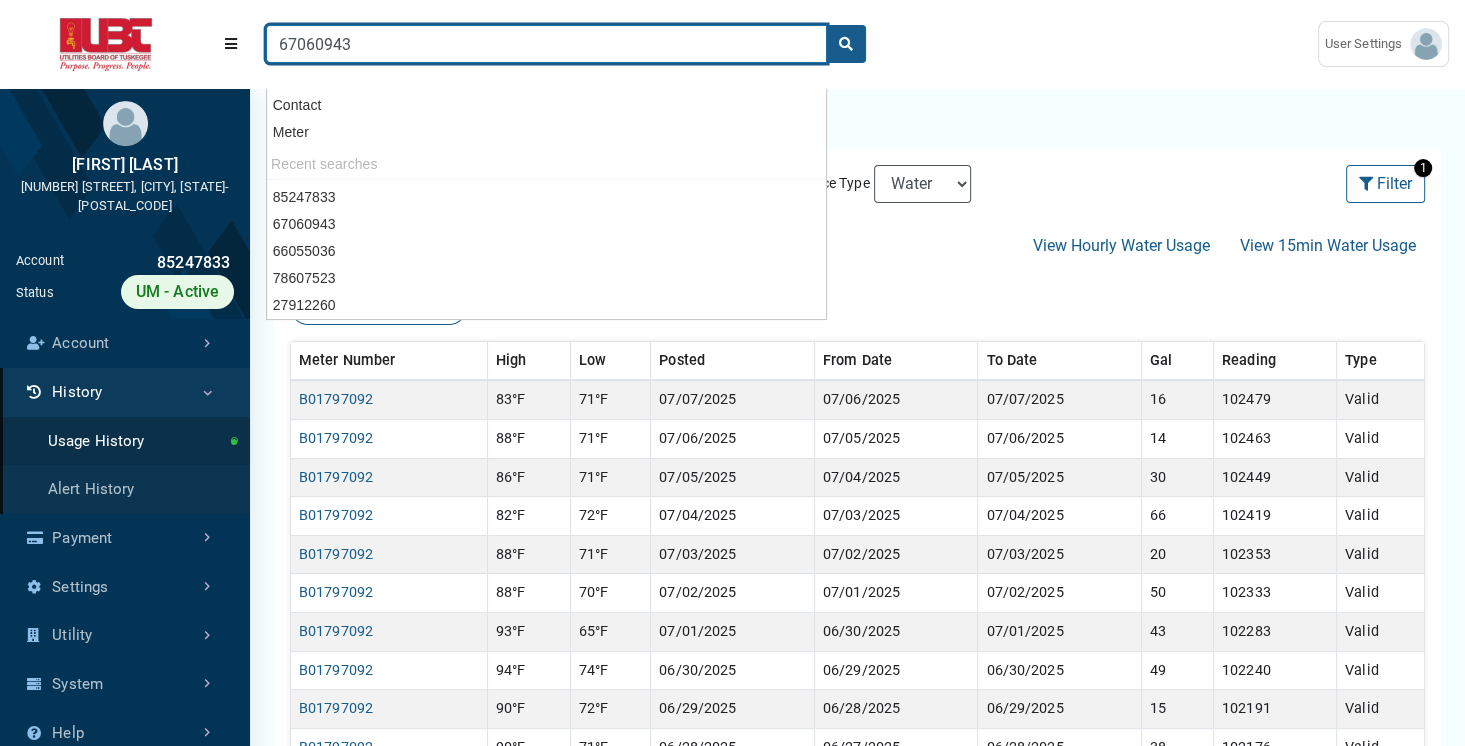 type on "67060943" 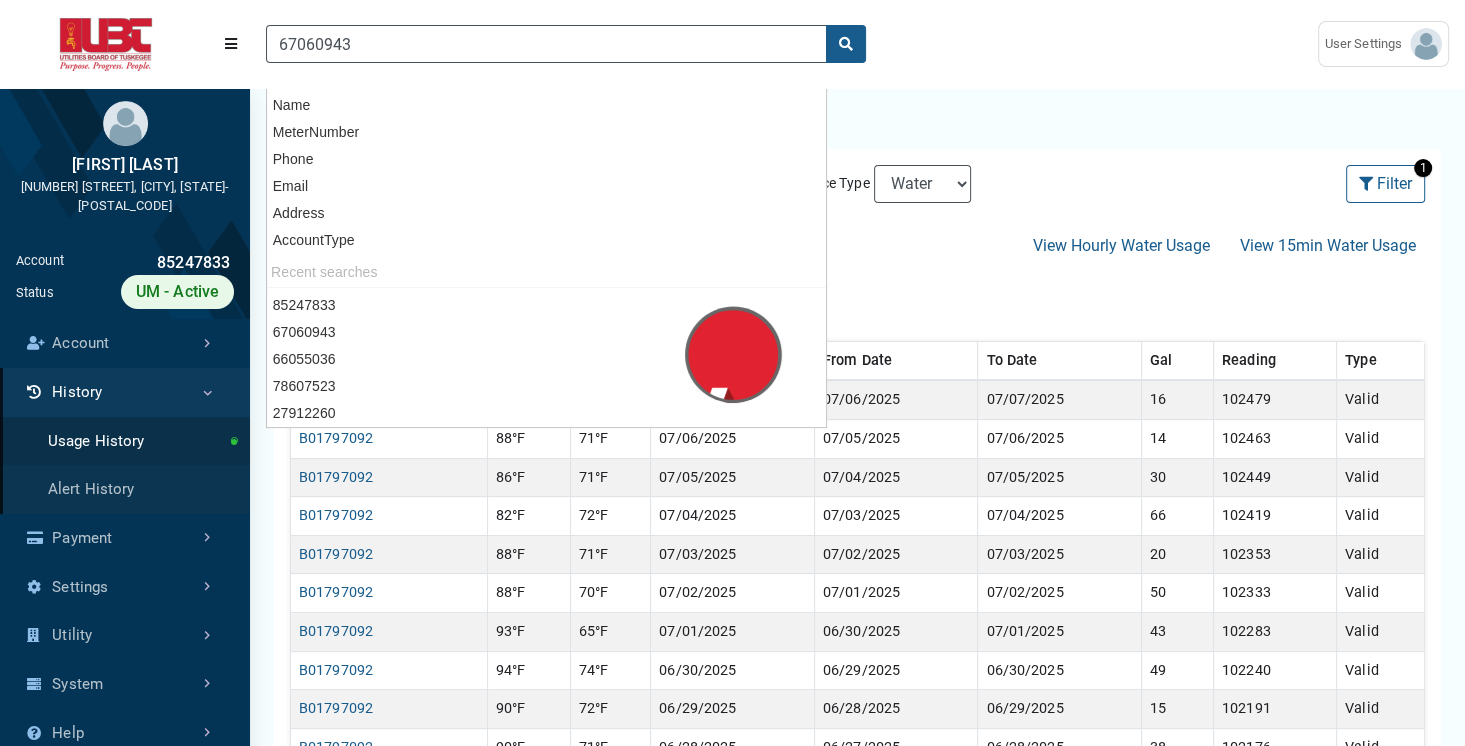 scroll, scrollTop: 223, scrollLeft: 0, axis: vertical 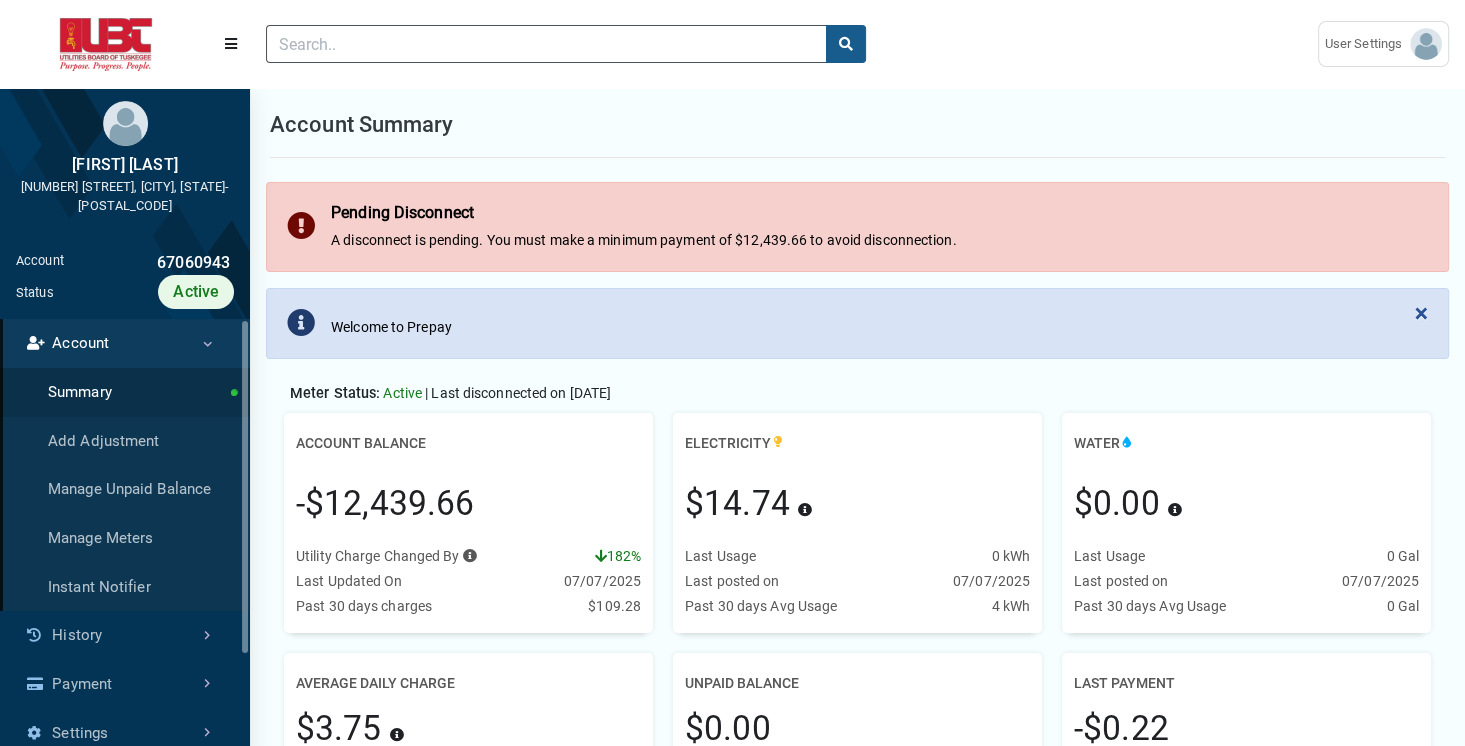 drag, startPoint x: 295, startPoint y: 508, endPoint x: 477, endPoint y: 501, distance: 182.13457 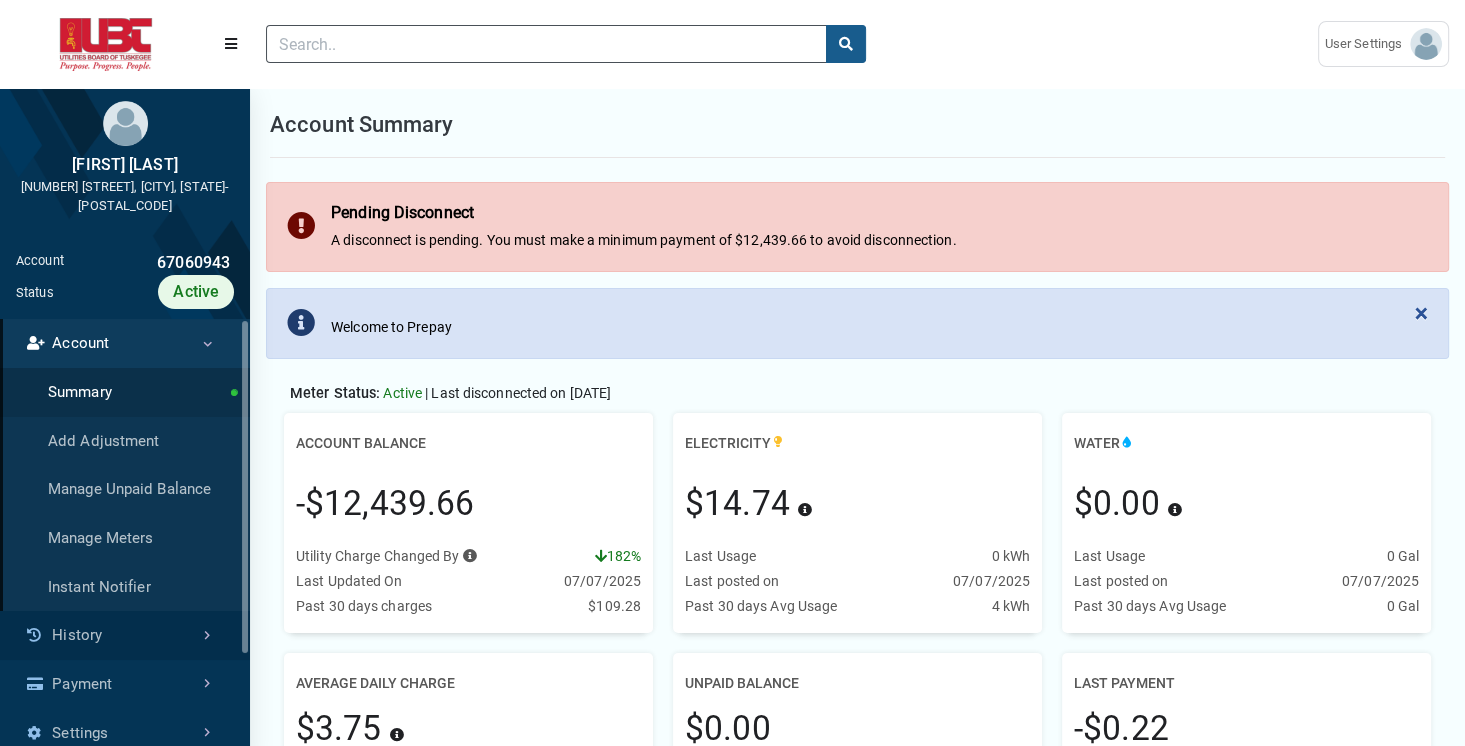 click on "History" at bounding box center [125, 635] 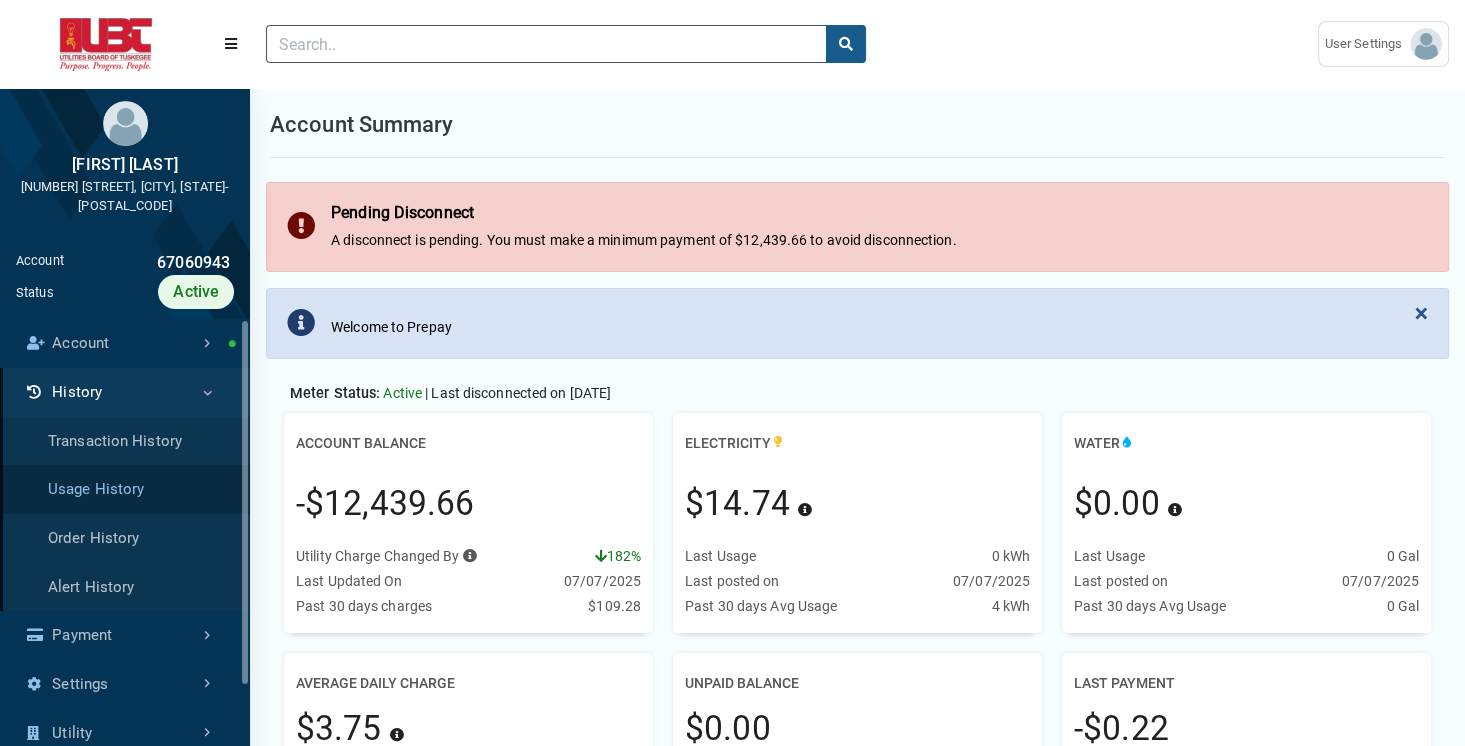 click on "Usage History" at bounding box center (125, 489) 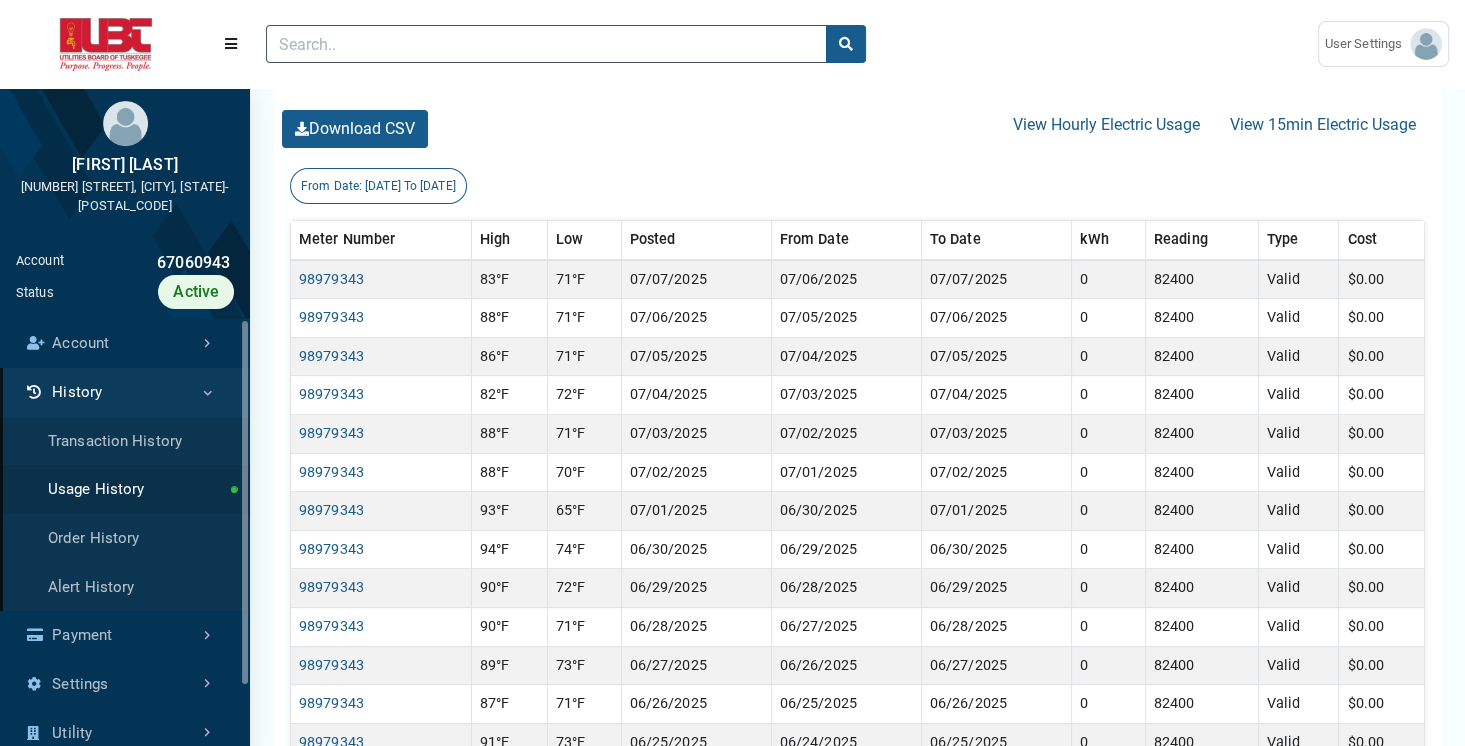 scroll, scrollTop: 557, scrollLeft: 0, axis: vertical 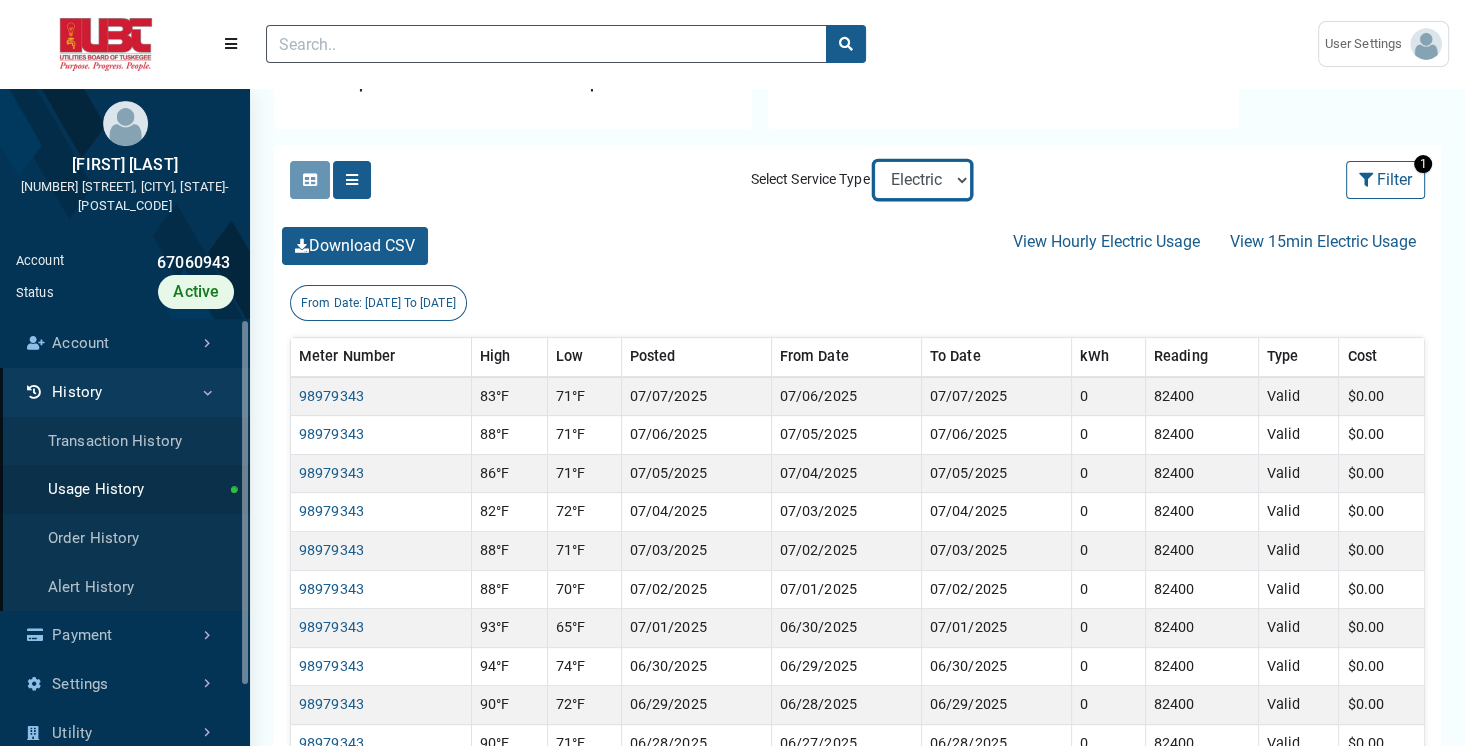 select on "Water" 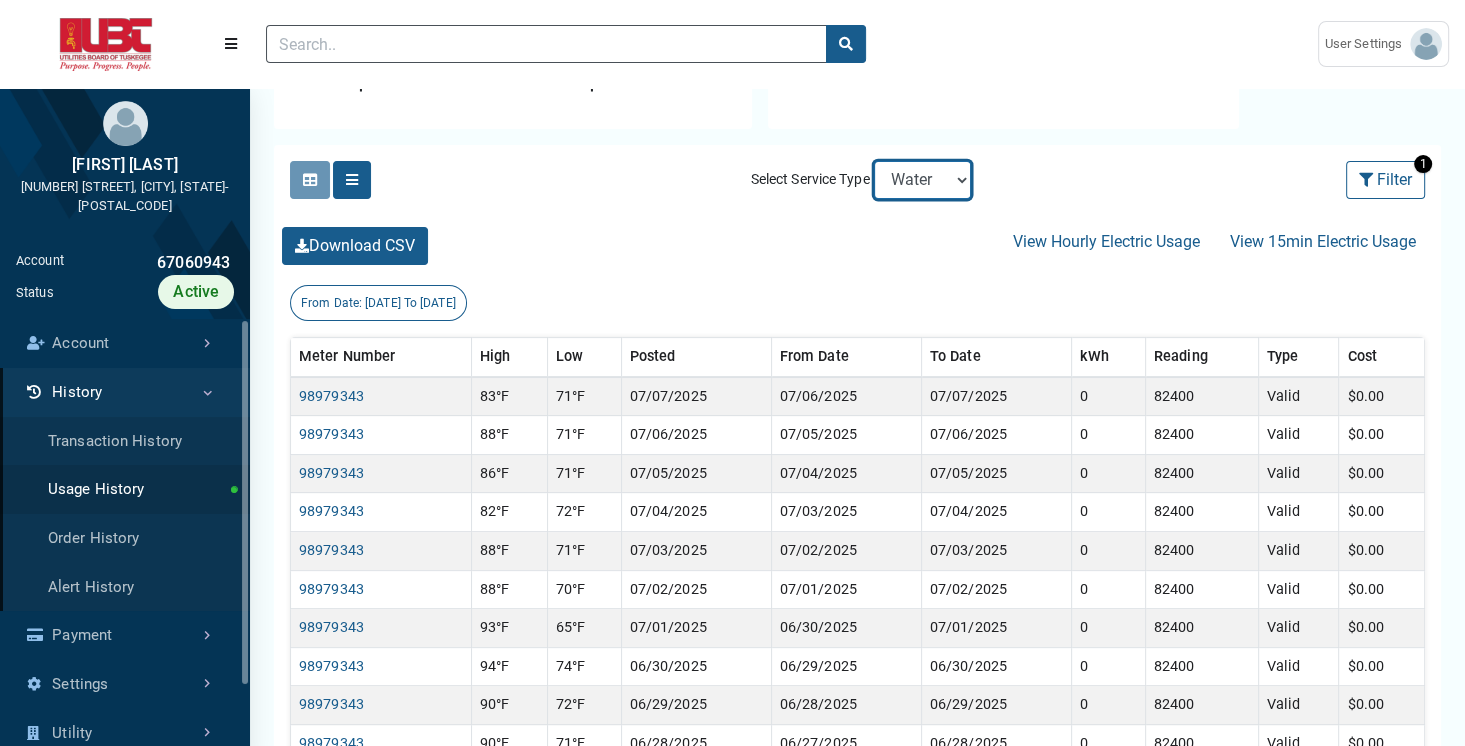 click on "Electric
Sewer
Water" at bounding box center (922, 180) 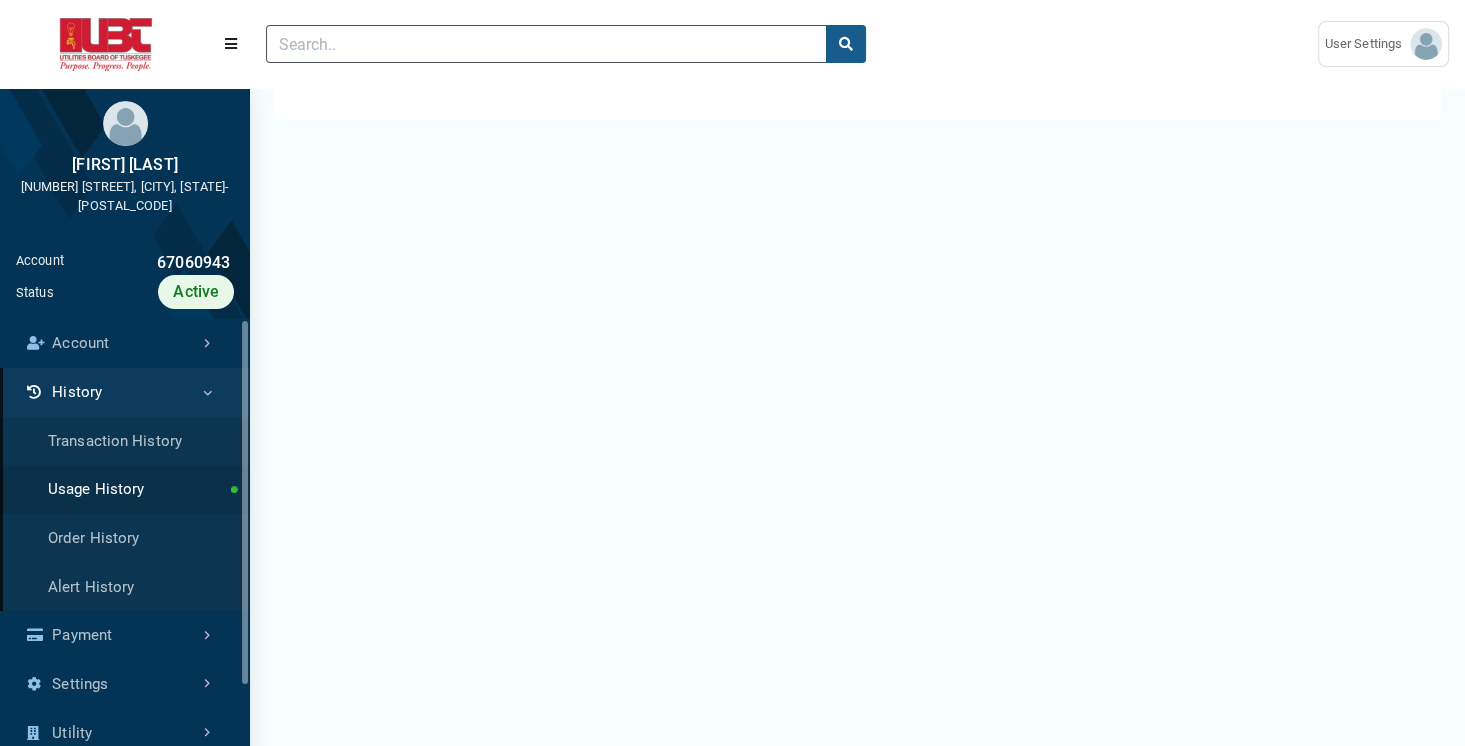 scroll, scrollTop: 0, scrollLeft: 0, axis: both 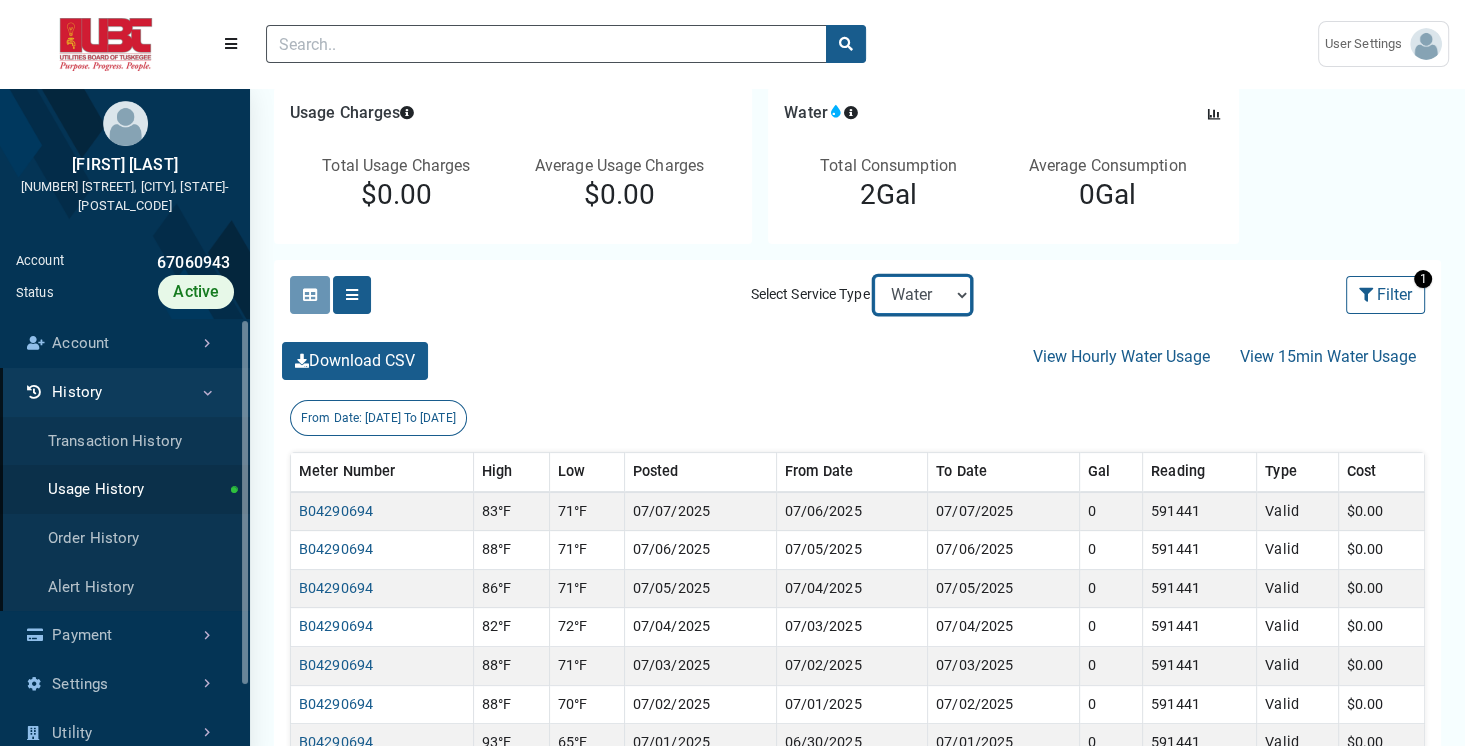 select on "Sewer" 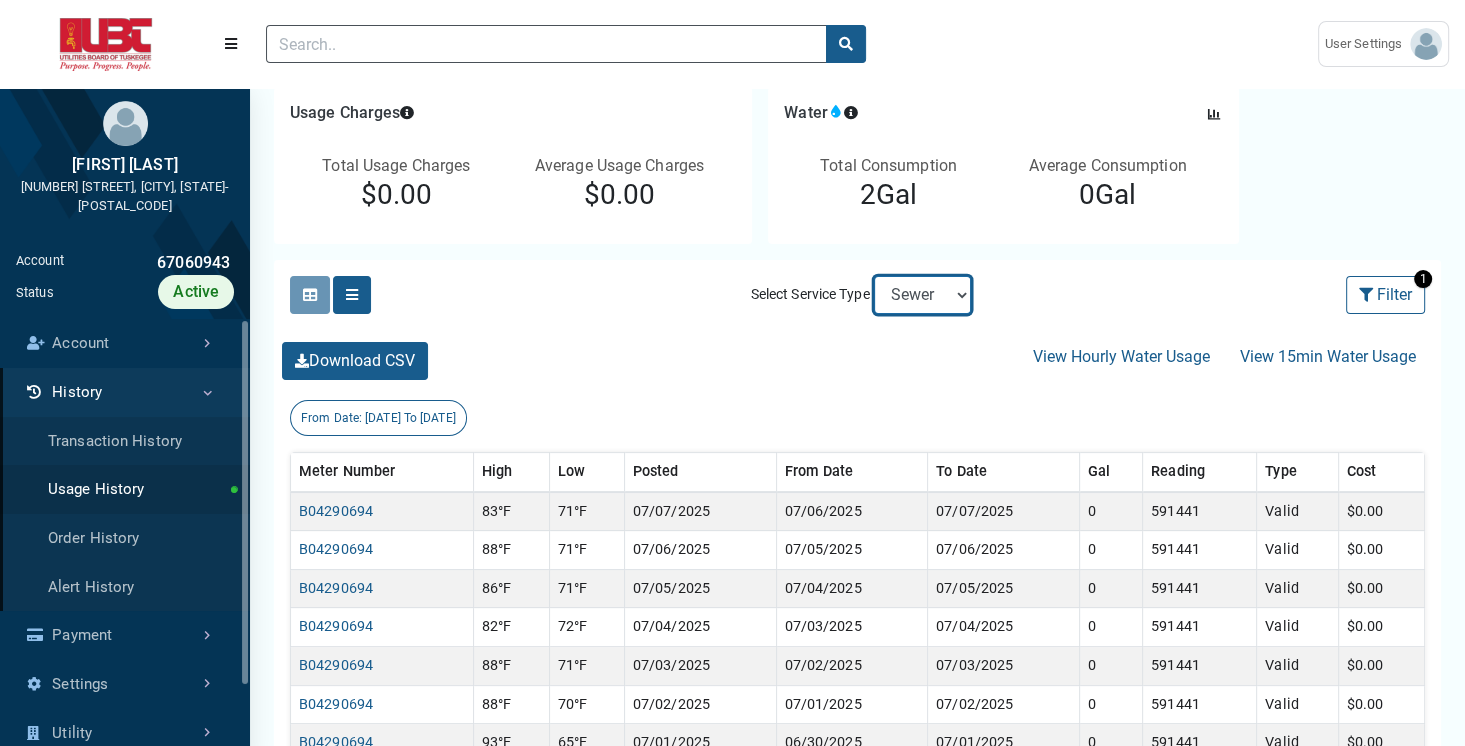 click on "Electric
Sewer
Water" at bounding box center (922, 295) 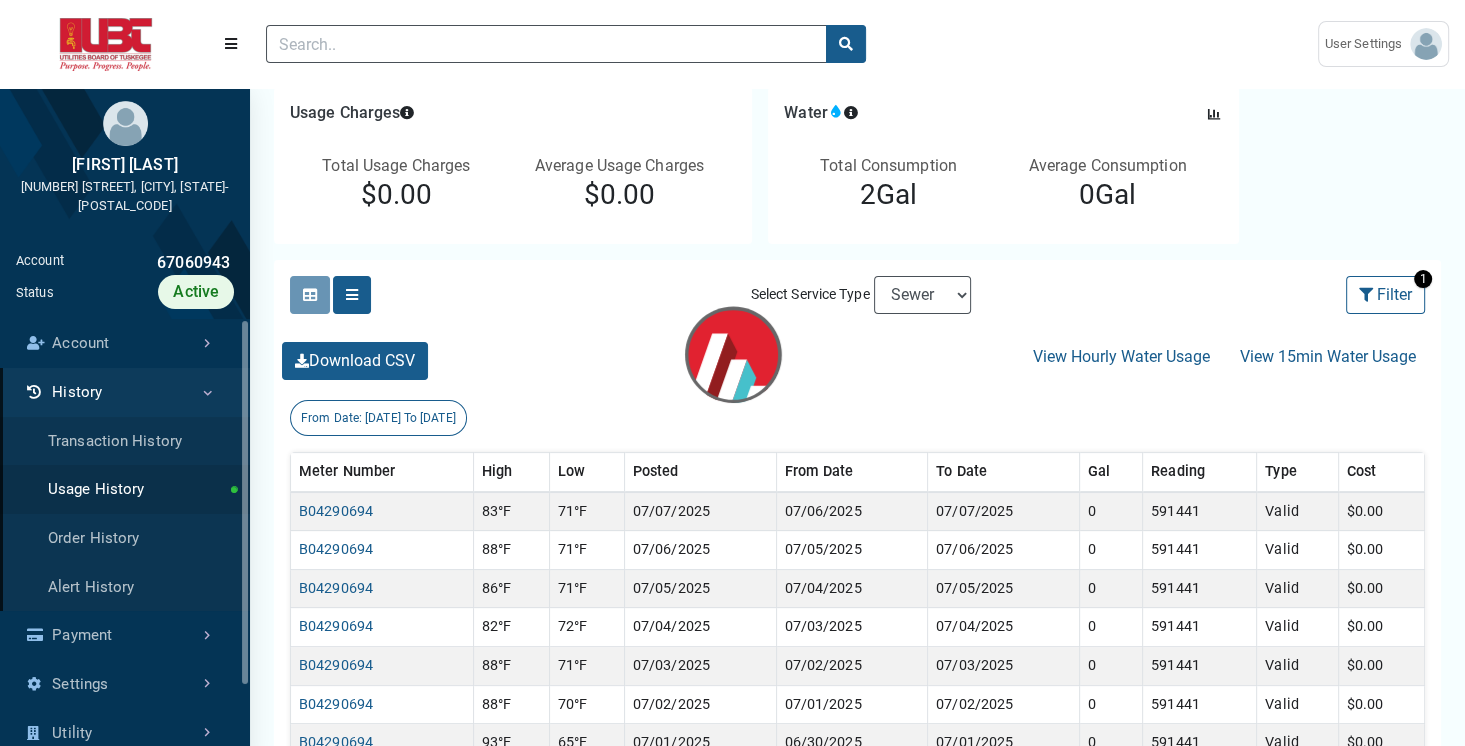 scroll, scrollTop: 0, scrollLeft: 0, axis: both 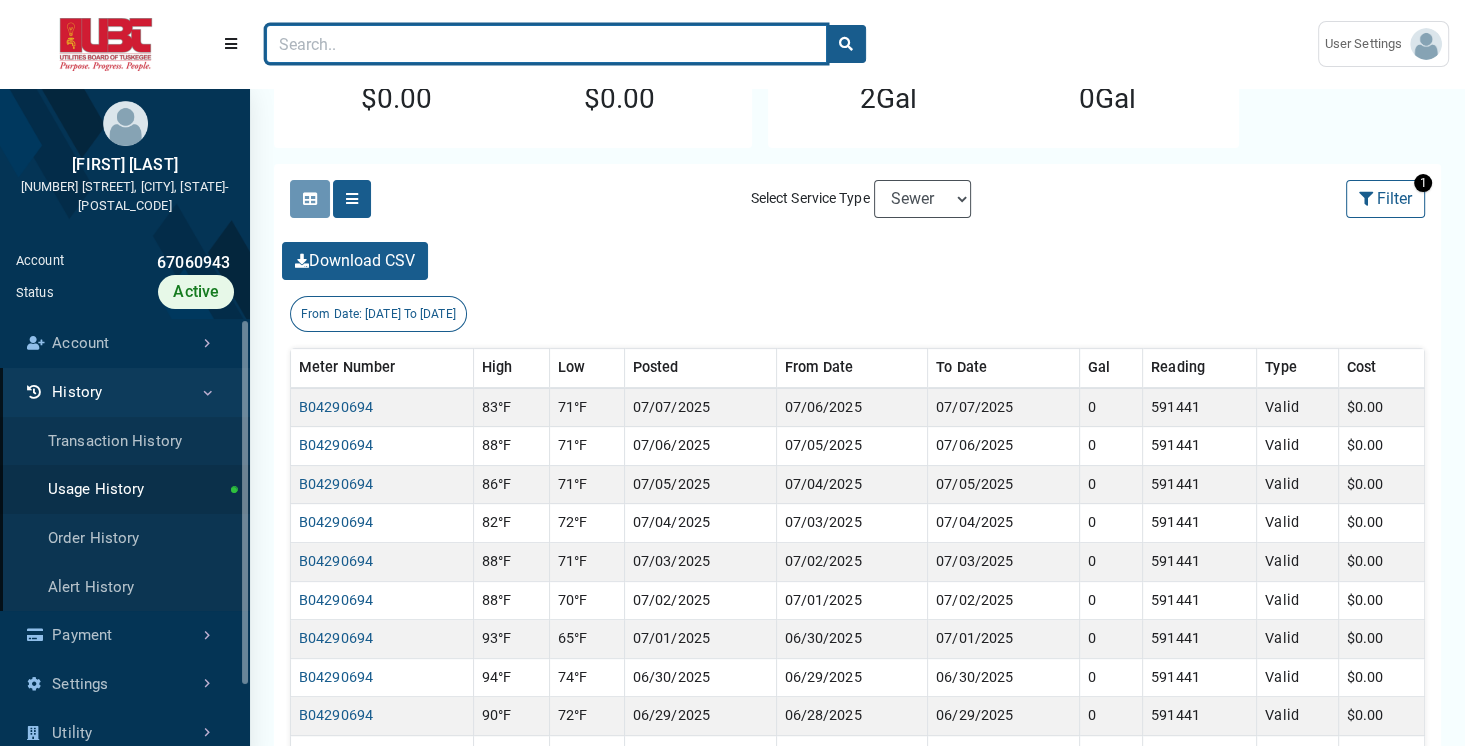 click at bounding box center (546, 44) 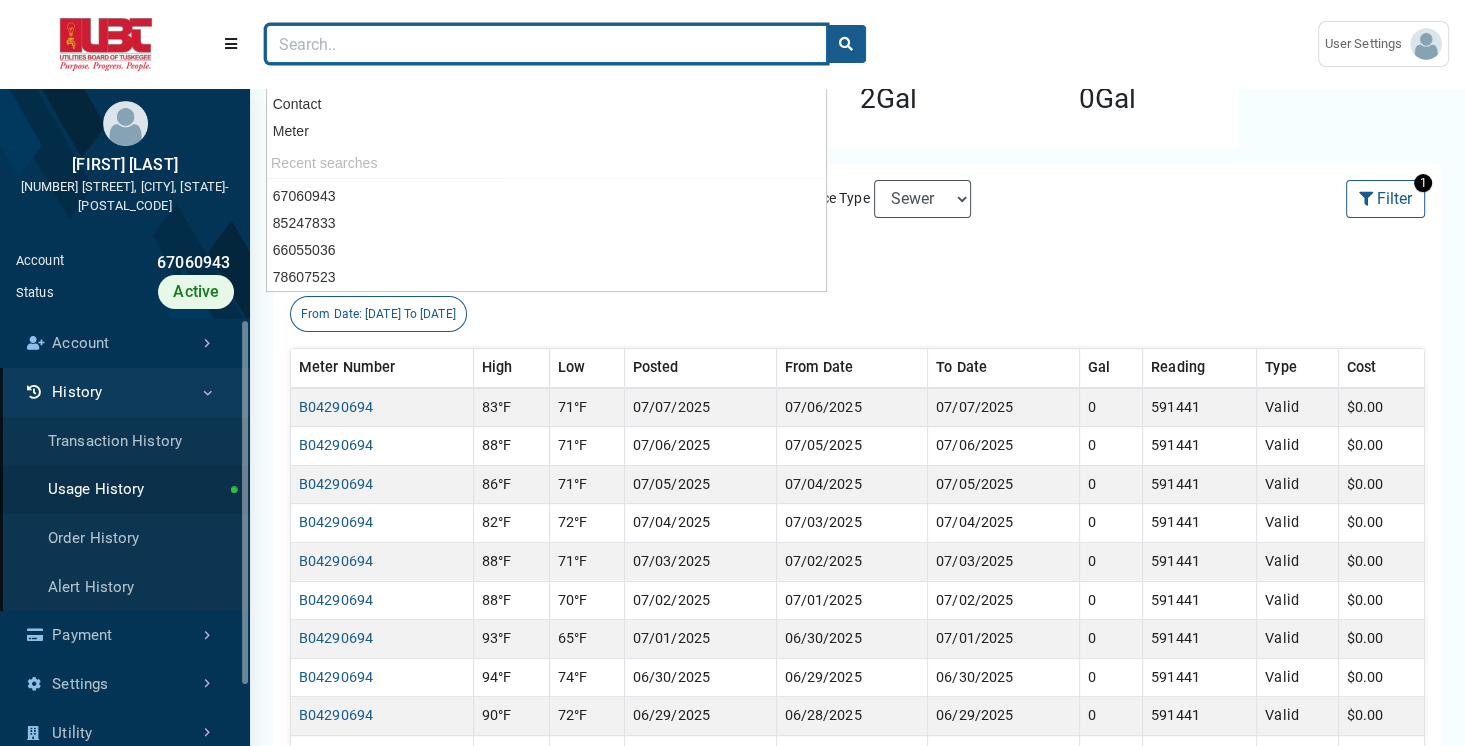 paste on "66055036" 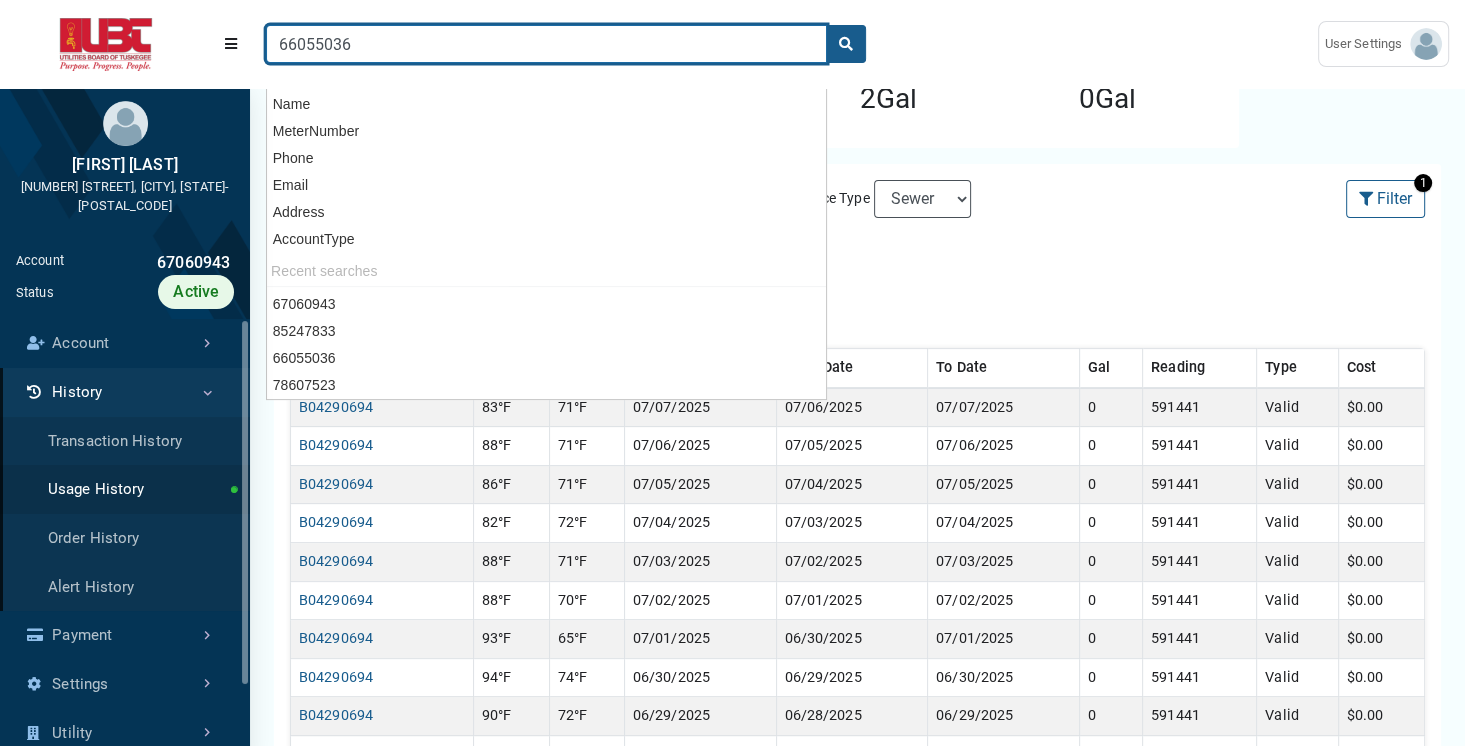 type on "66055036" 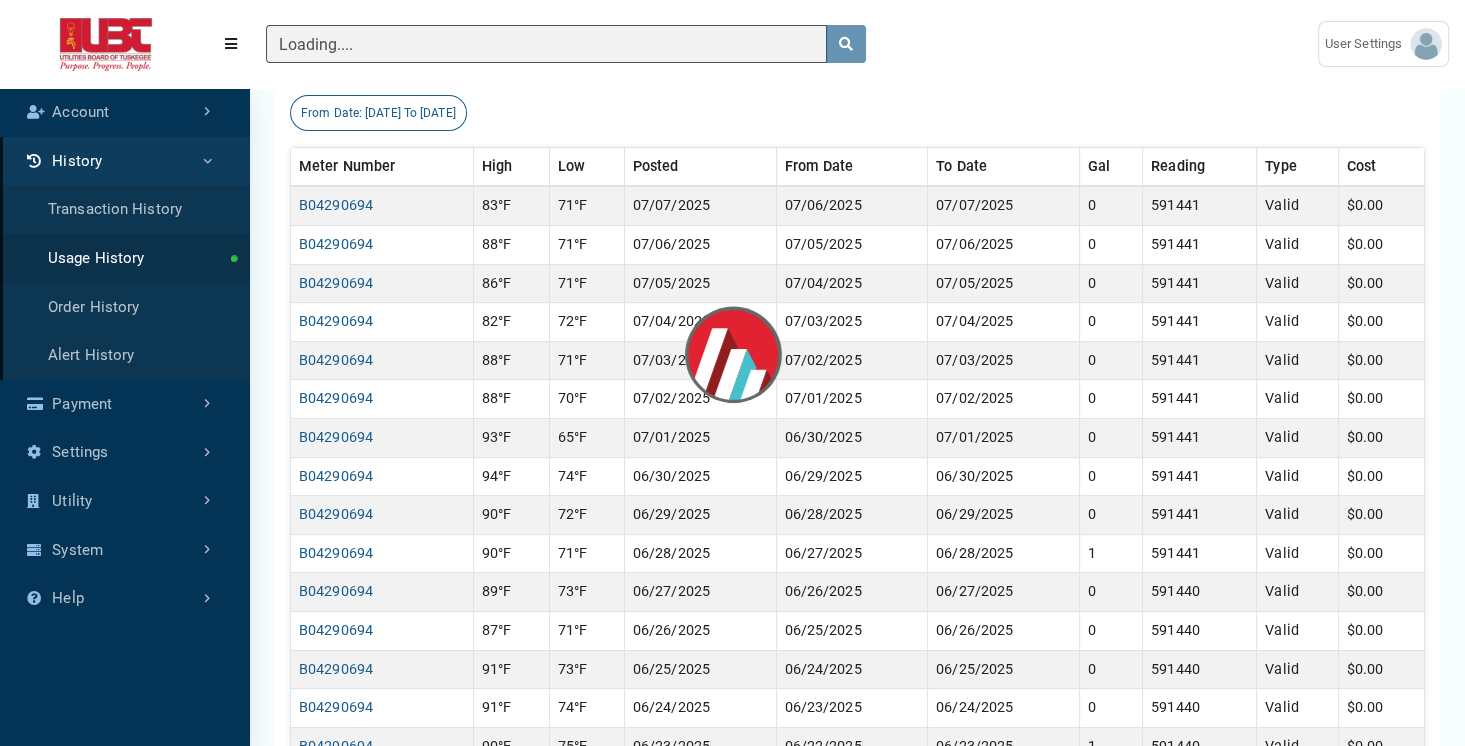 scroll, scrollTop: 208, scrollLeft: 0, axis: vertical 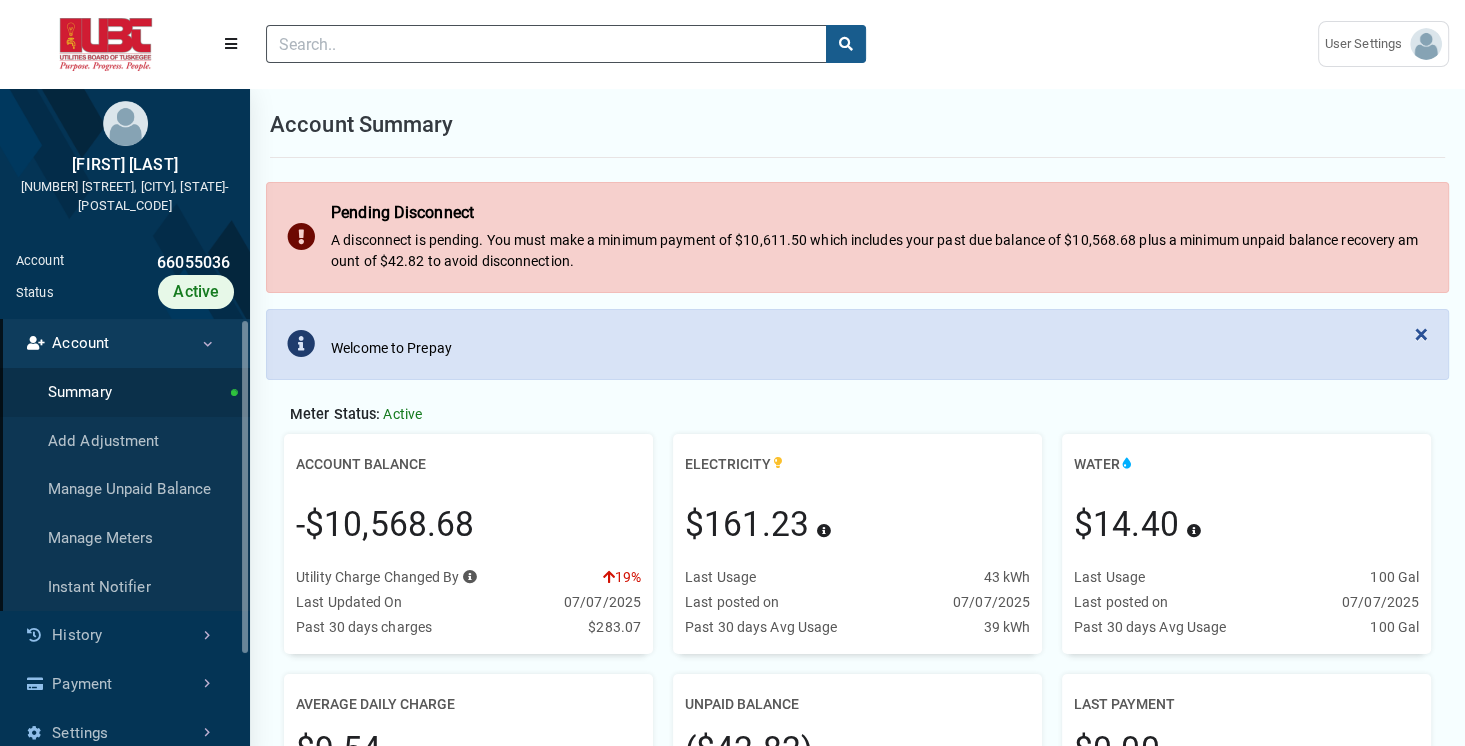 drag, startPoint x: 295, startPoint y: 526, endPoint x: 525, endPoint y: 518, distance: 230.13908 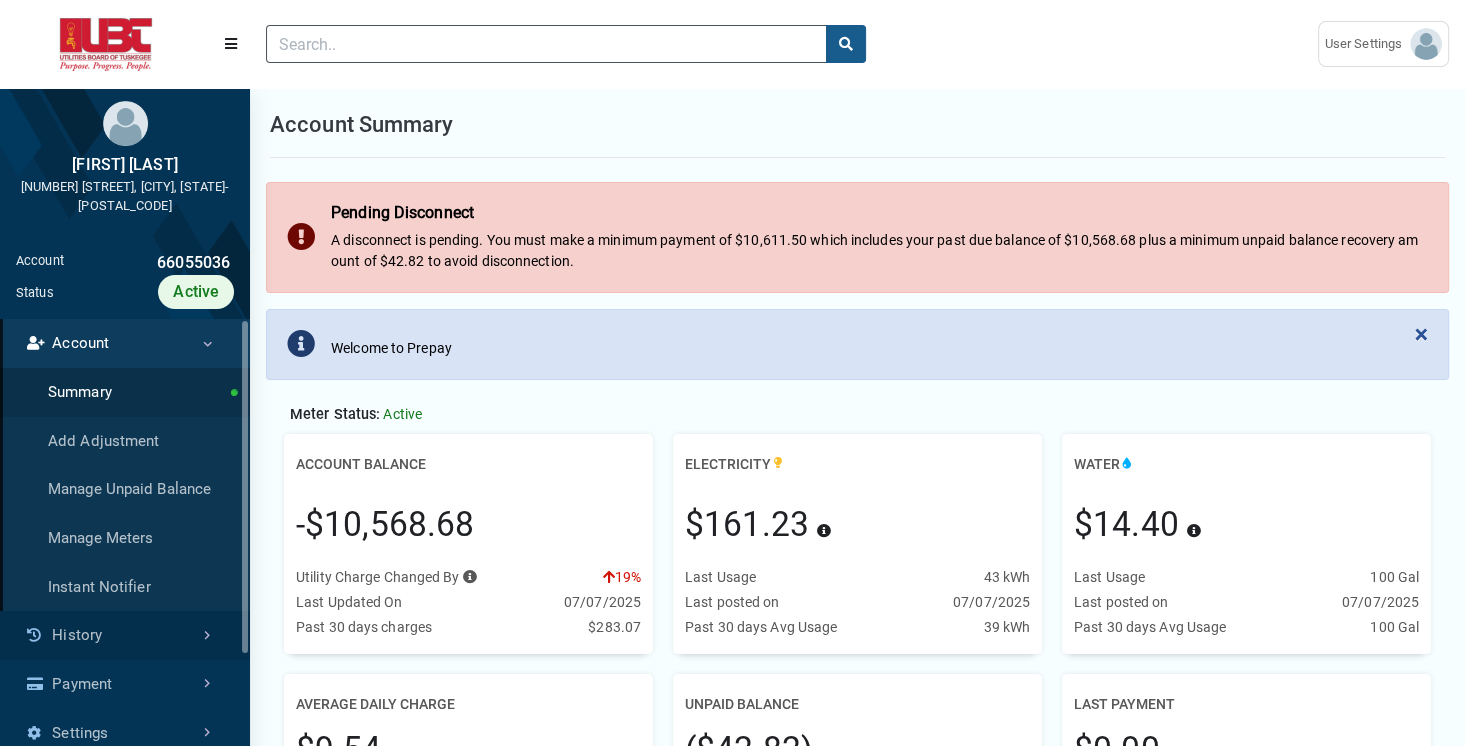 click on "History" at bounding box center [125, 635] 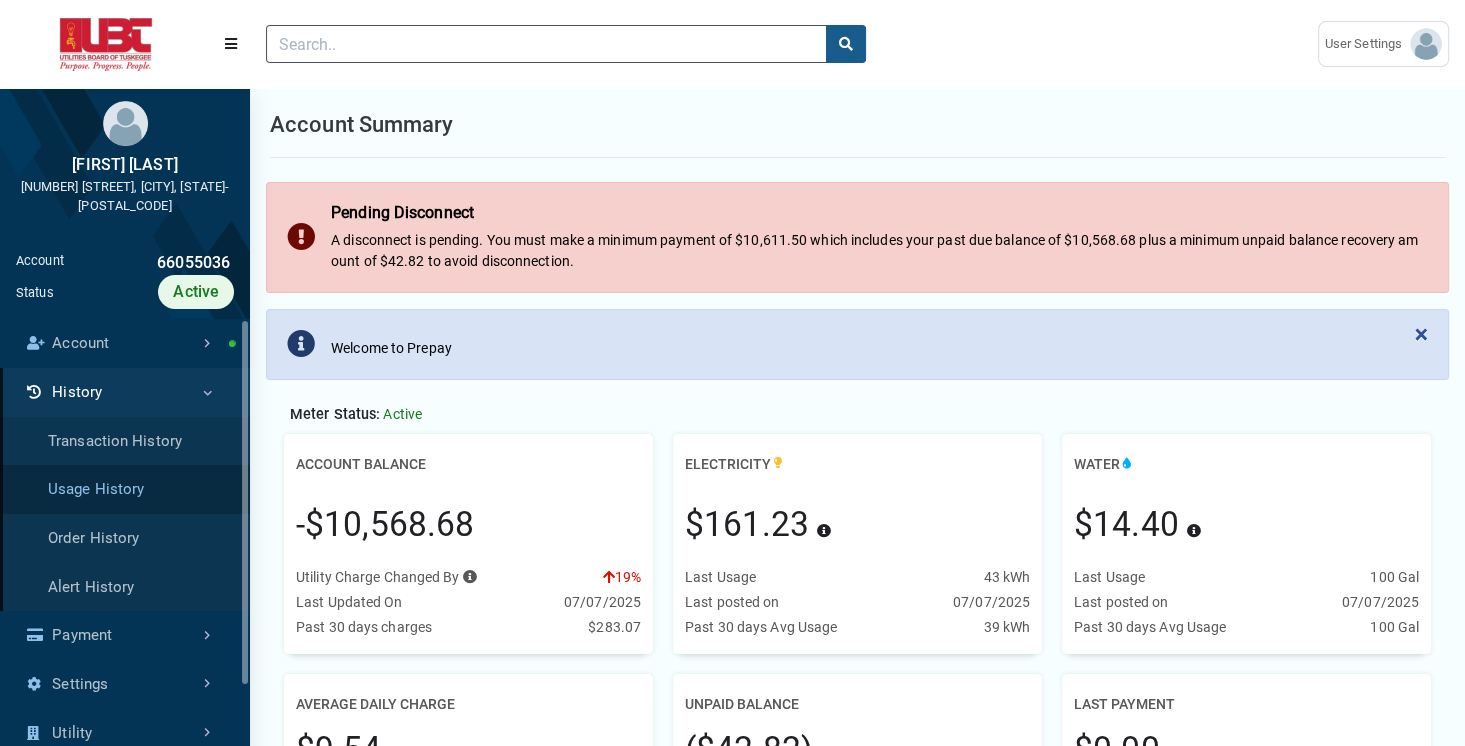 click on "Usage History" at bounding box center [125, 489] 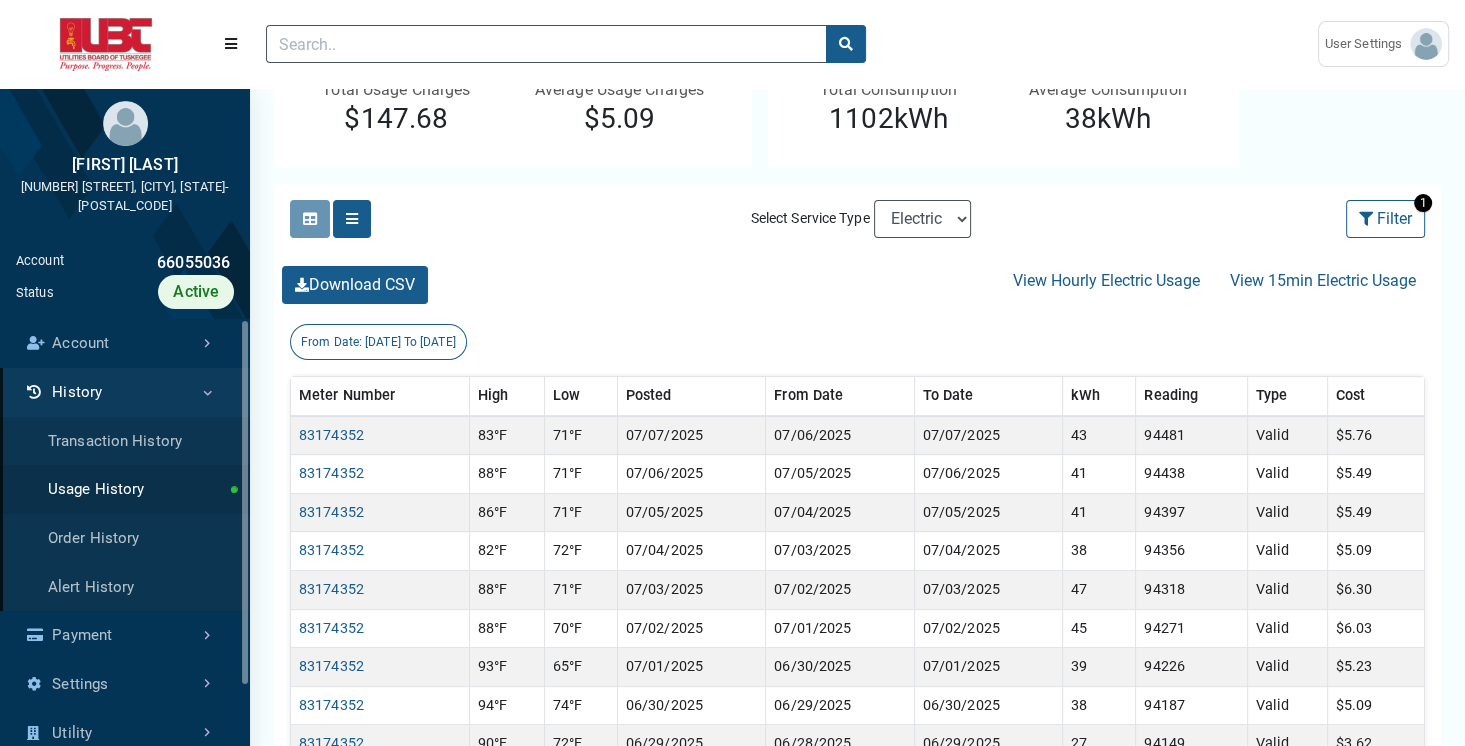 scroll, scrollTop: 418, scrollLeft: 0, axis: vertical 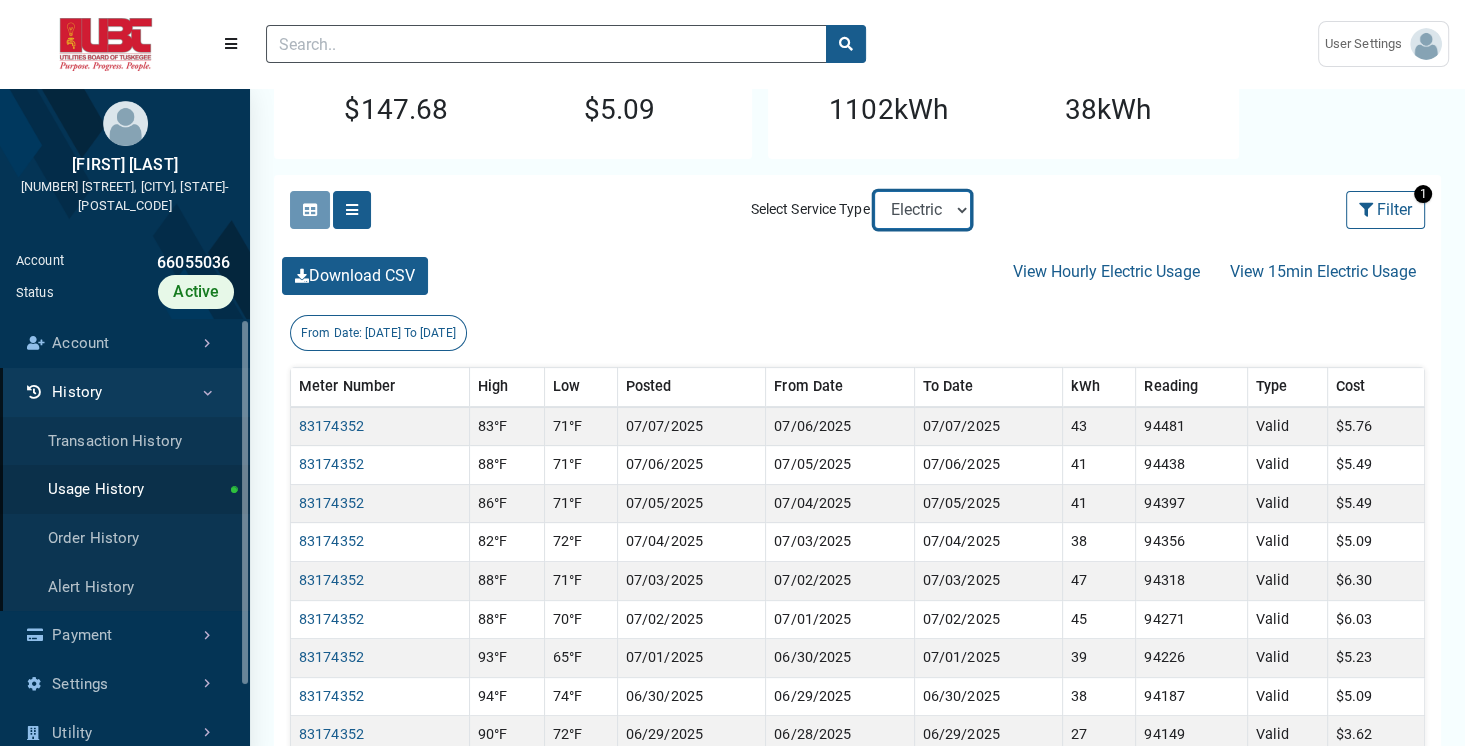 select on "Water" 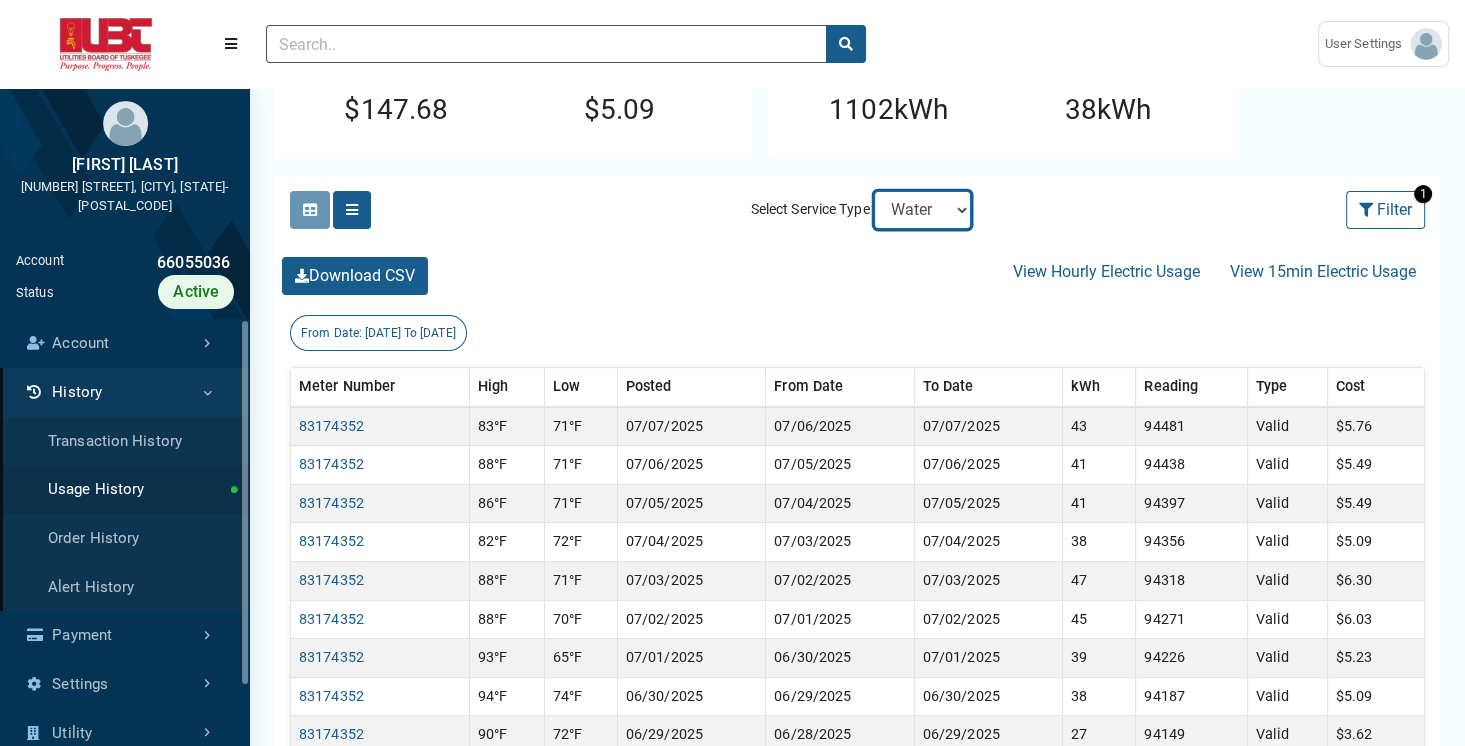click on "Electric
Sewer
Water" at bounding box center (922, 210) 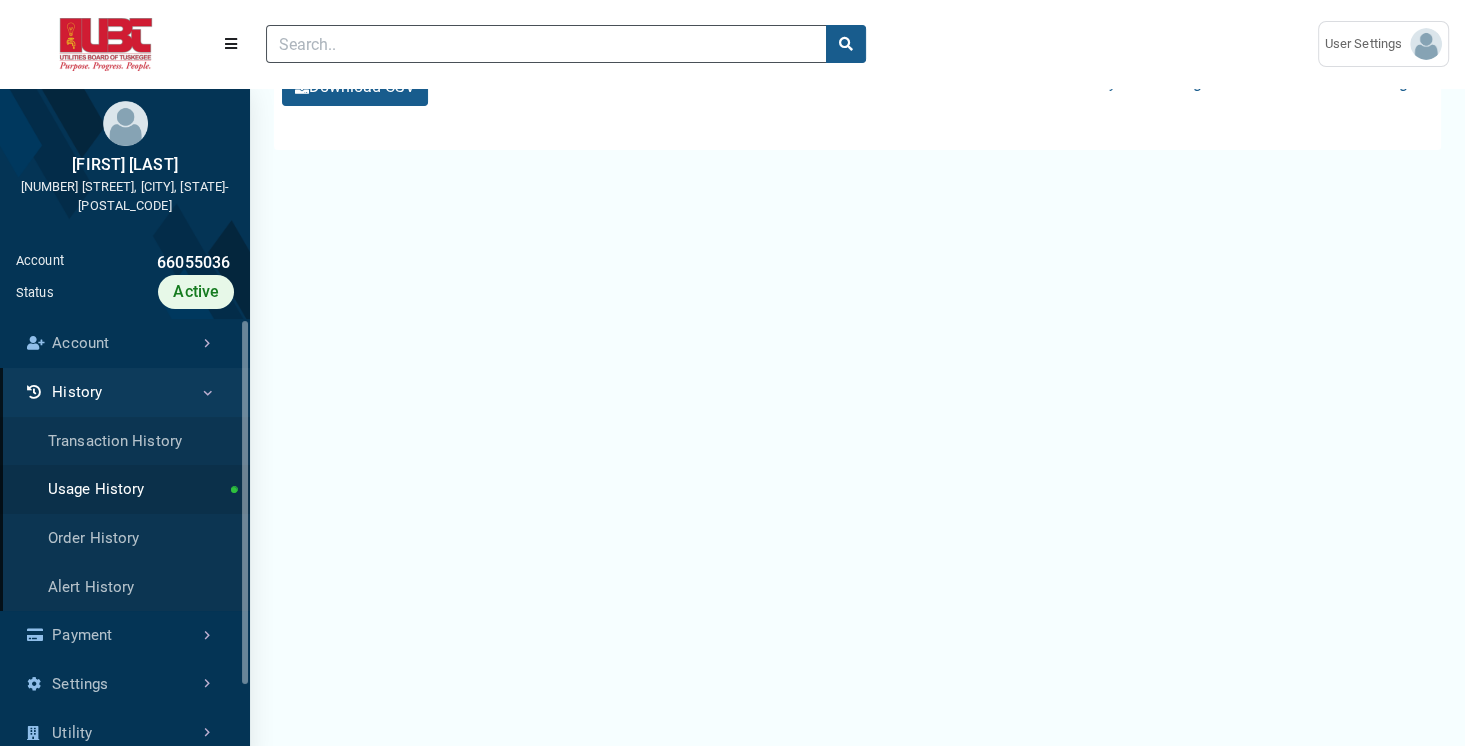 scroll, scrollTop: 0, scrollLeft: 0, axis: both 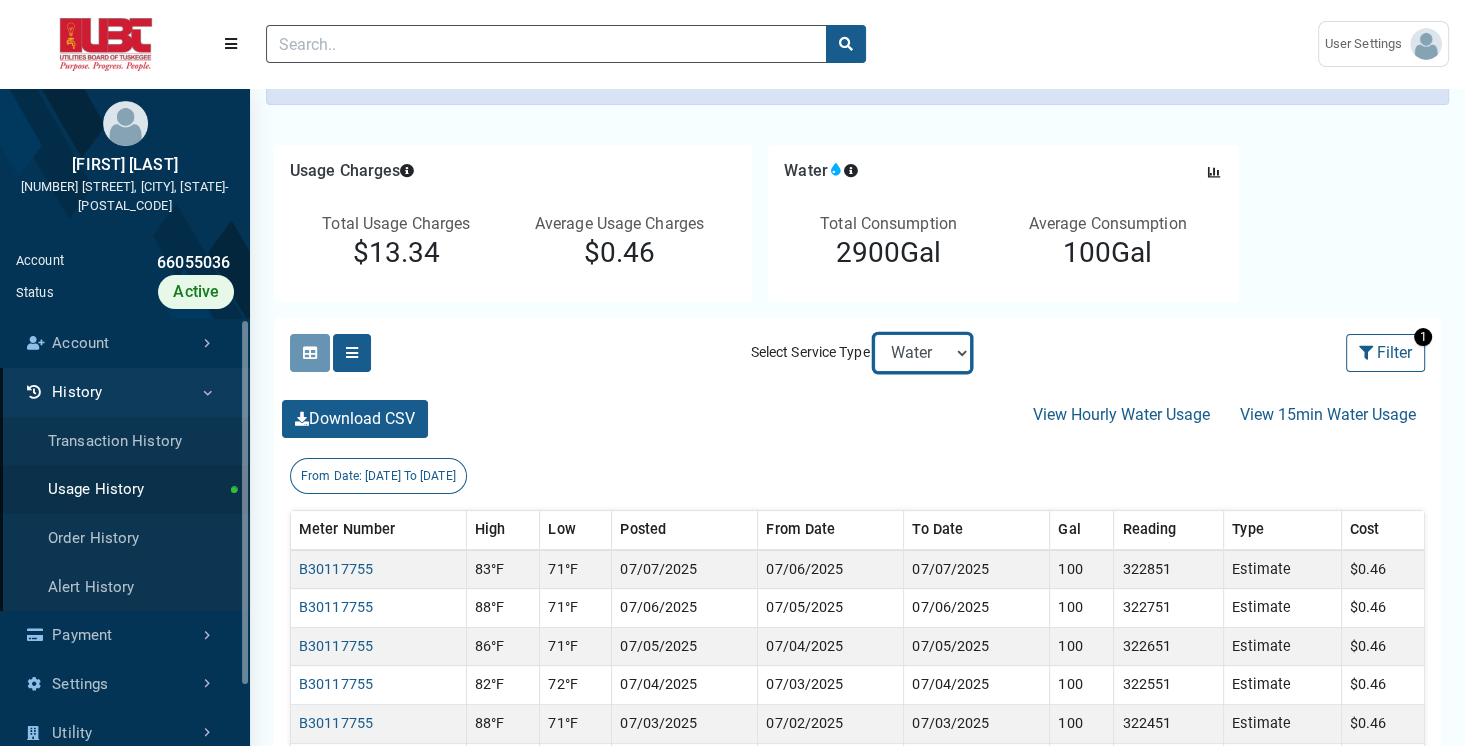select on "Sewer" 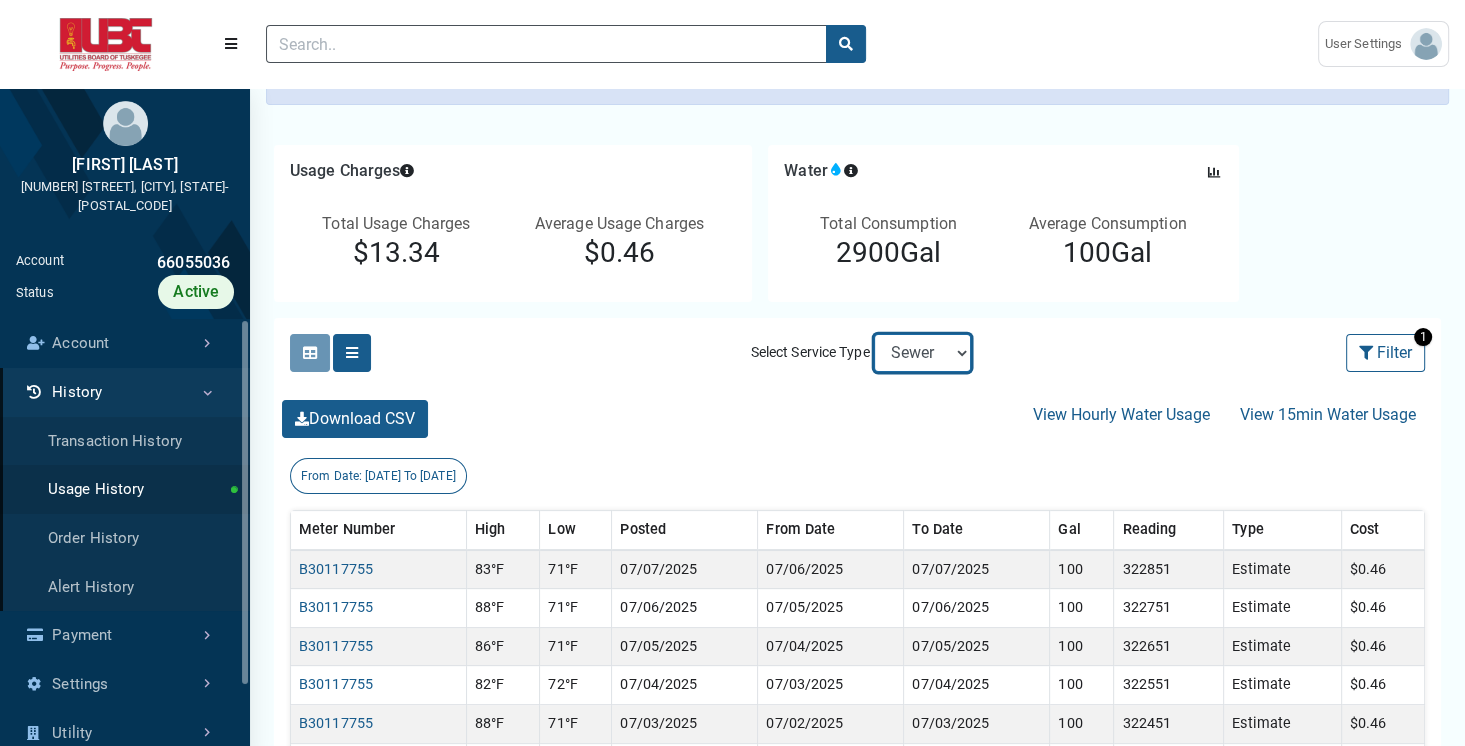 click on "Electric
Sewer
Water" at bounding box center [922, 353] 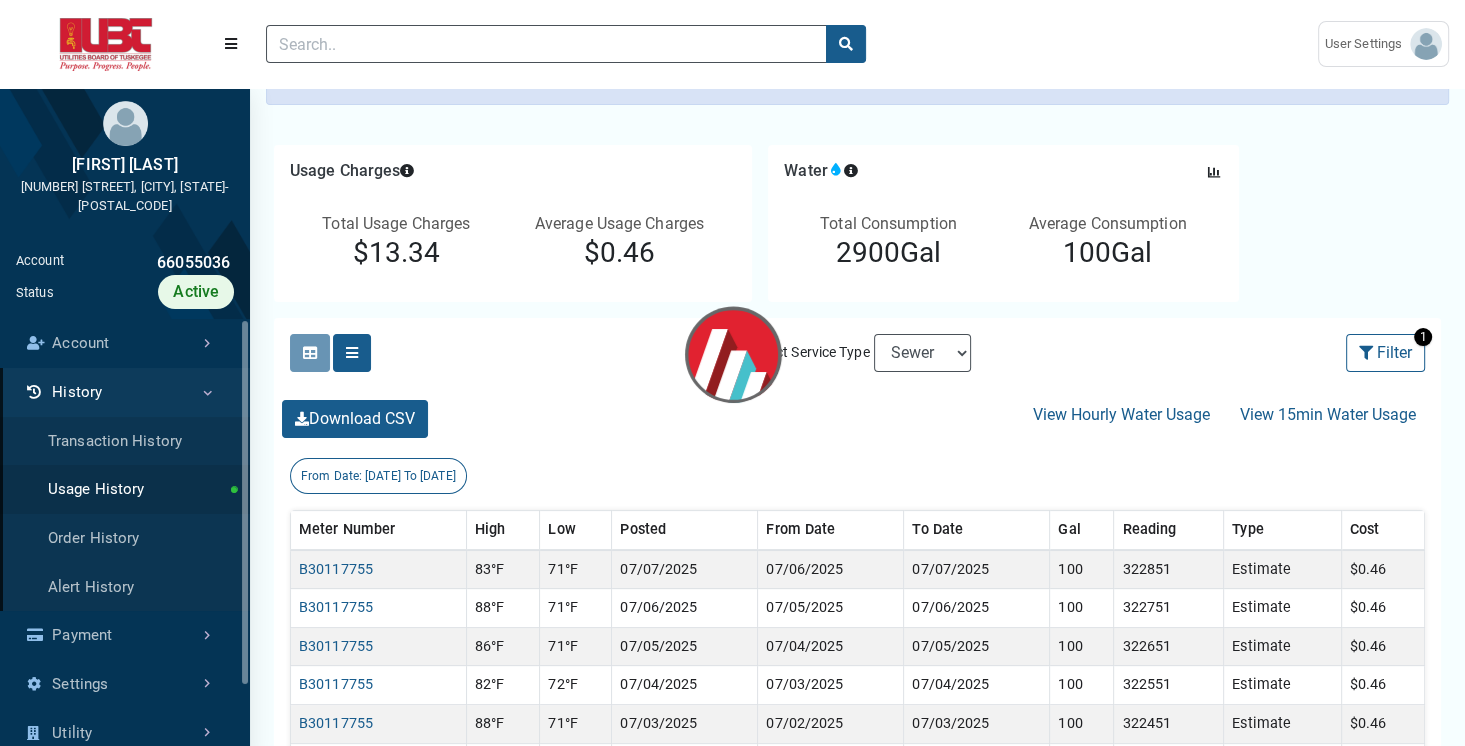 scroll, scrollTop: 0, scrollLeft: 0, axis: both 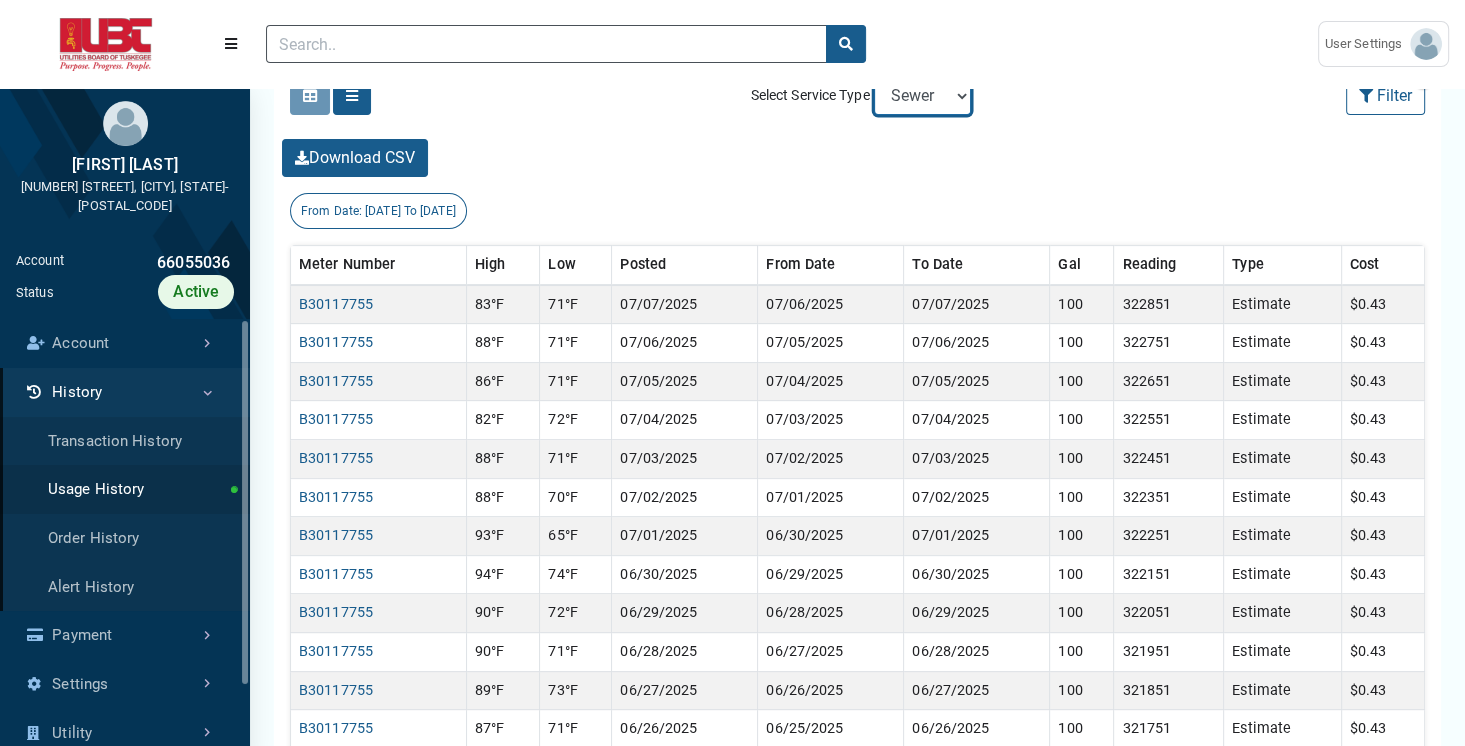 select on "Water" 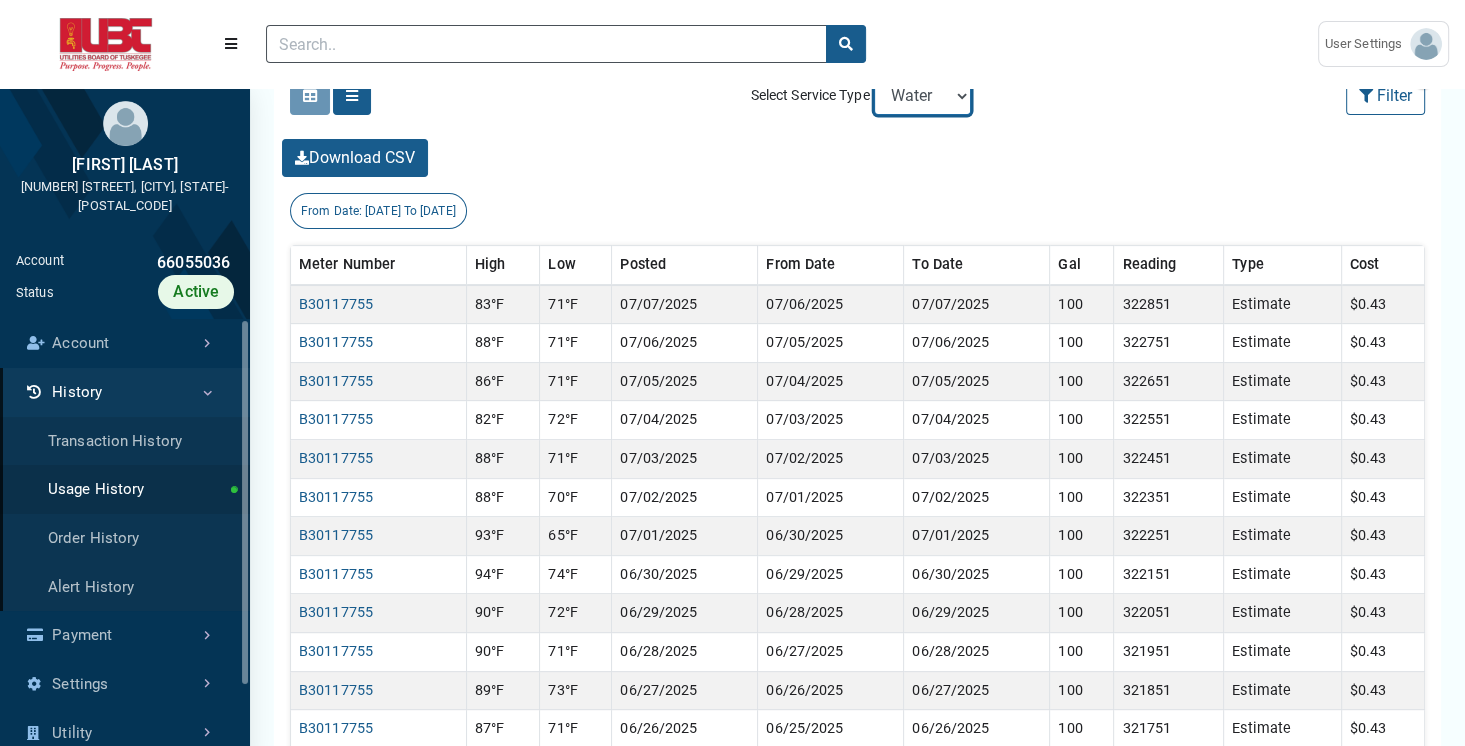 click on "Electric
Sewer
Water" at bounding box center [922, 96] 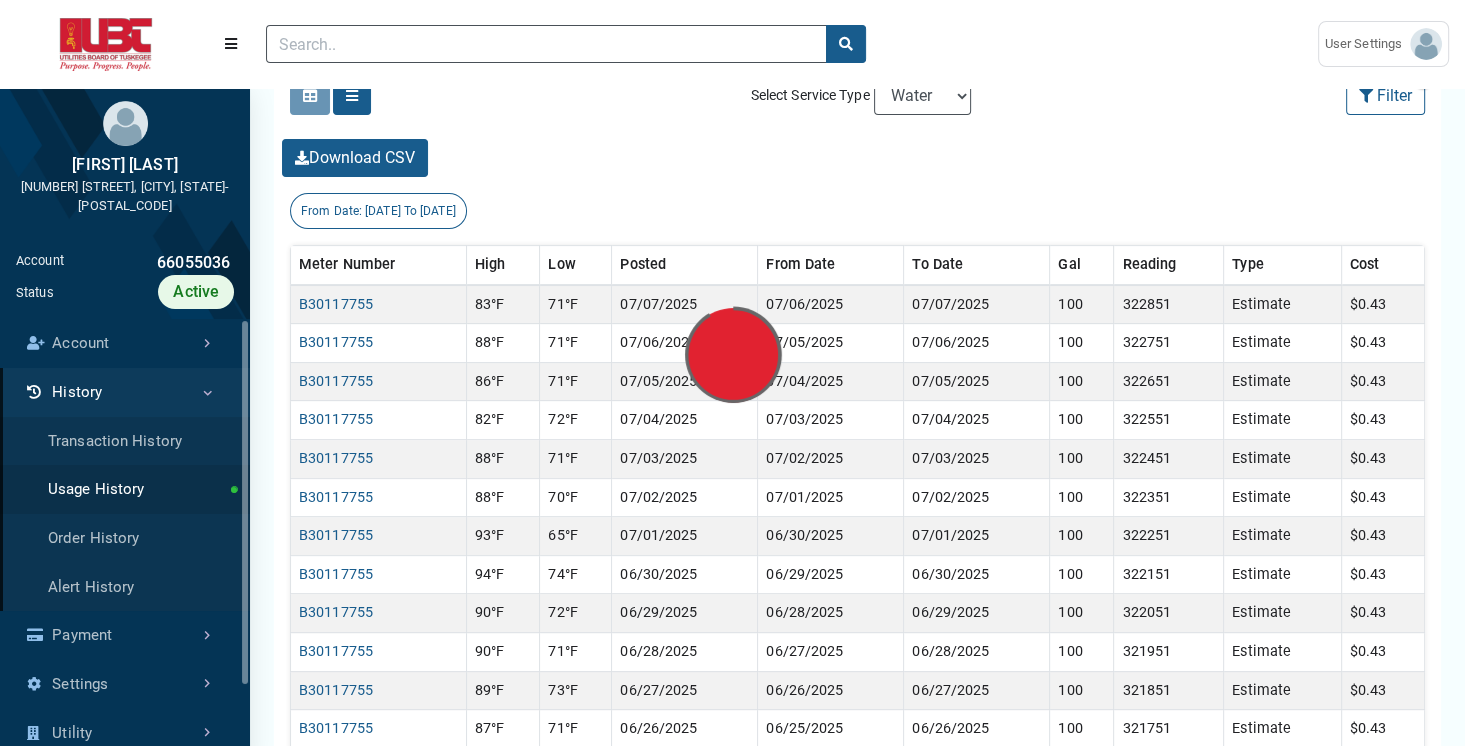 scroll, scrollTop: 0, scrollLeft: 0, axis: both 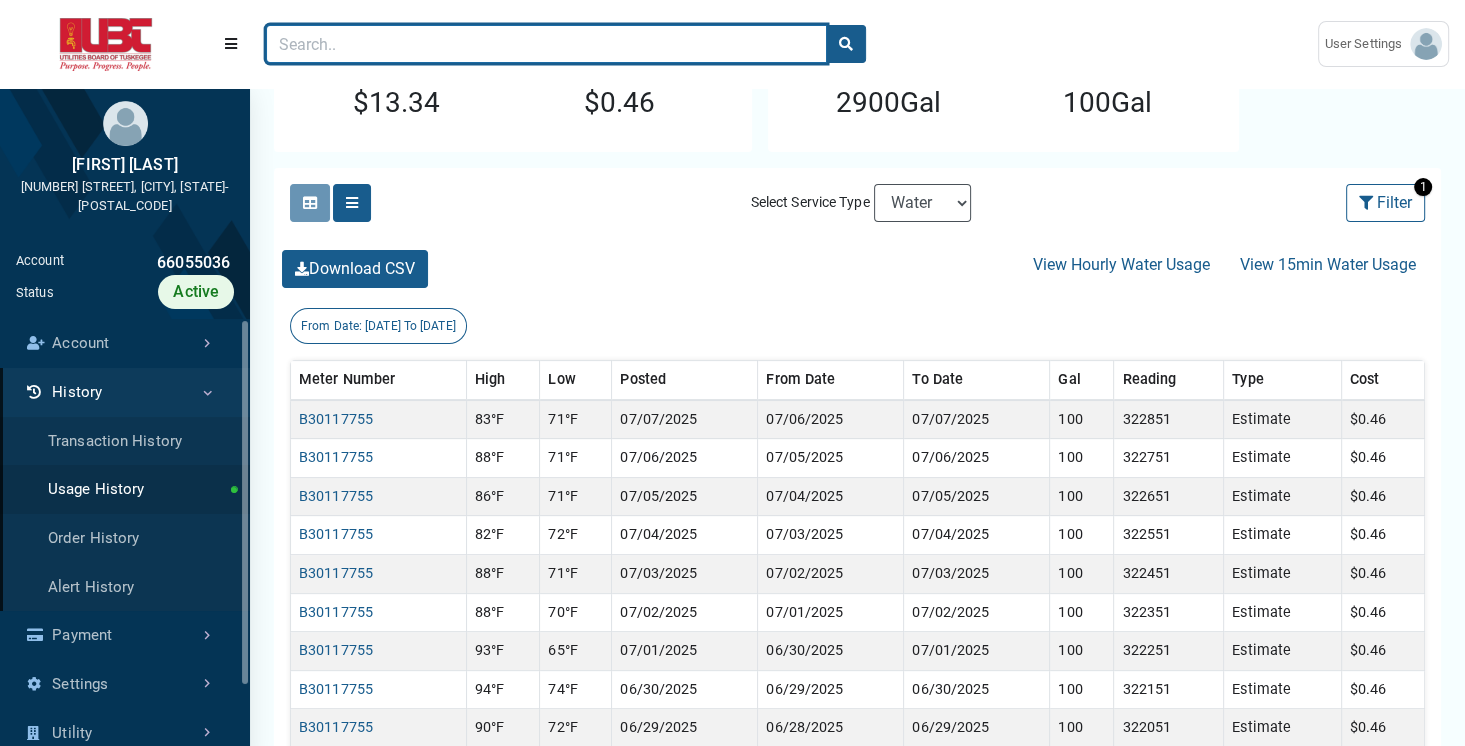 click at bounding box center [546, 44] 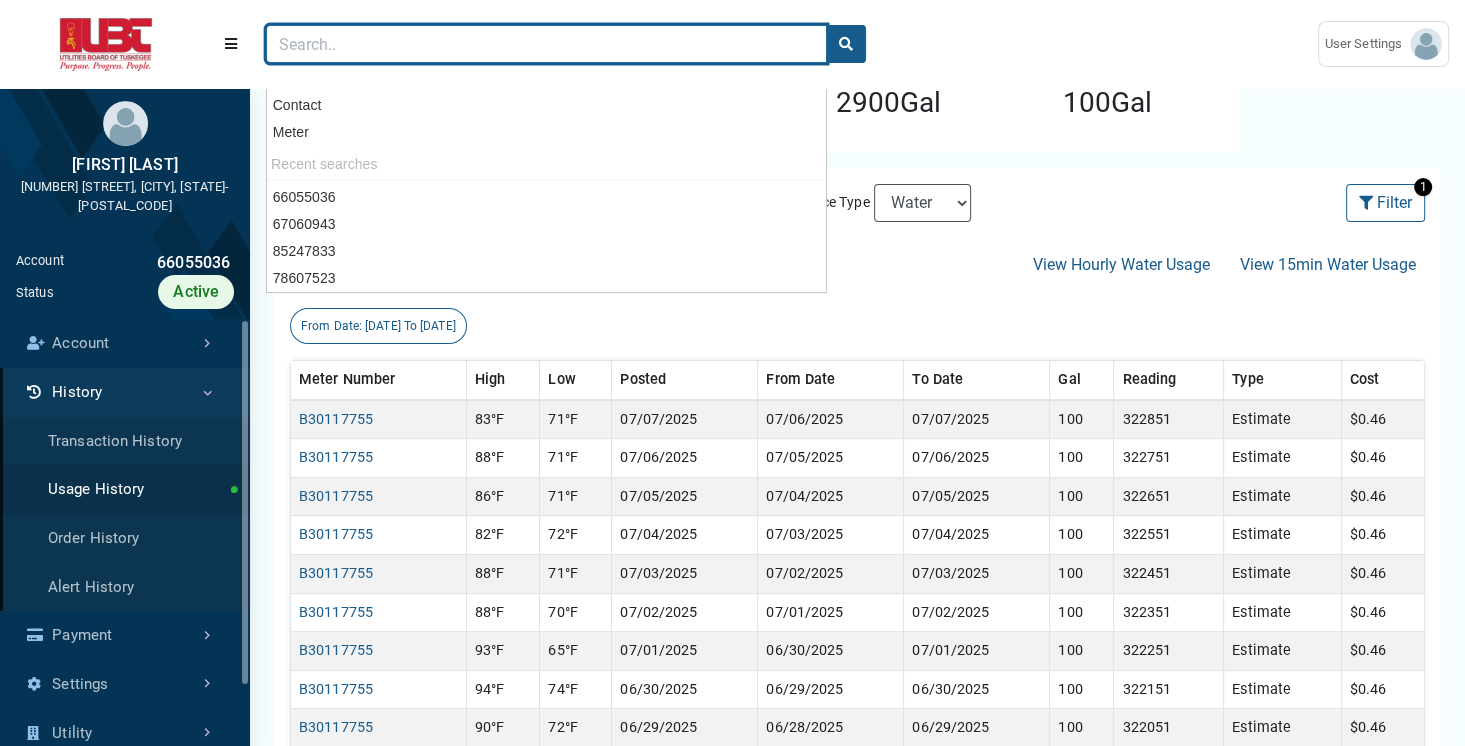paste on "78607523" 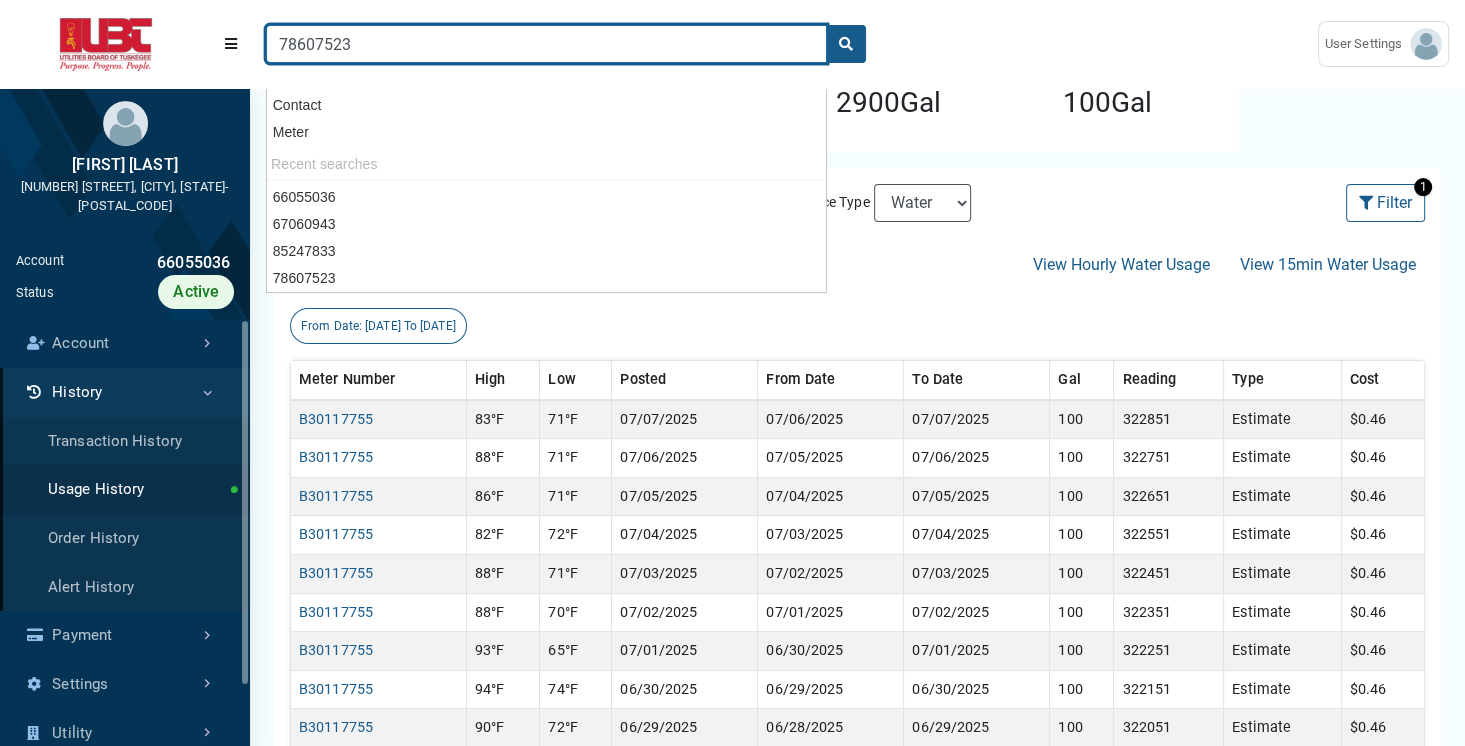 type on "78607523" 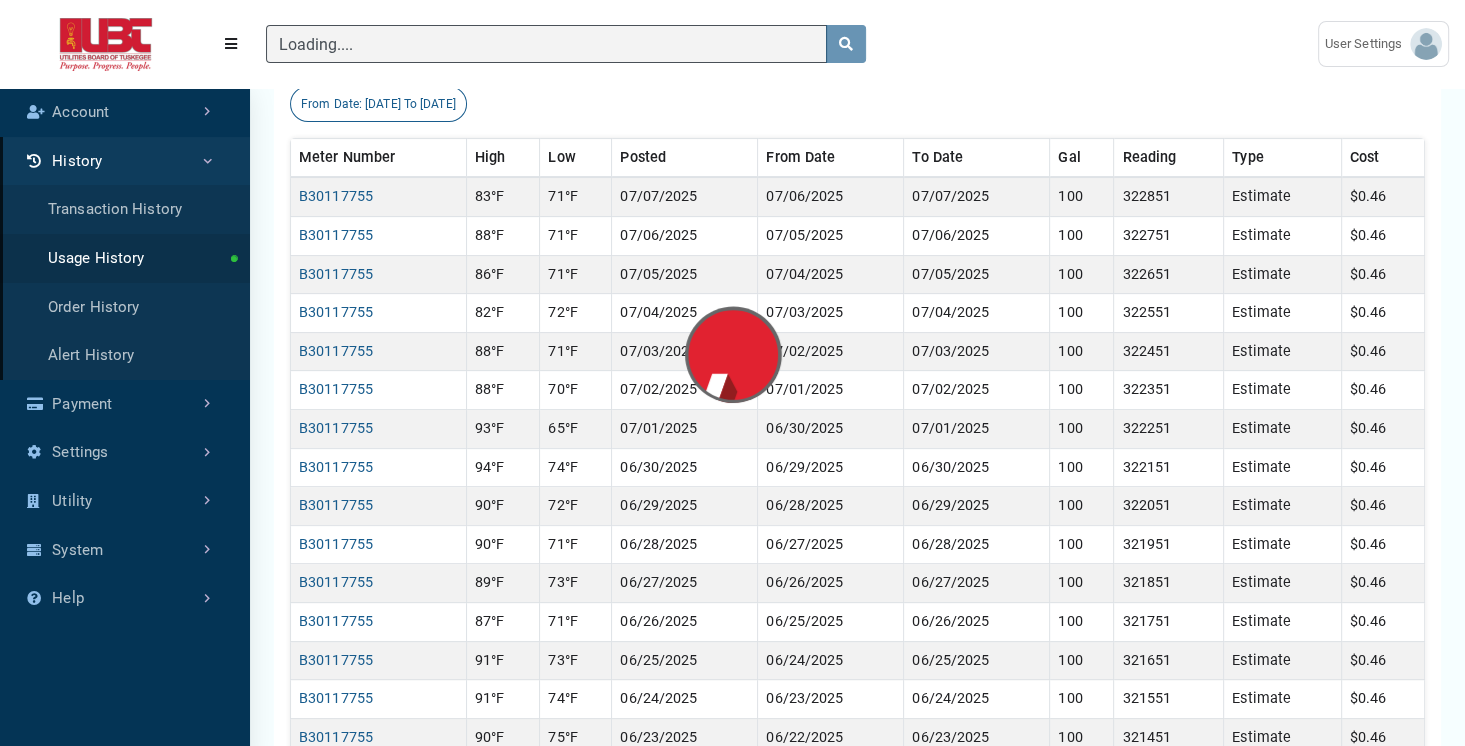 scroll, scrollTop: 204, scrollLeft: 0, axis: vertical 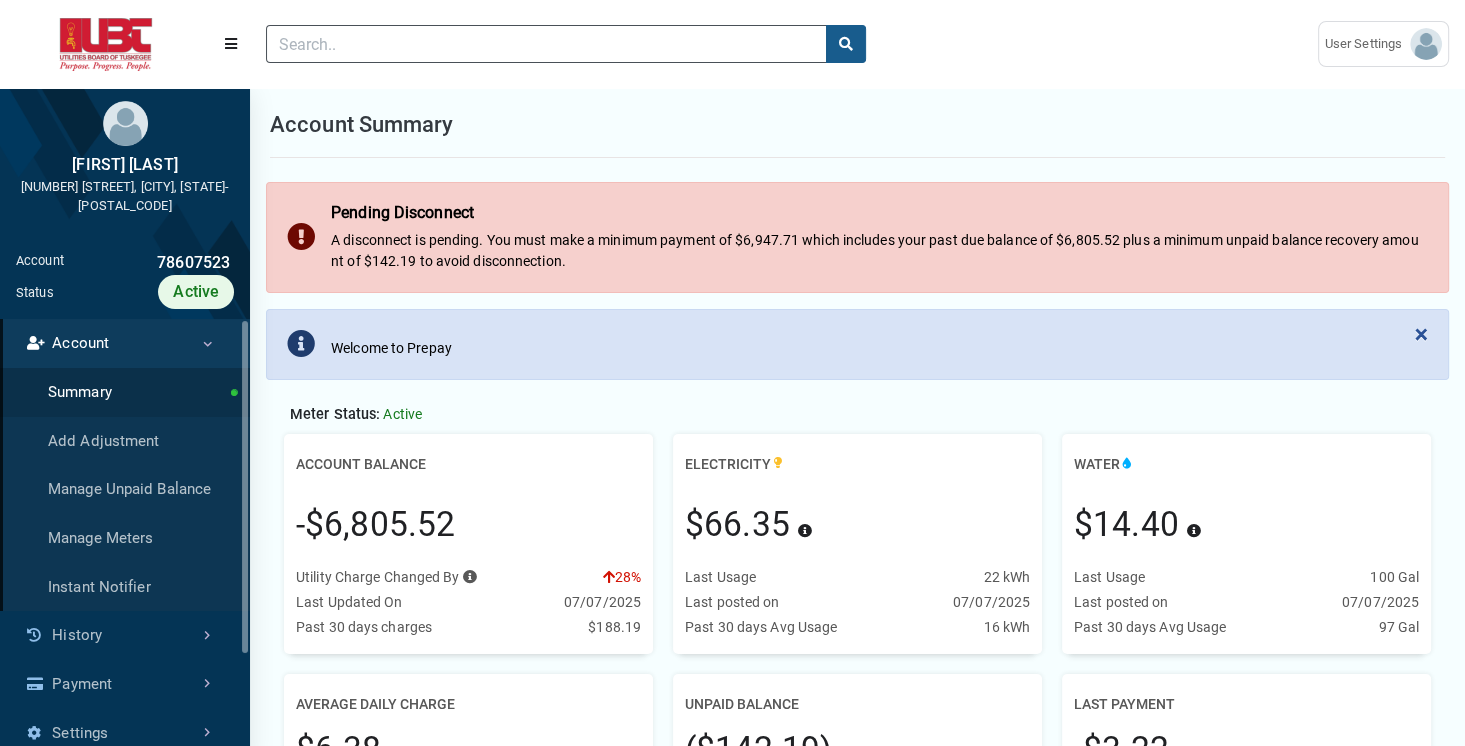 drag, startPoint x: 292, startPoint y: 516, endPoint x: 488, endPoint y: 528, distance: 196.367 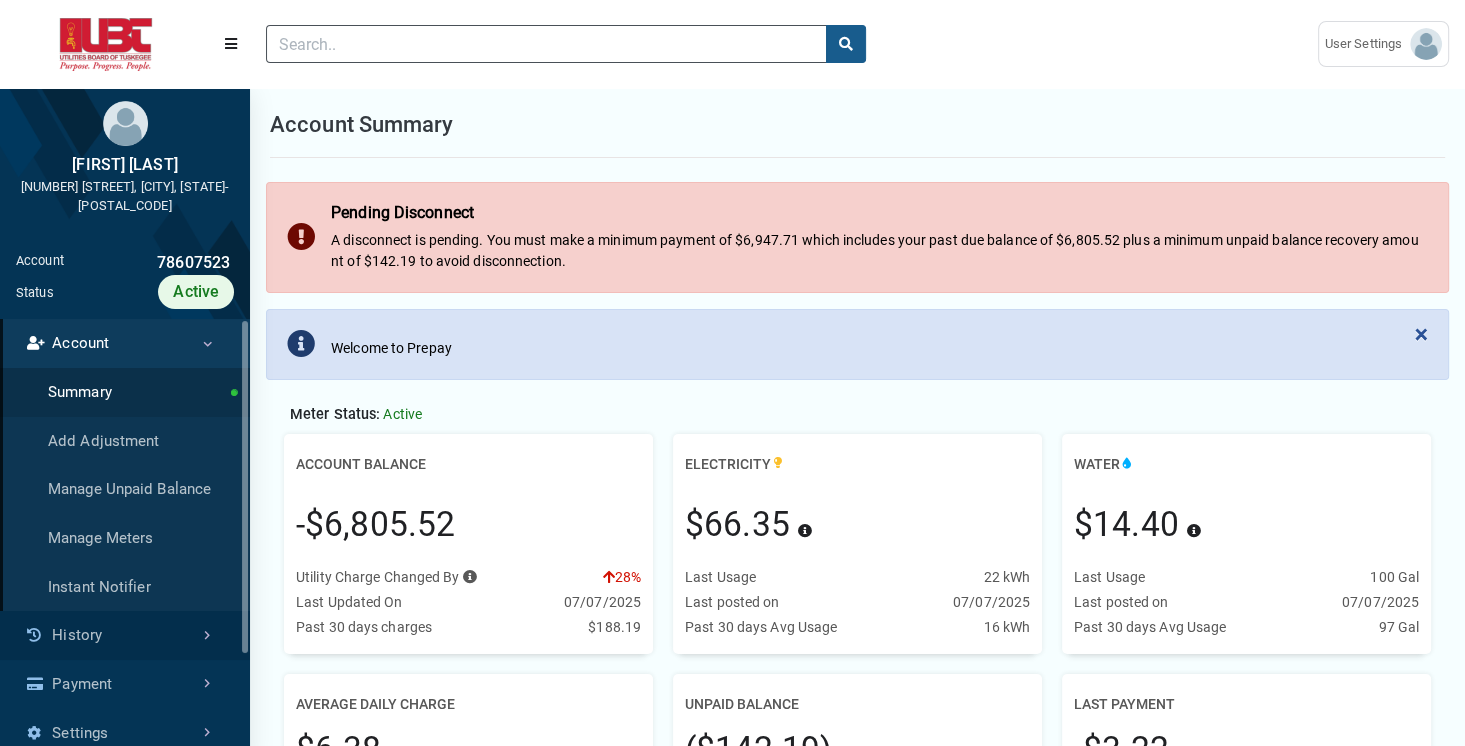 click on "History" at bounding box center (125, 635) 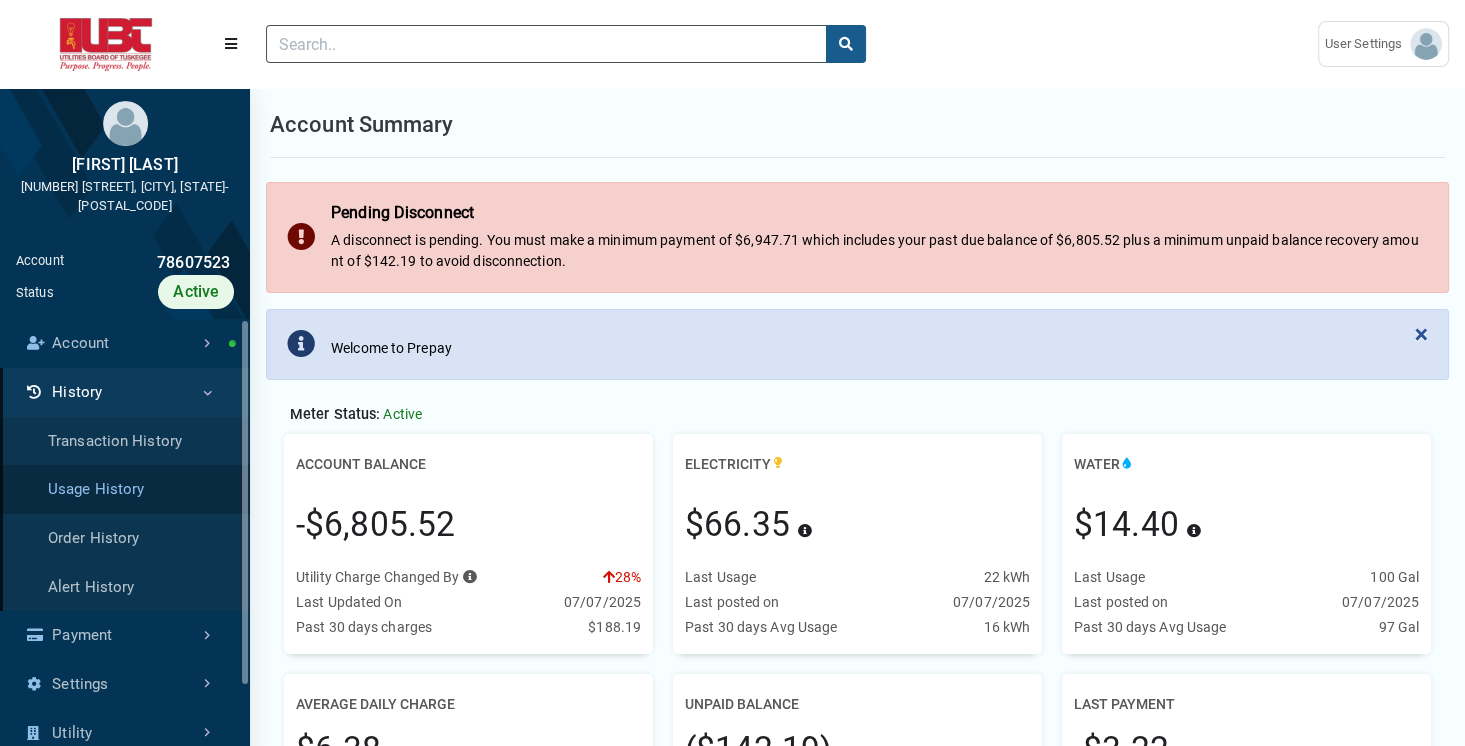 click on "Usage History" at bounding box center [125, 489] 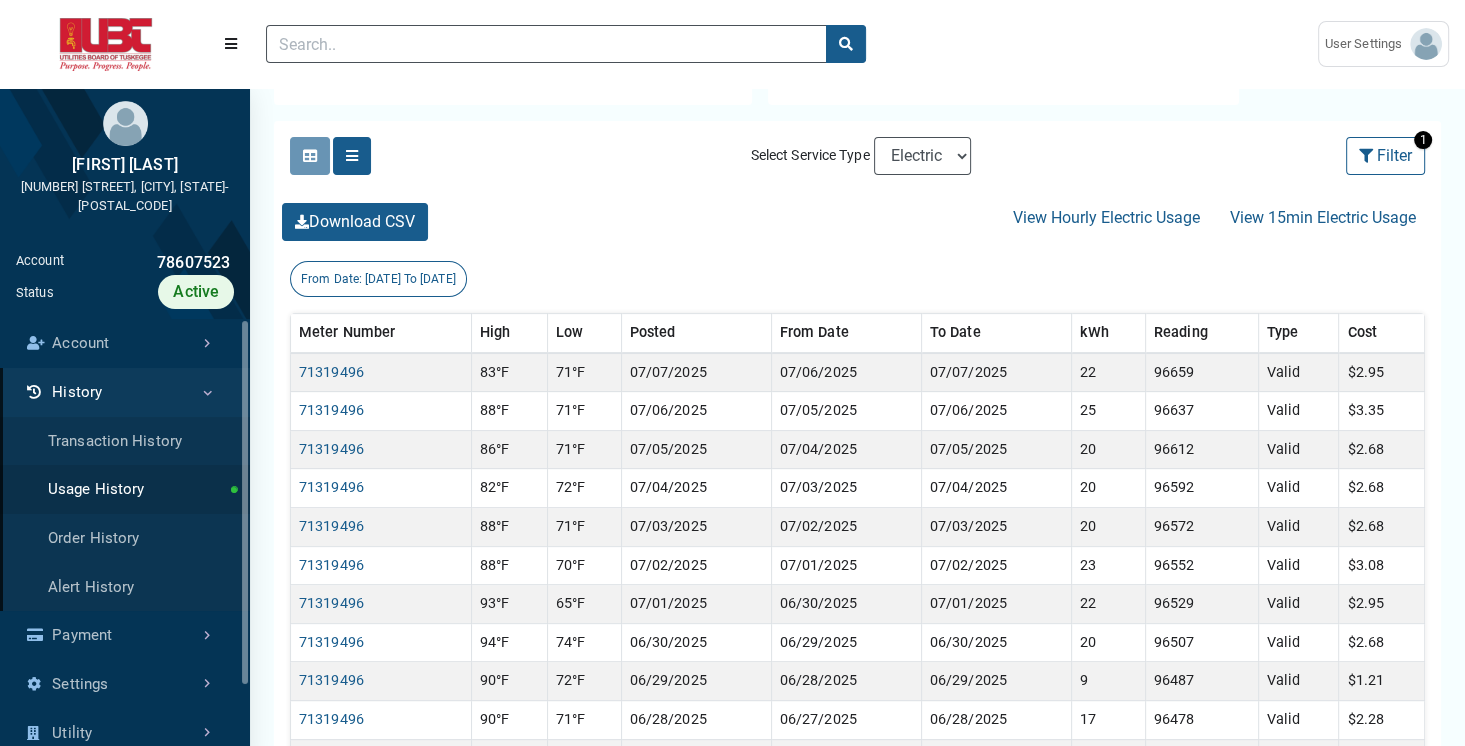 scroll, scrollTop: 472, scrollLeft: 0, axis: vertical 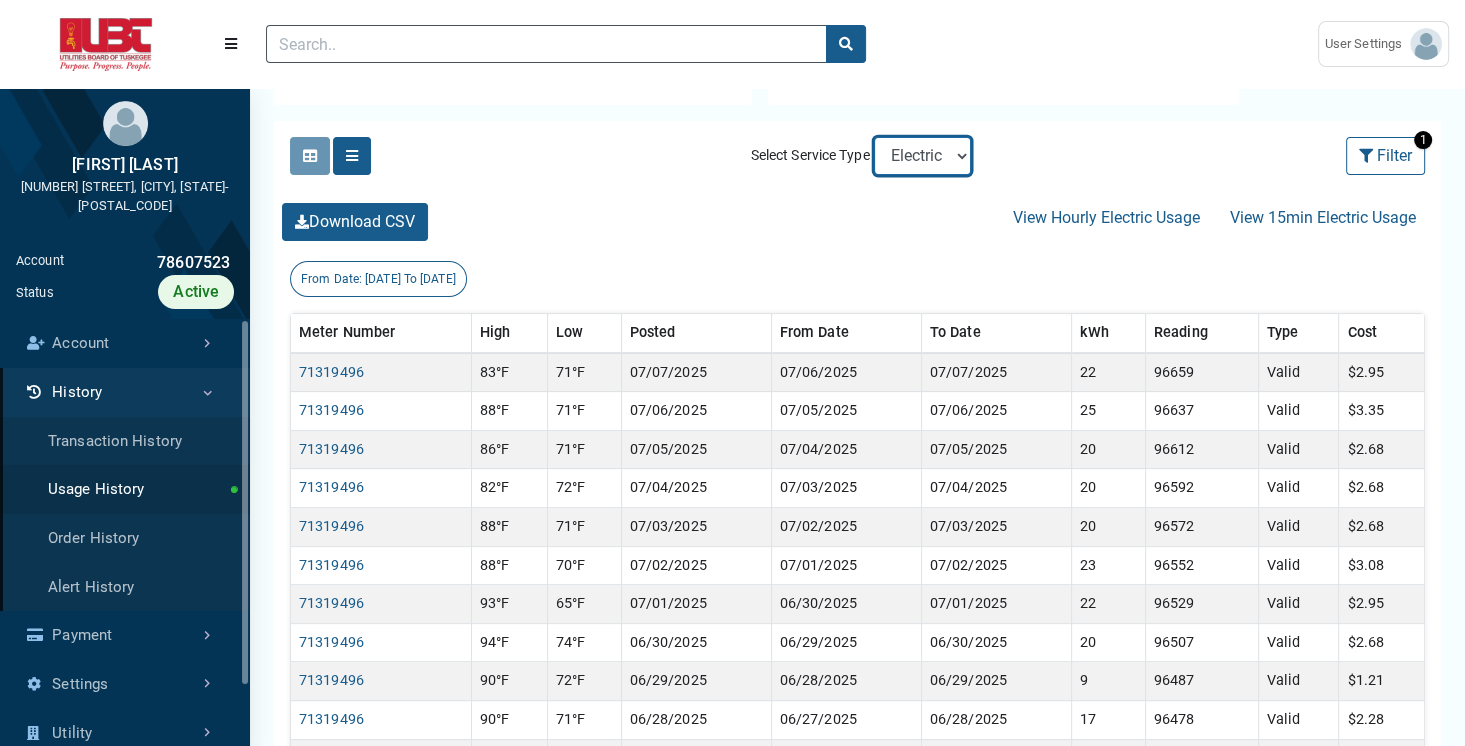 select on "Water" 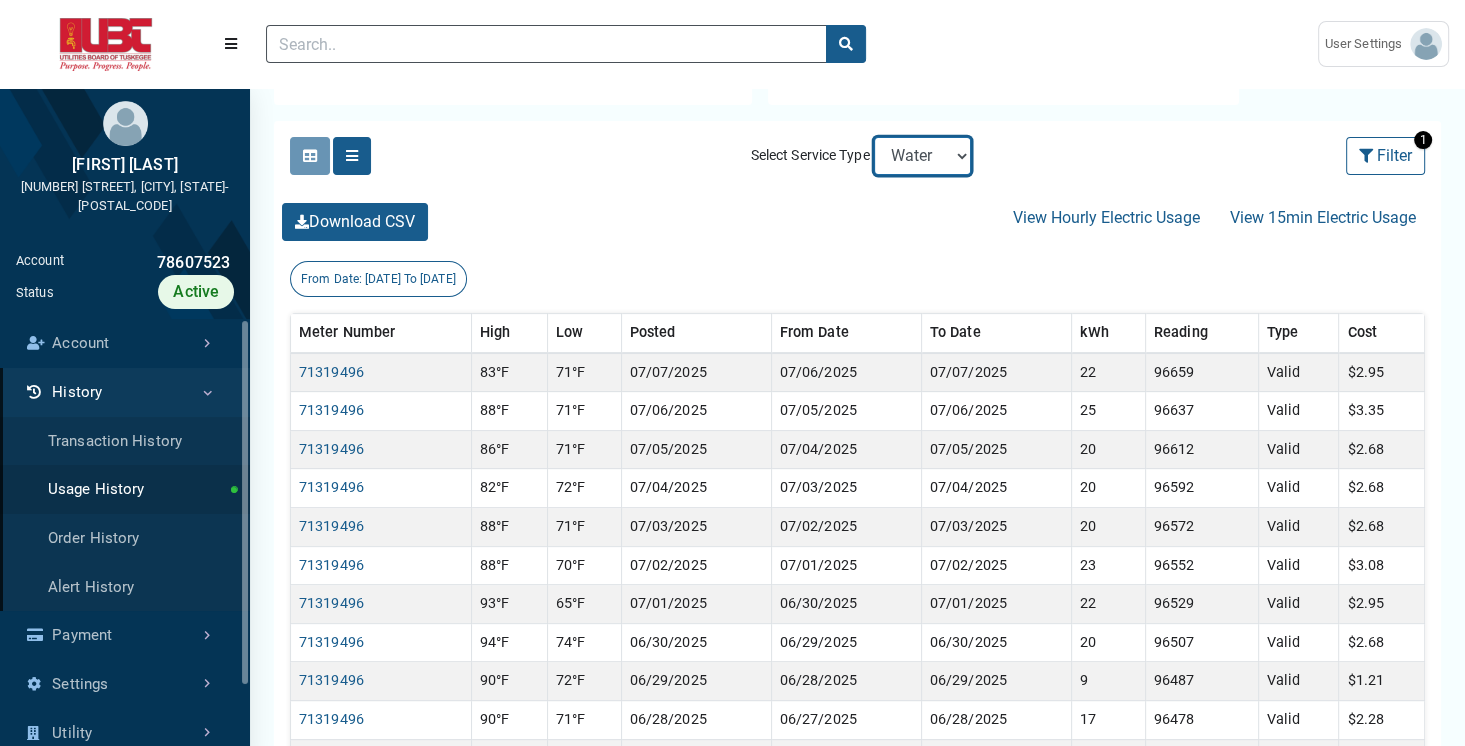 click on "Electric
Sewer
Water" at bounding box center (922, 156) 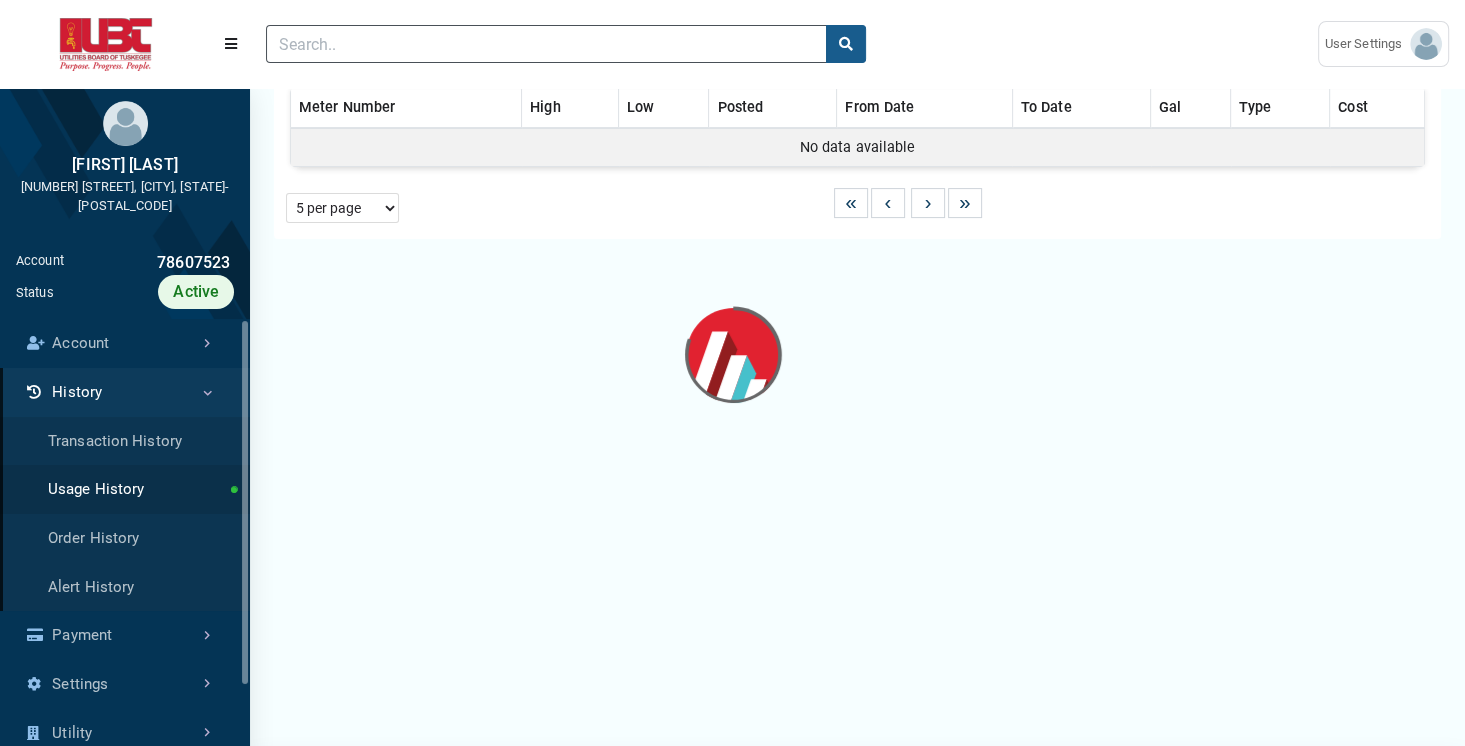 scroll, scrollTop: 0, scrollLeft: 0, axis: both 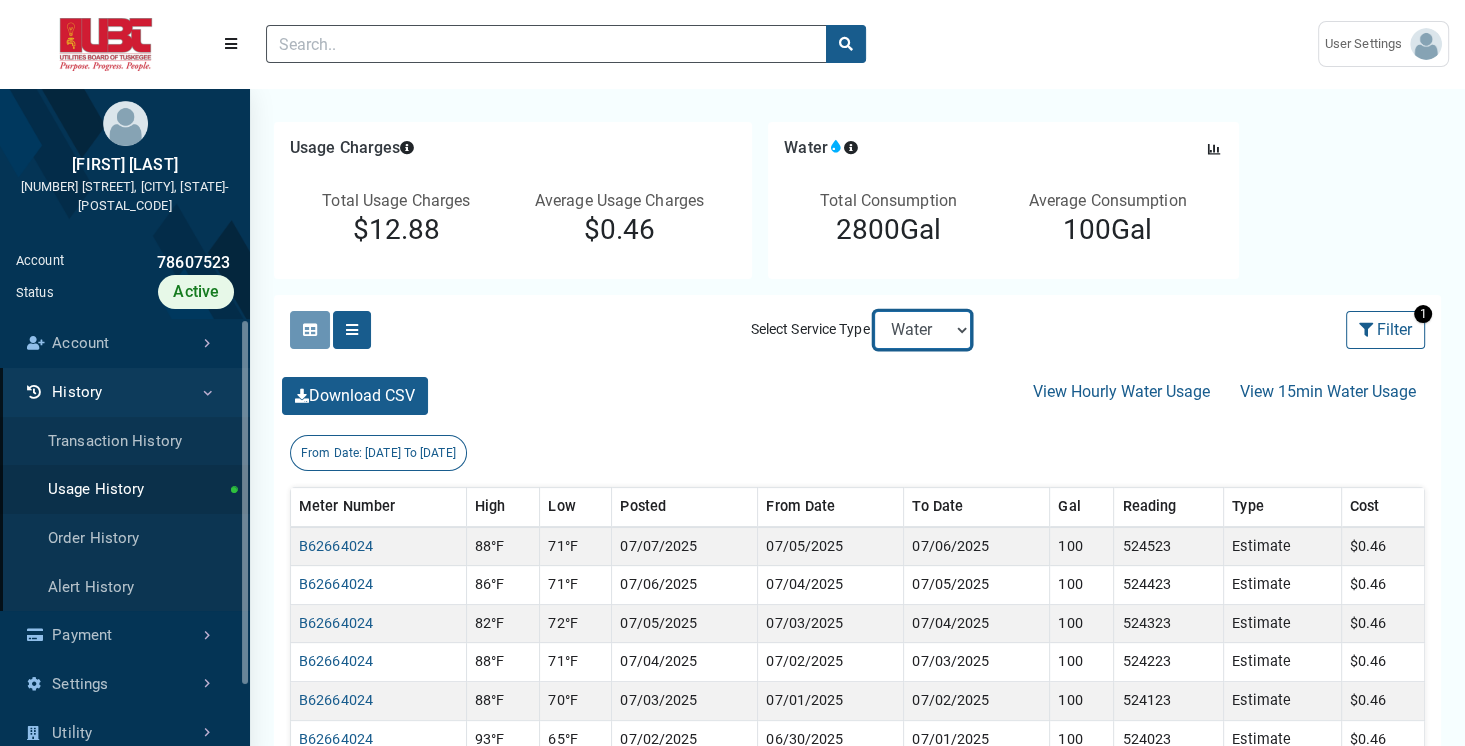 select on "Sewer" 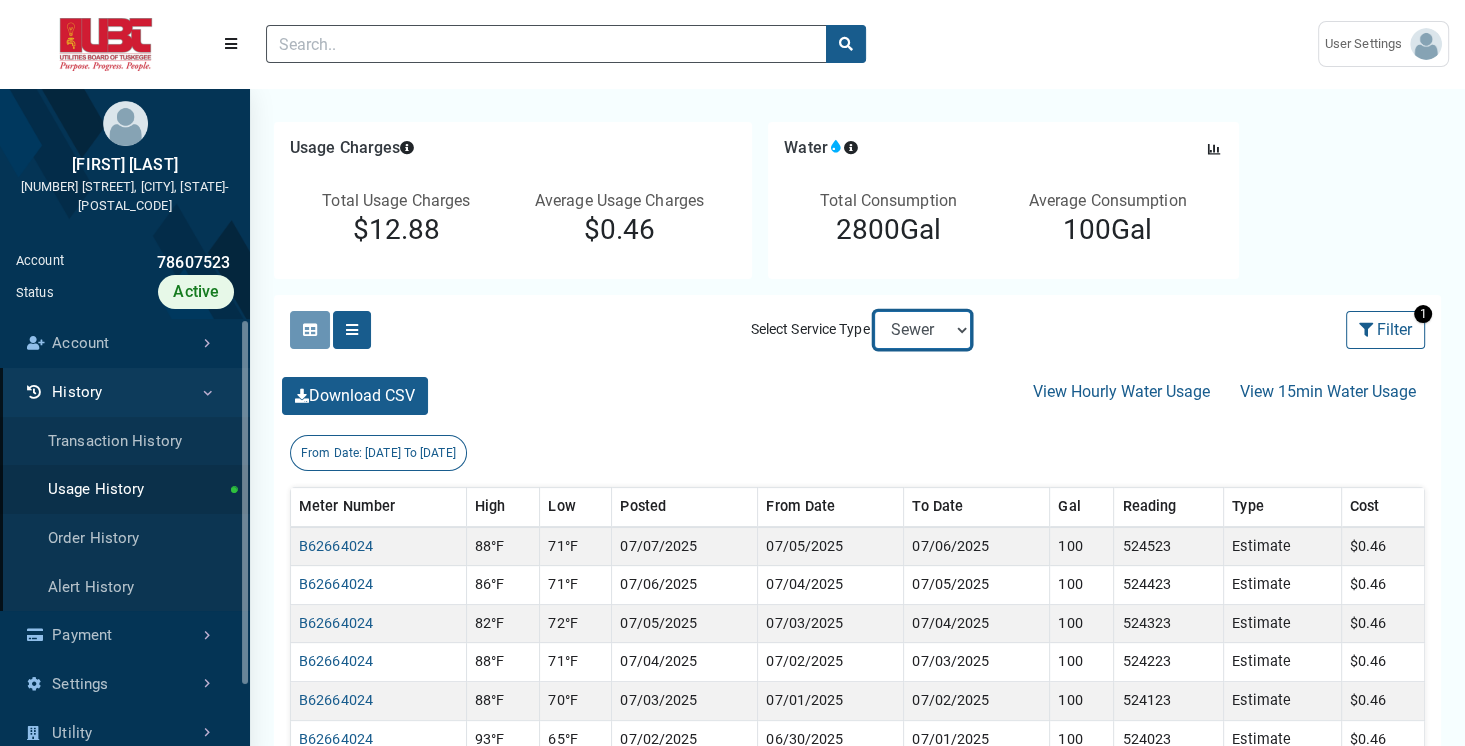 click on "Electric
Sewer
Water" at bounding box center [922, 330] 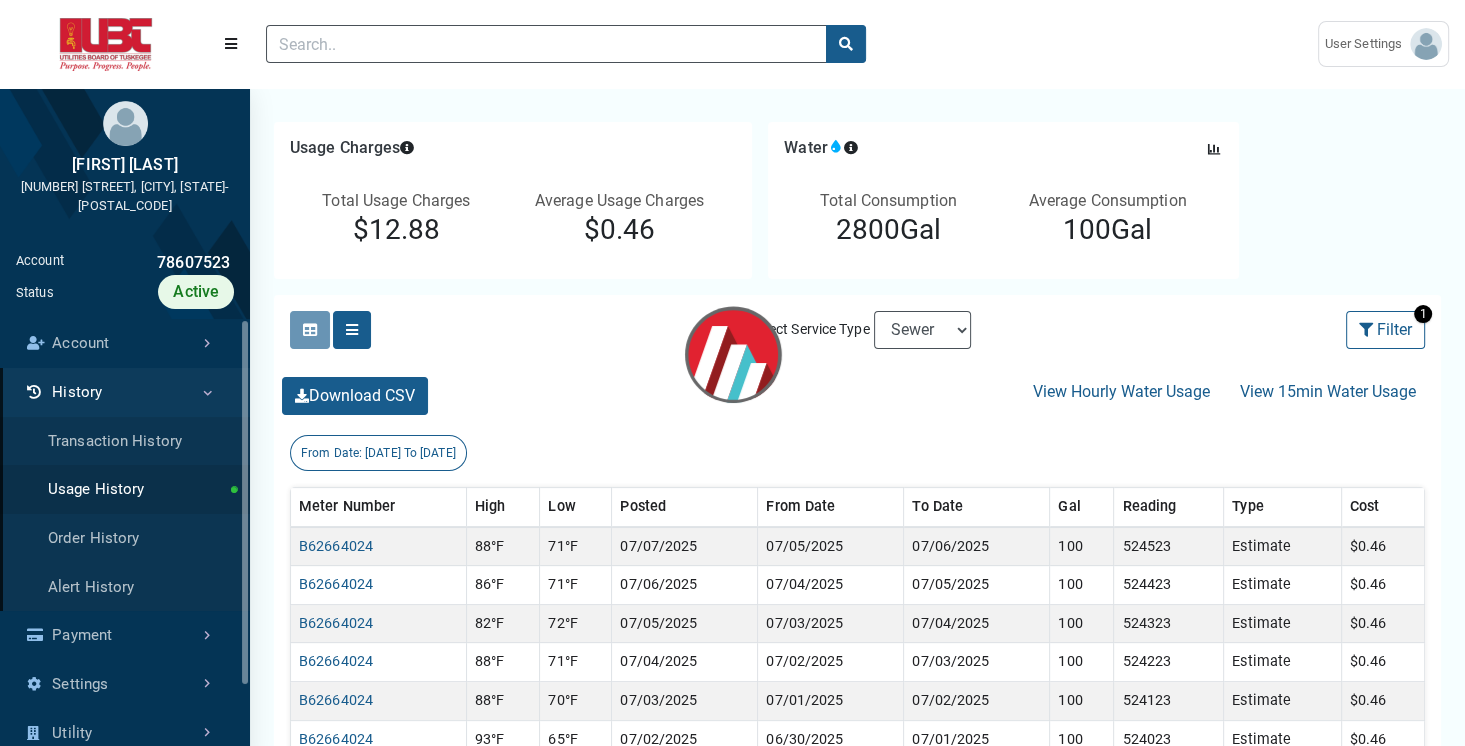 scroll, scrollTop: 0, scrollLeft: 0, axis: both 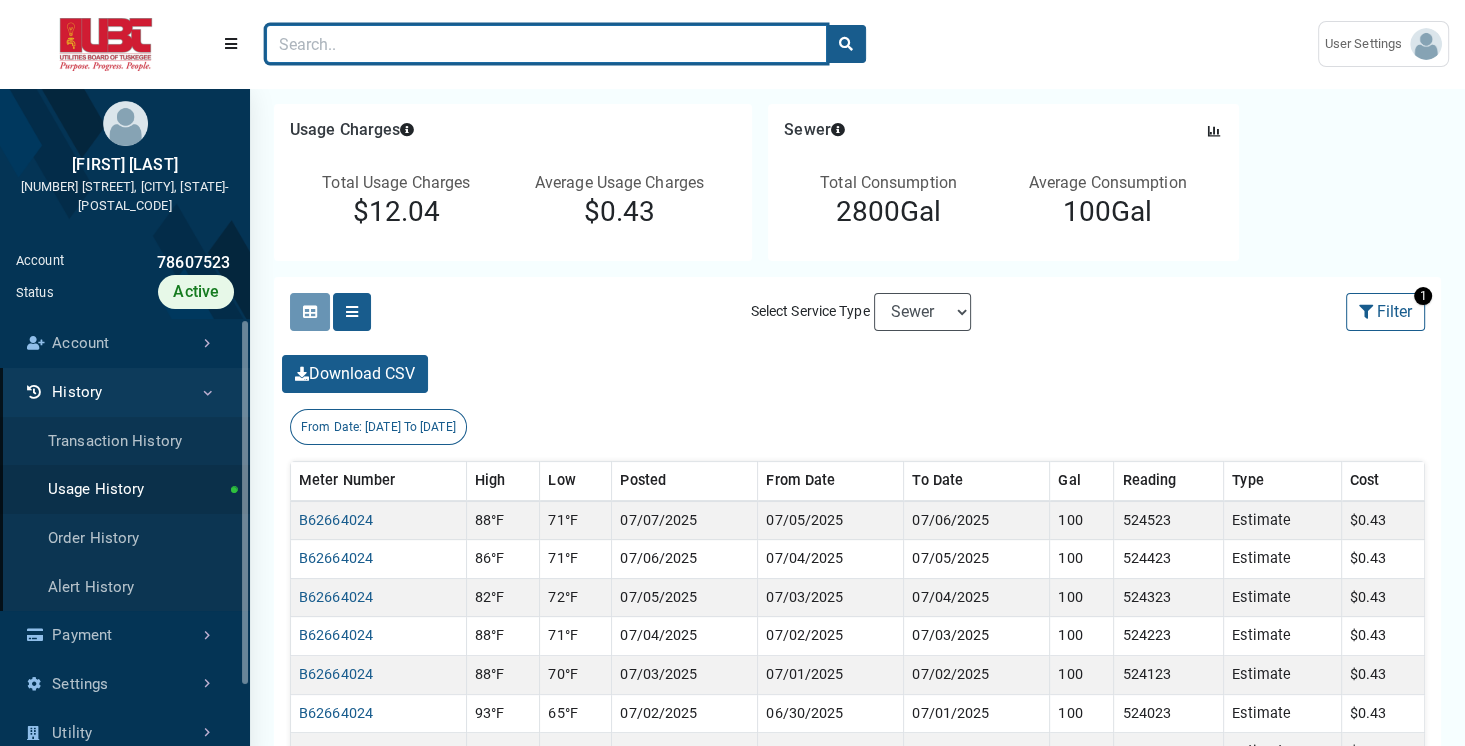 click at bounding box center (546, 44) 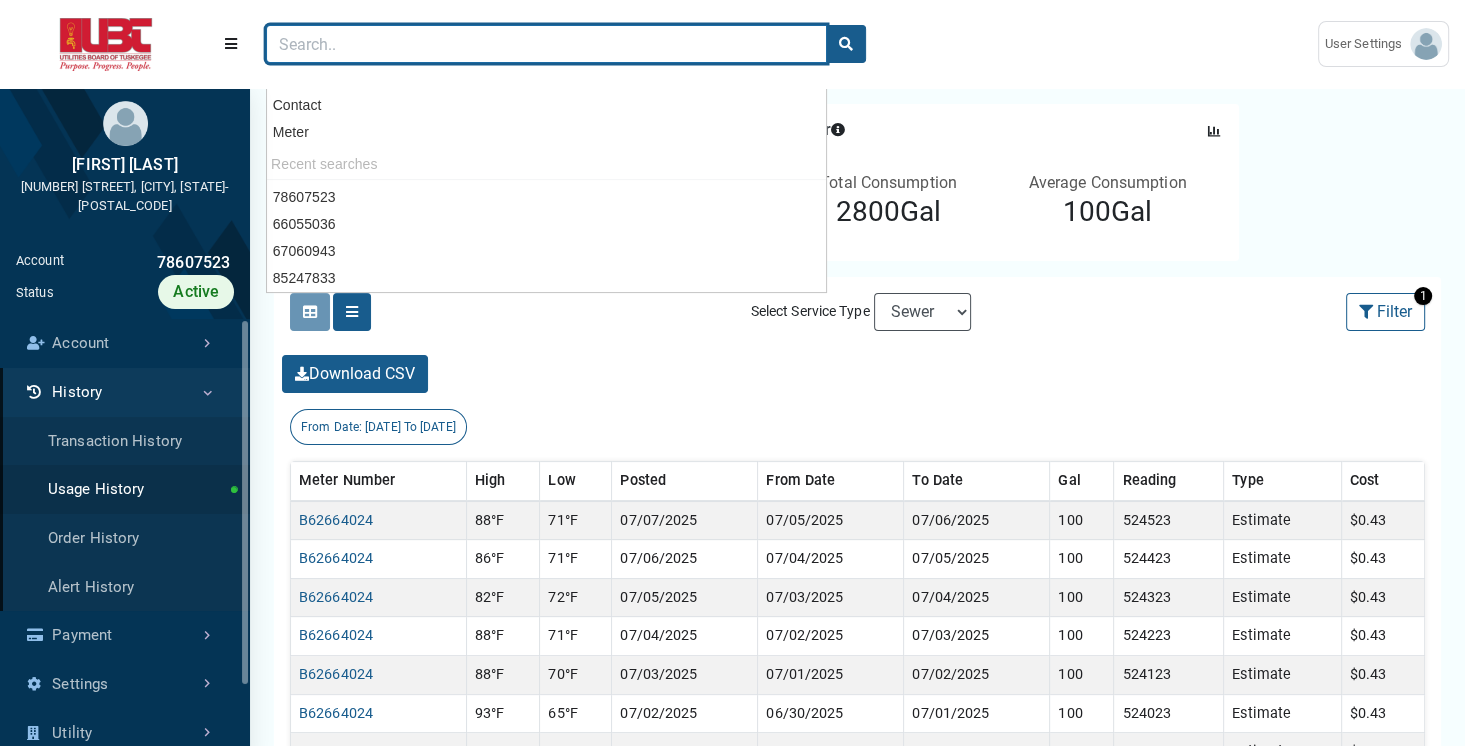 paste on "27912260" 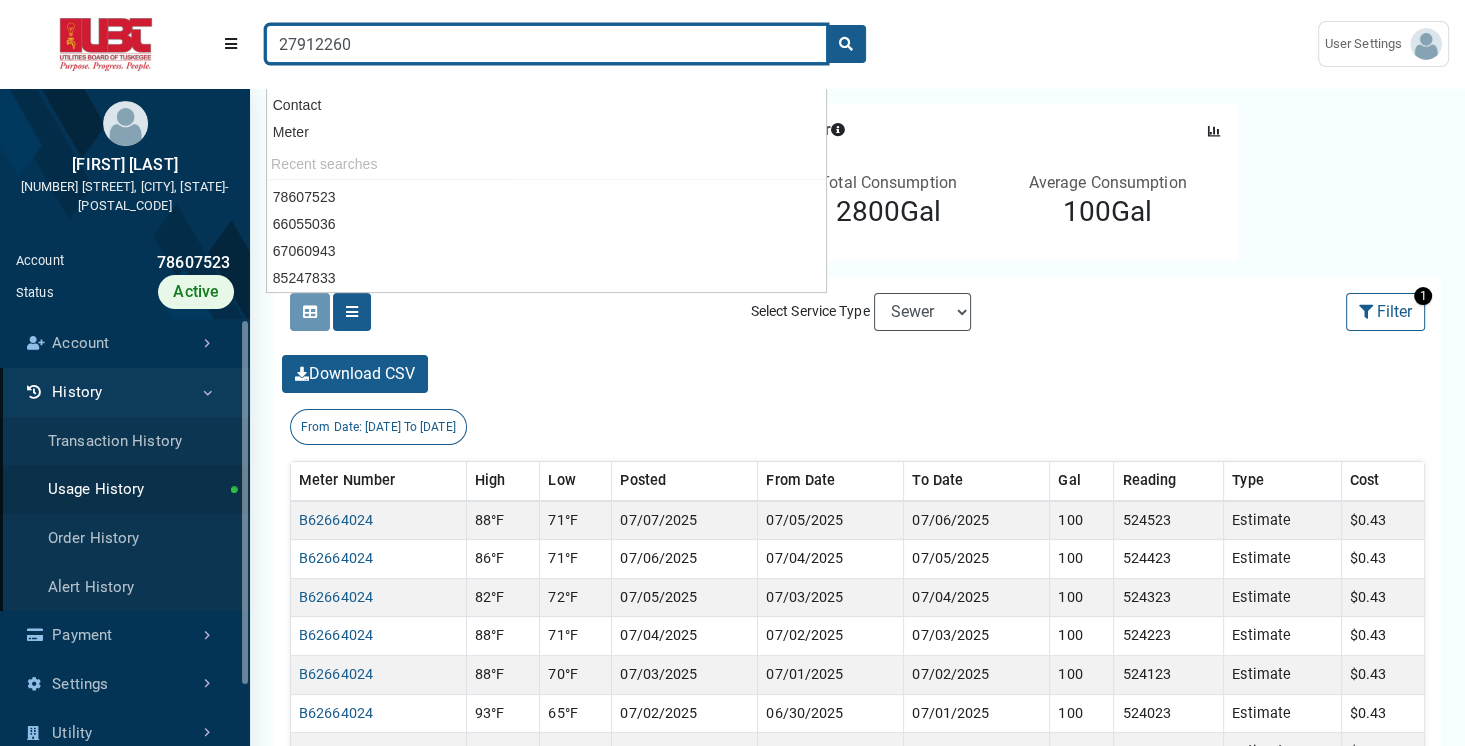type on "27912260" 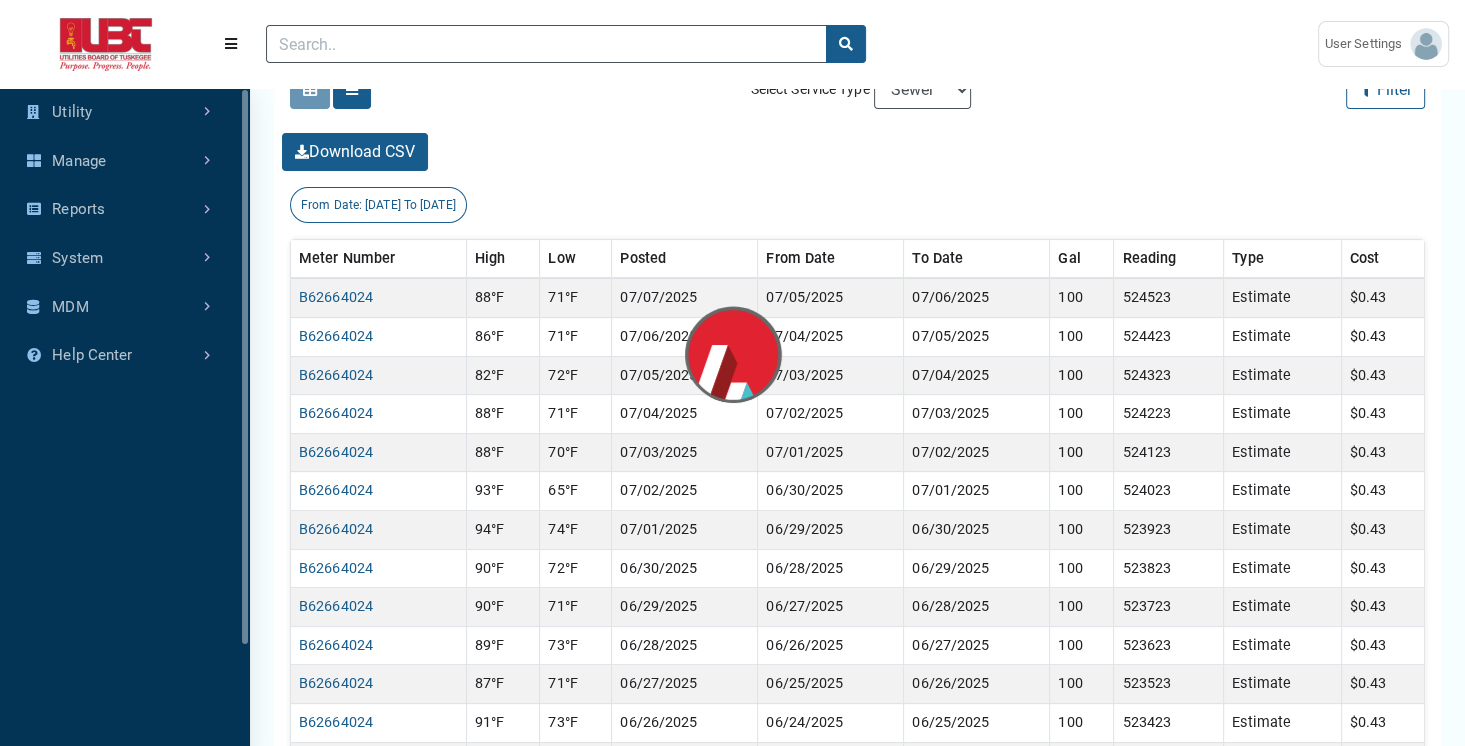 scroll, scrollTop: 96, scrollLeft: 0, axis: vertical 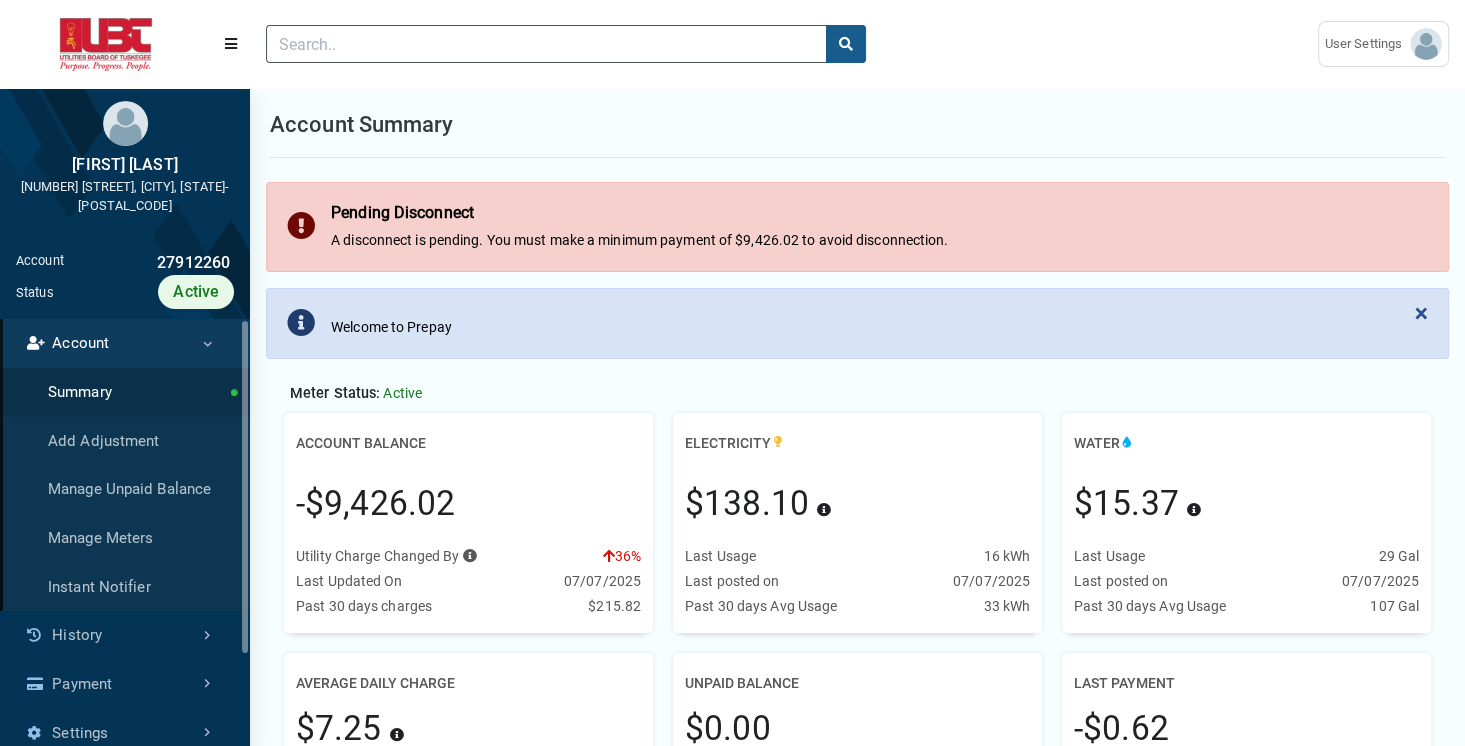 drag, startPoint x: 299, startPoint y: 492, endPoint x: 519, endPoint y: 494, distance: 220.0091 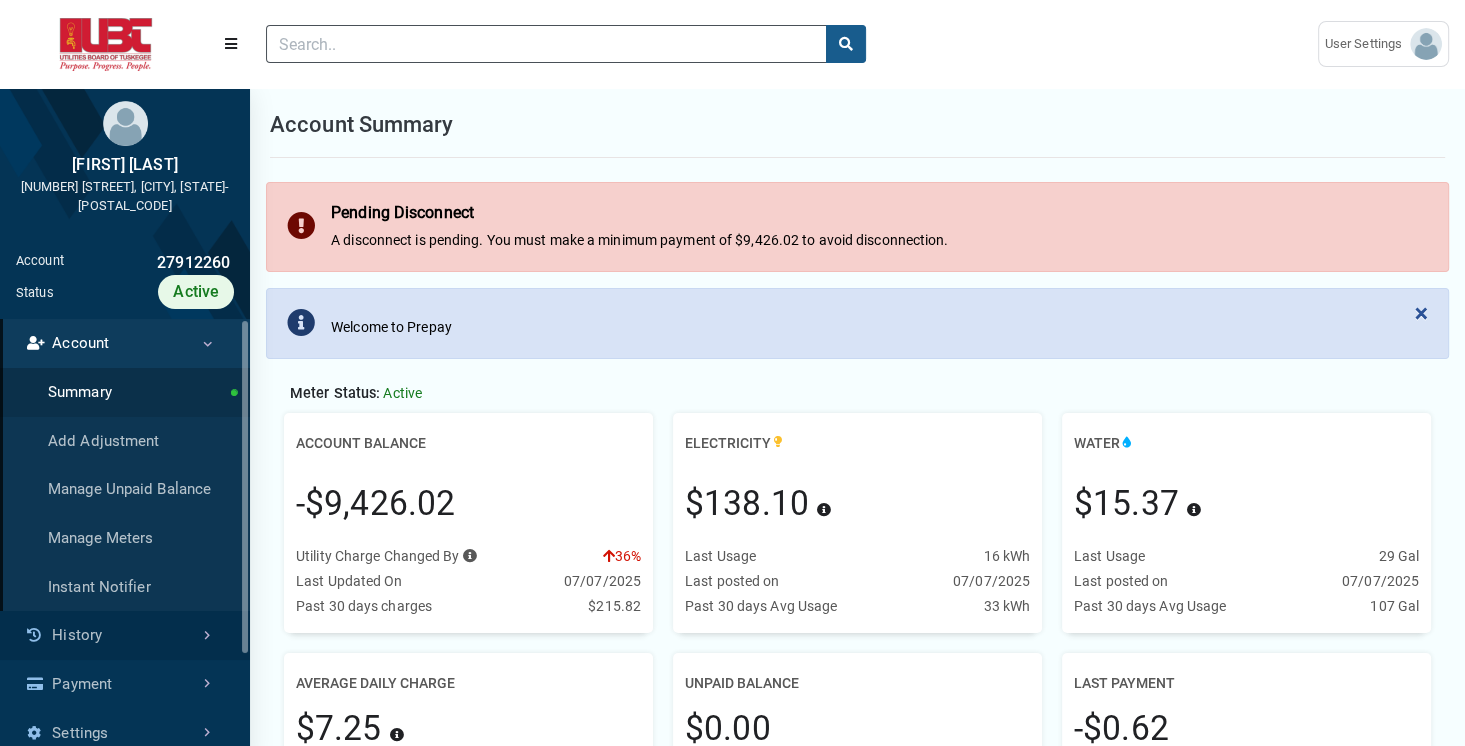 click on "History" at bounding box center [125, 635] 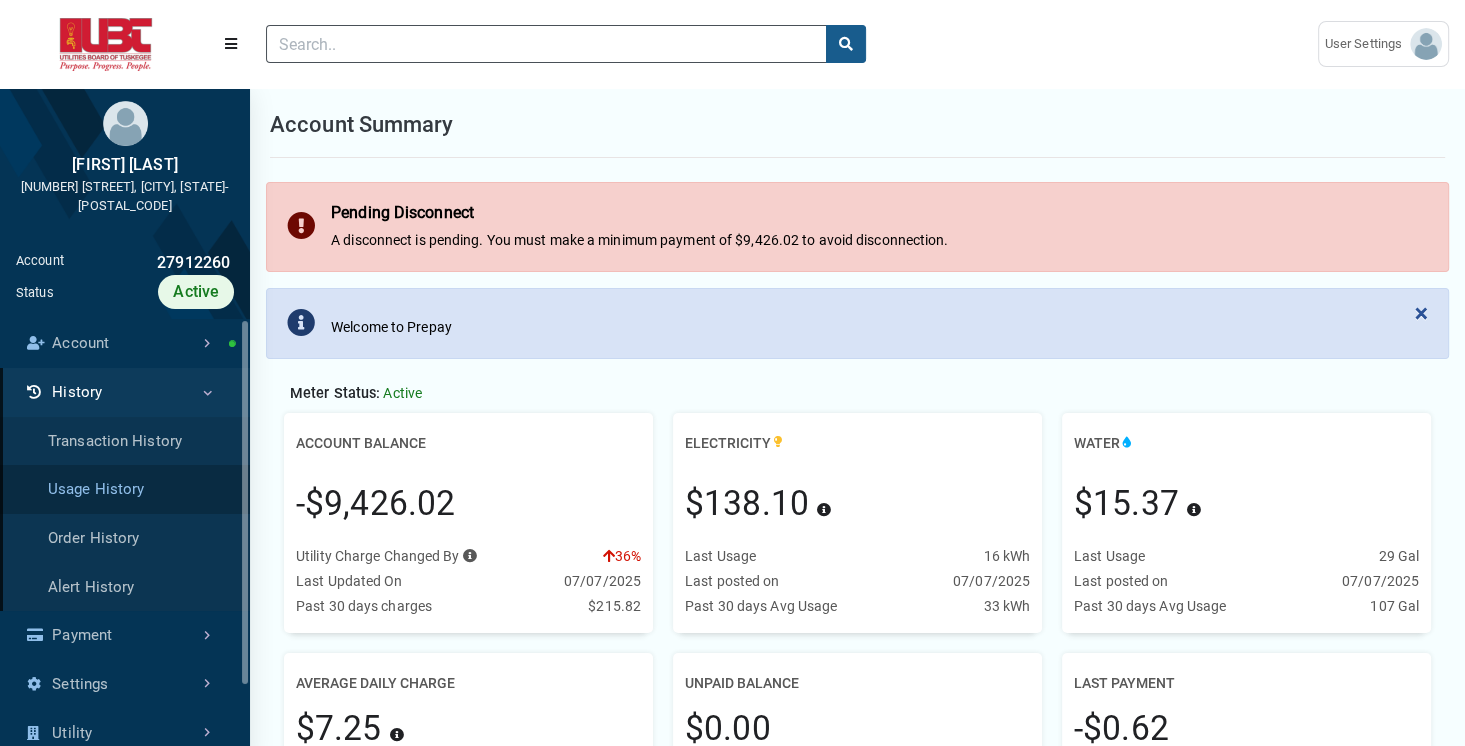 click on "Usage History" at bounding box center [125, 489] 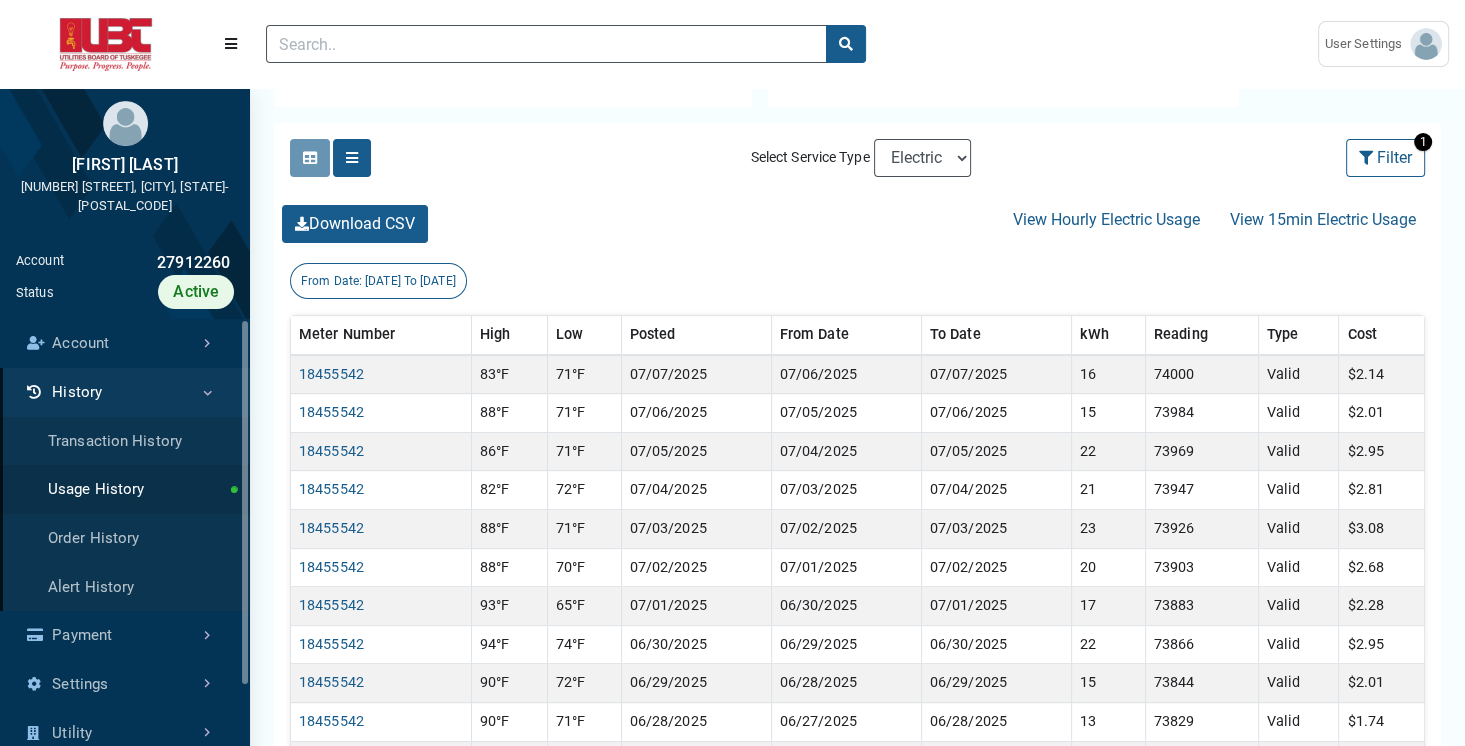 scroll, scrollTop: 488, scrollLeft: 0, axis: vertical 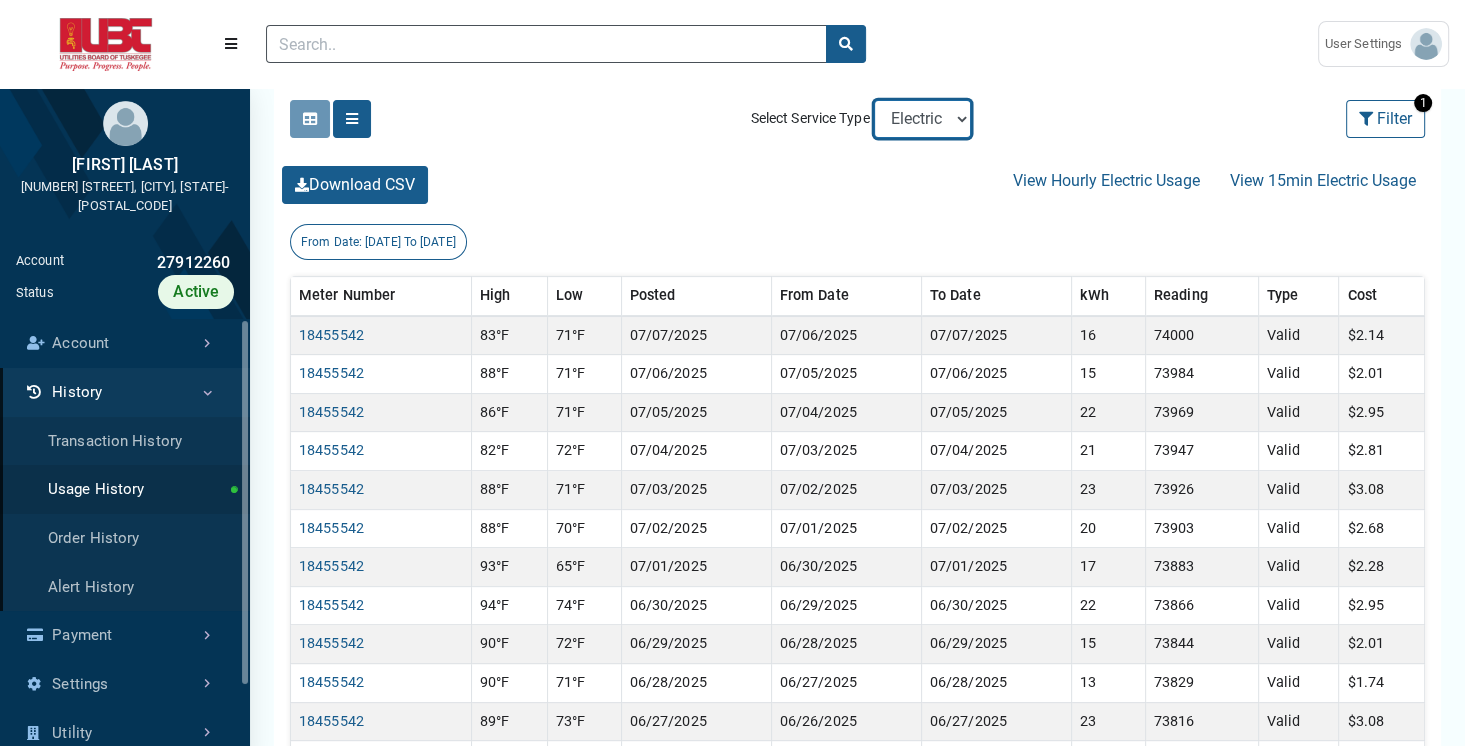 select on "Water" 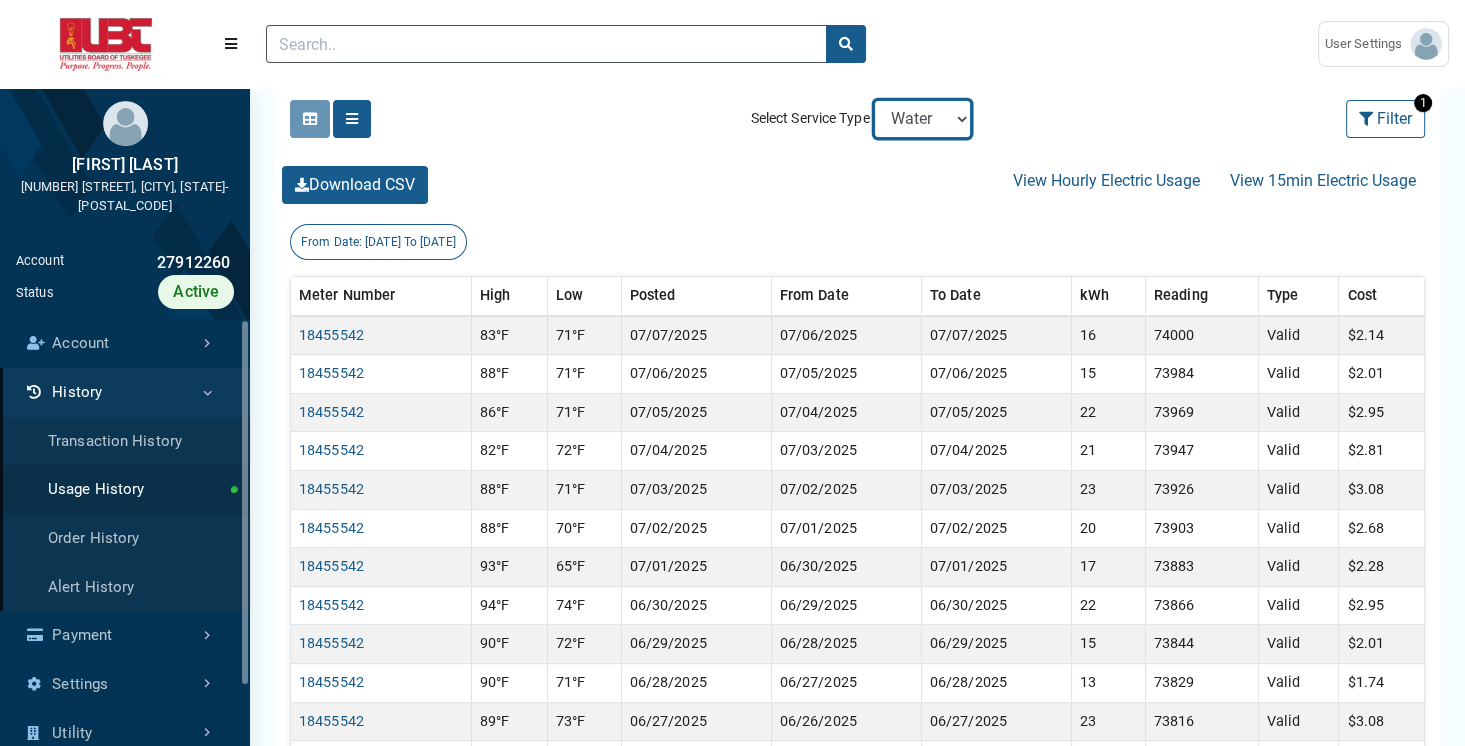 click on "Electric
Water" at bounding box center (922, 119) 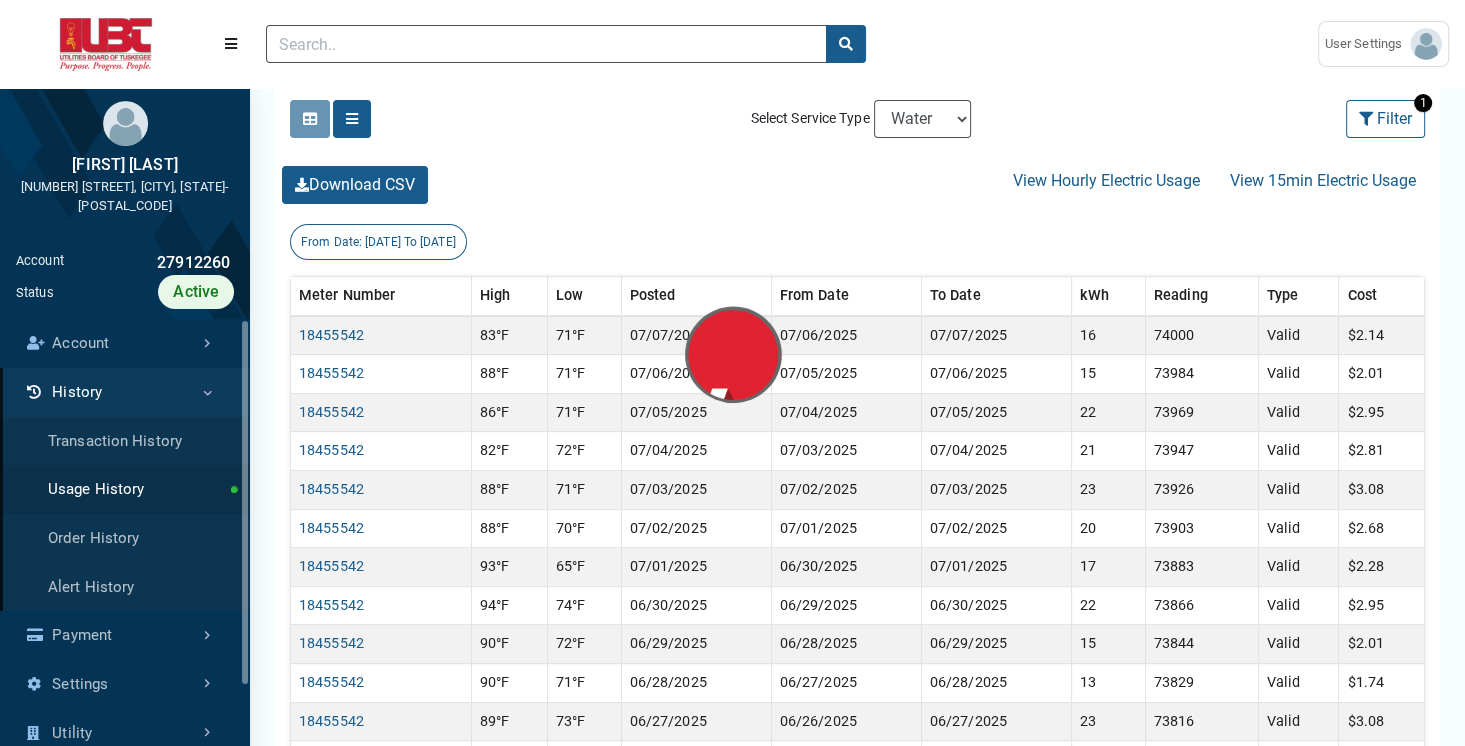 scroll, scrollTop: 0, scrollLeft: 0, axis: both 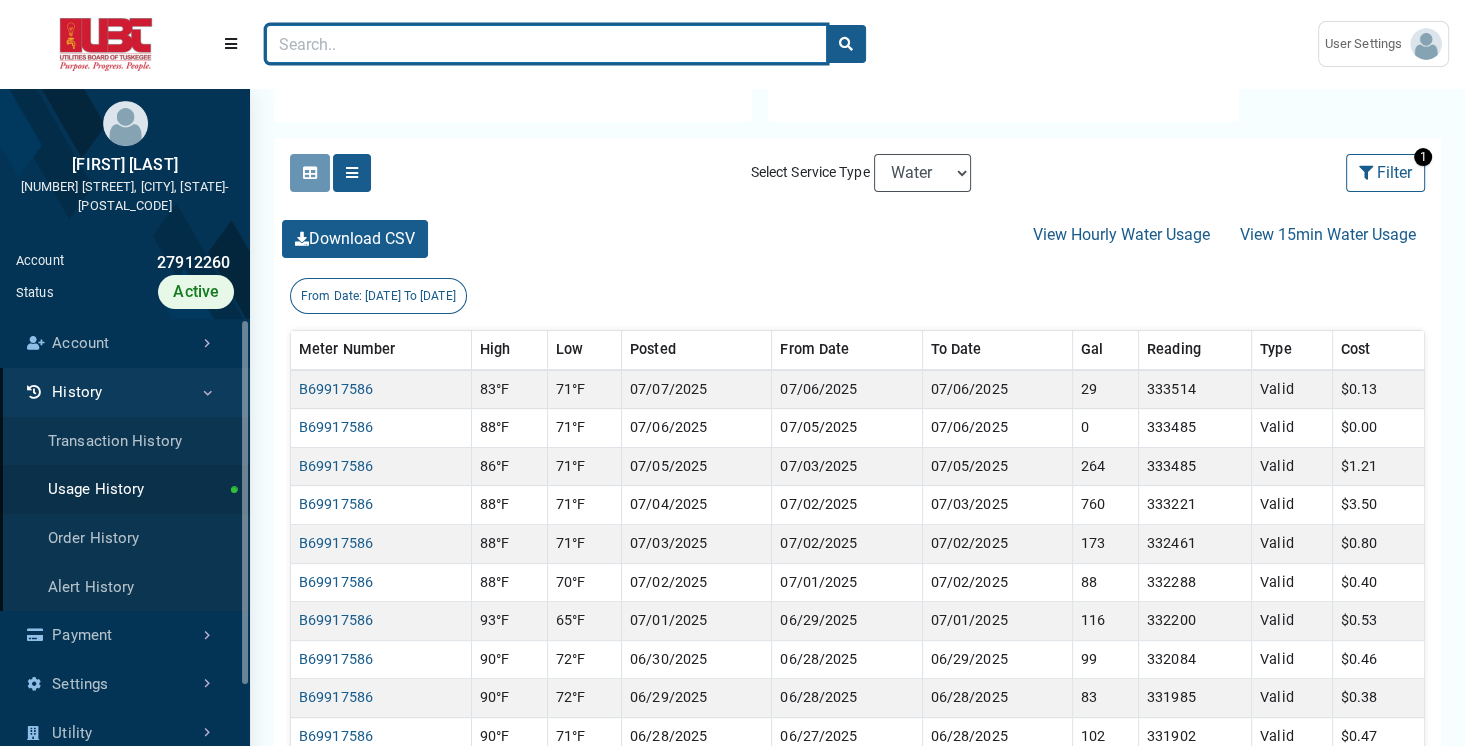 click at bounding box center (546, 44) 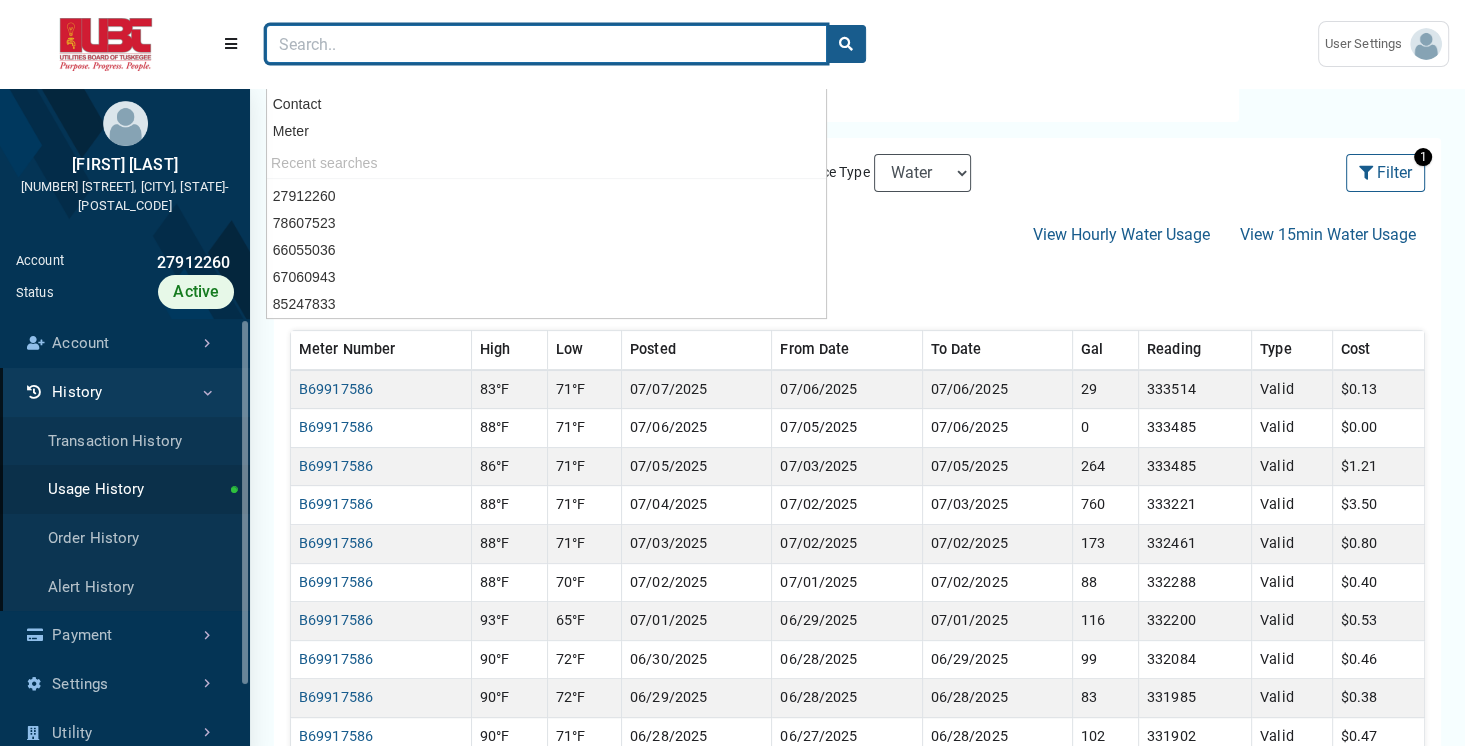 paste on "24504713" 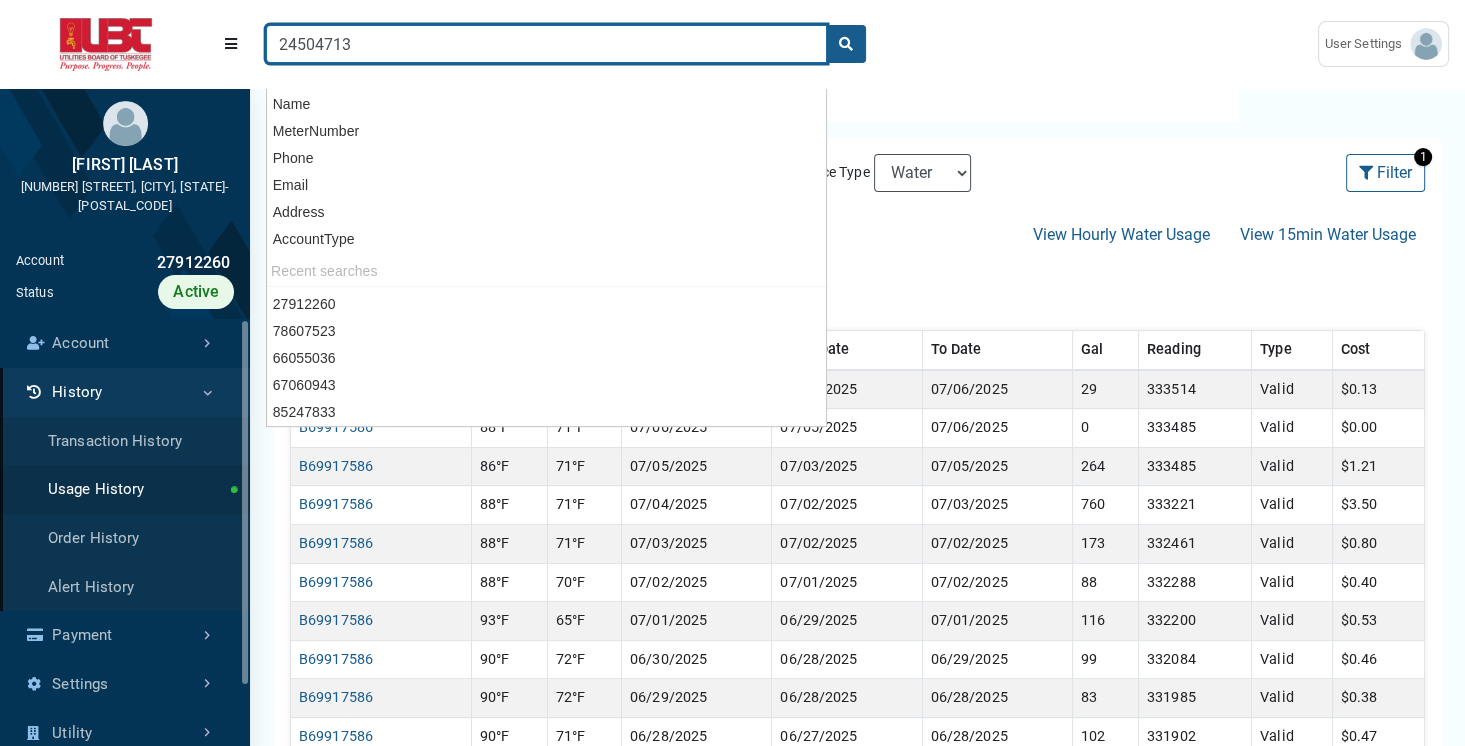 type on "24504713" 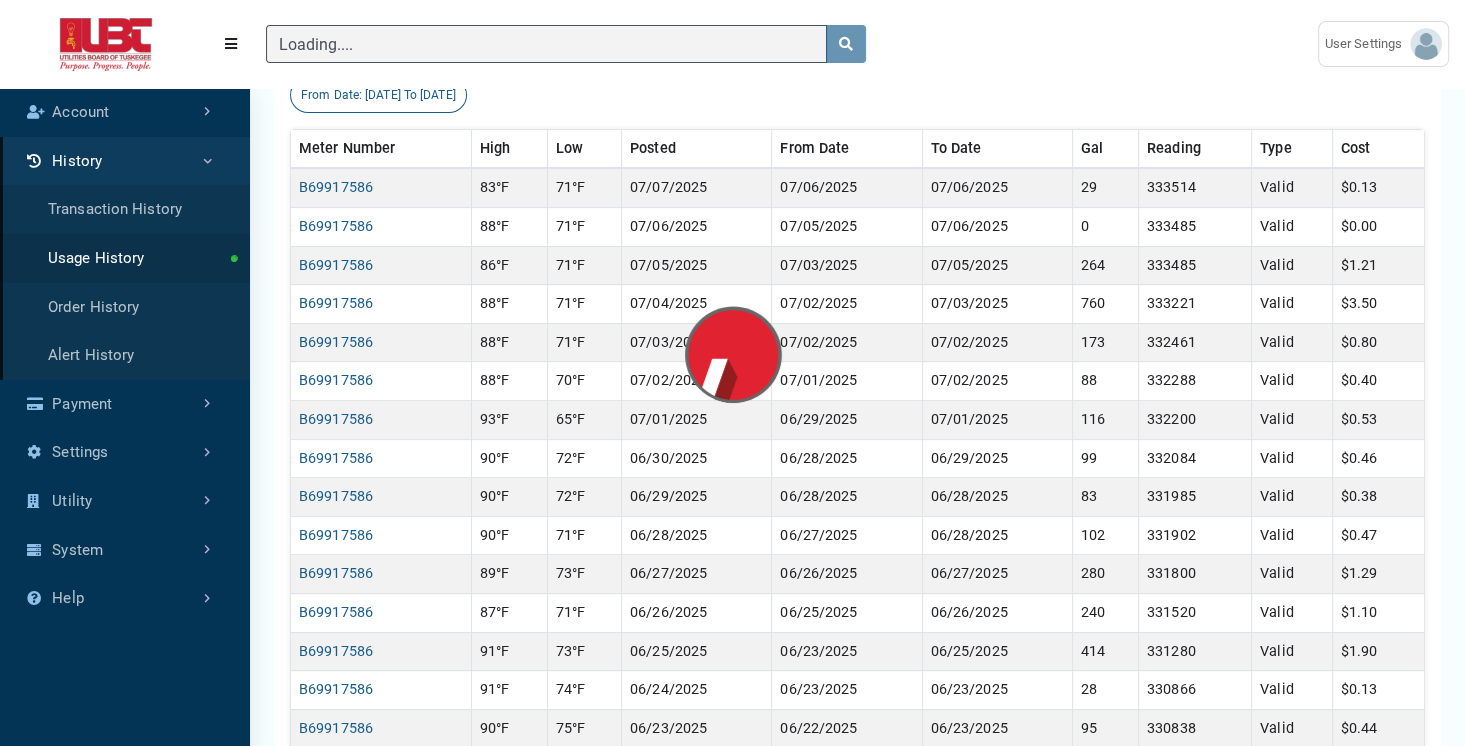 scroll, scrollTop: 234, scrollLeft: 0, axis: vertical 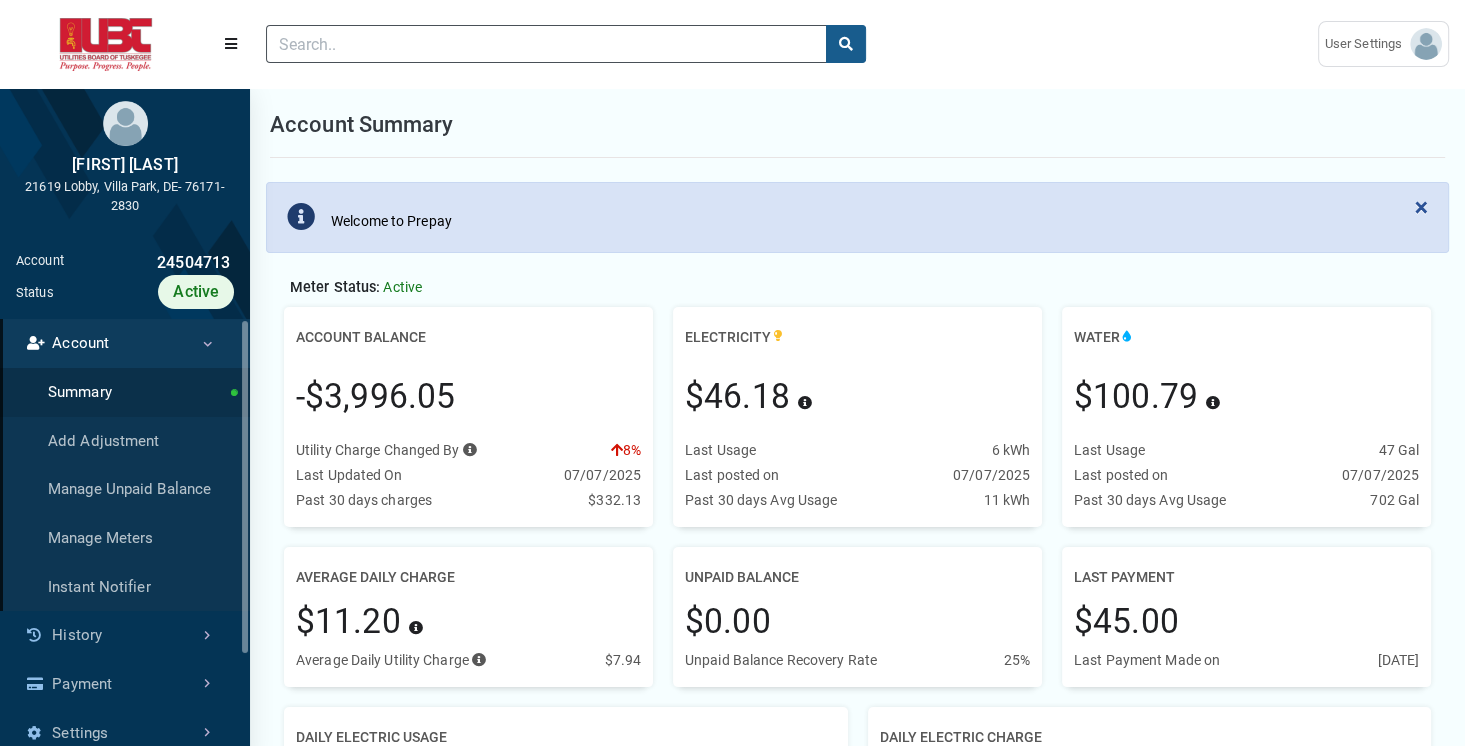 drag, startPoint x: 294, startPoint y: 401, endPoint x: 514, endPoint y: 382, distance: 220.81892 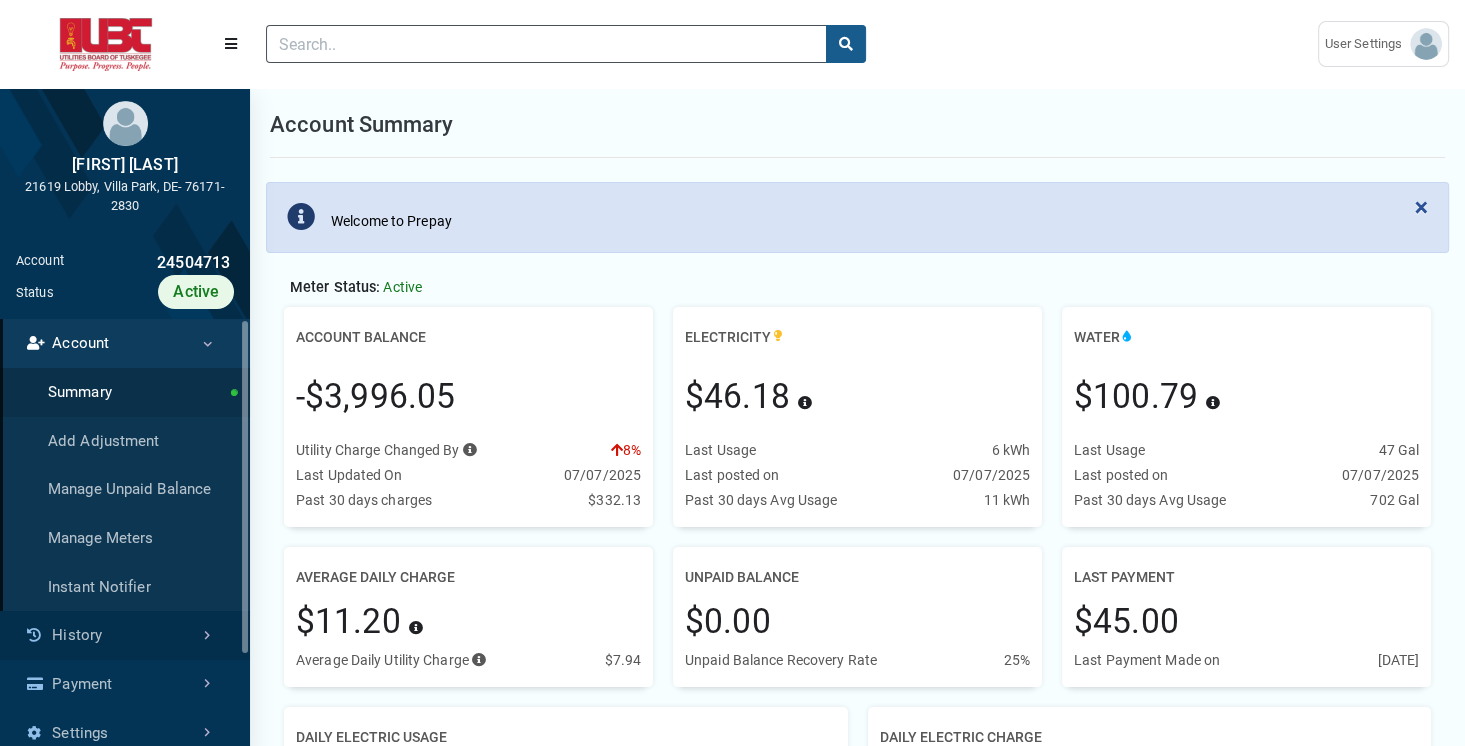 click on "History" at bounding box center (125, 635) 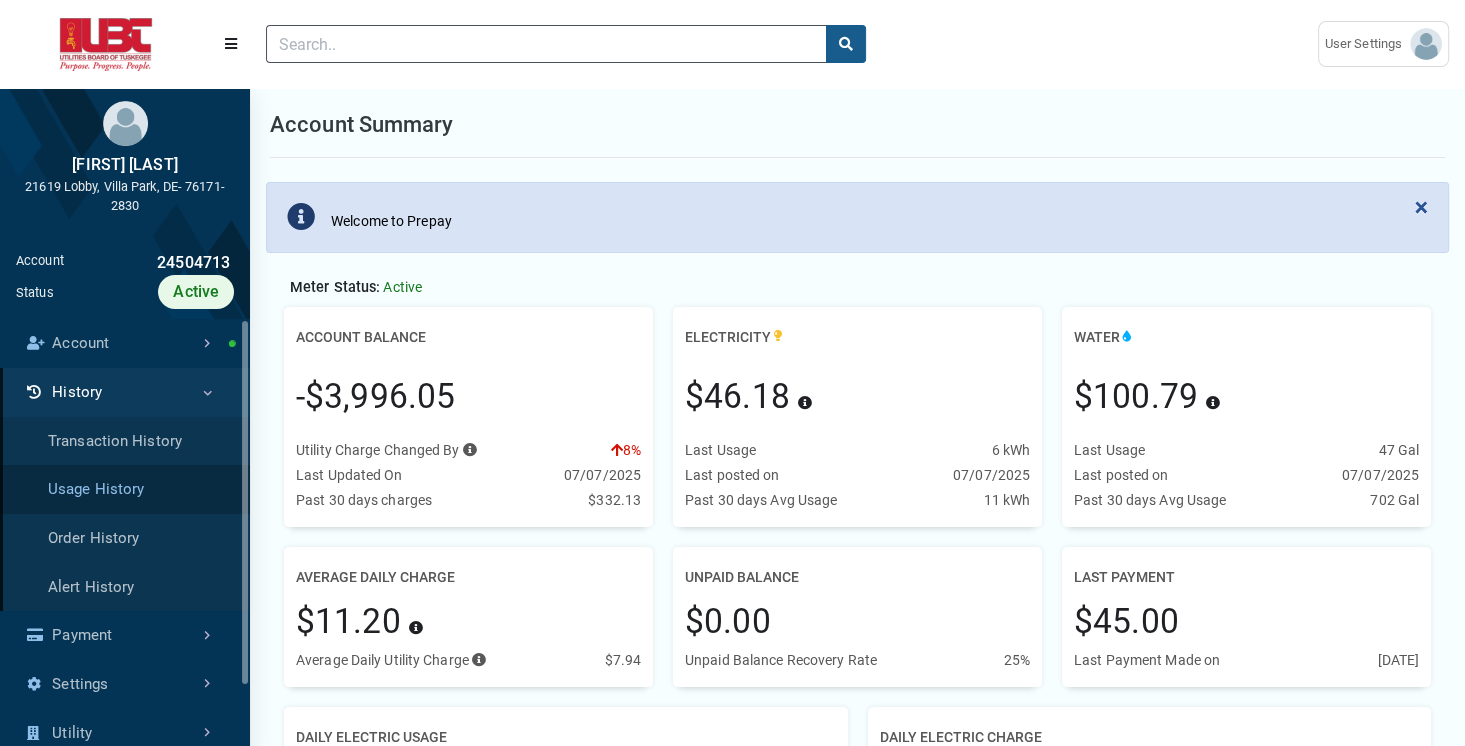 click on "Usage History" at bounding box center [125, 489] 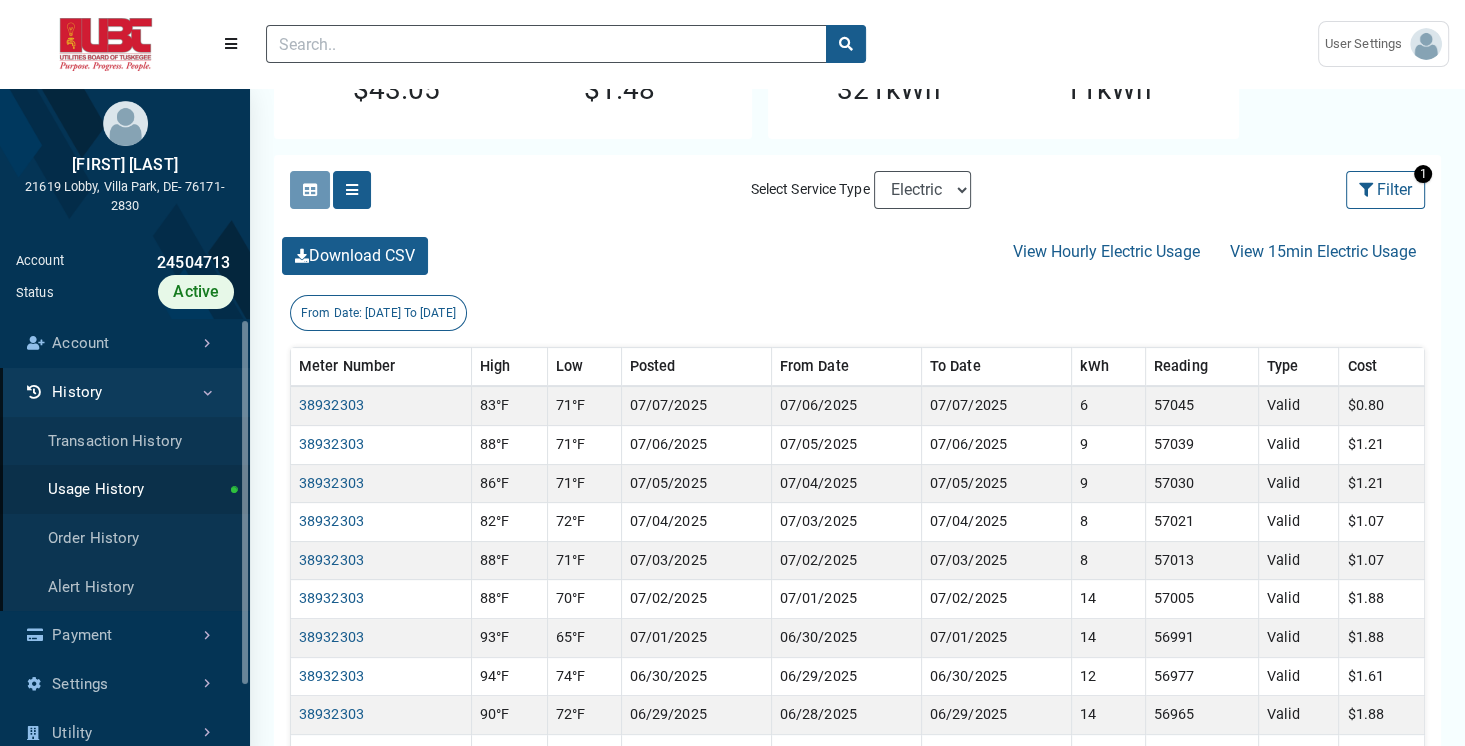 scroll, scrollTop: 313, scrollLeft: 0, axis: vertical 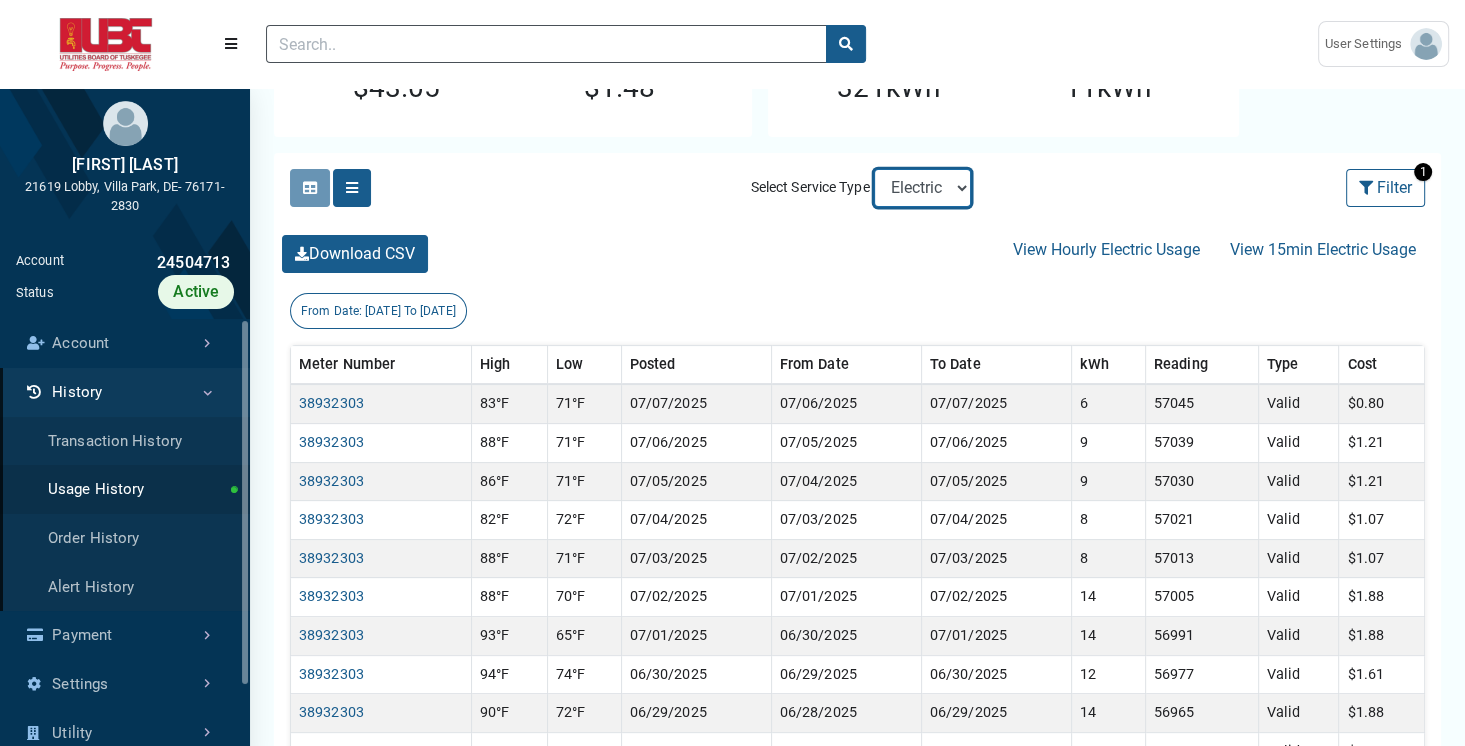 select on "Water" 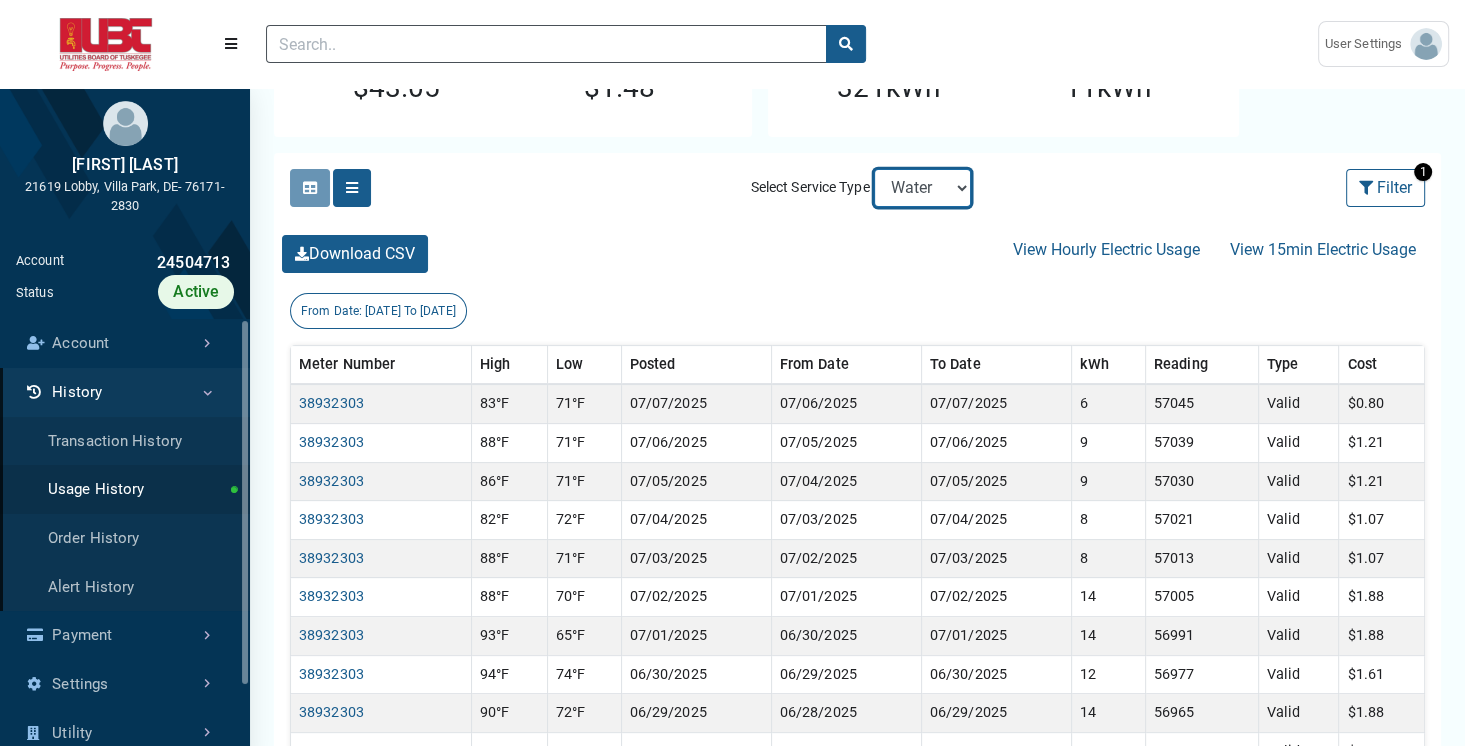 click on "Electric
Sewer
Water" at bounding box center (922, 188) 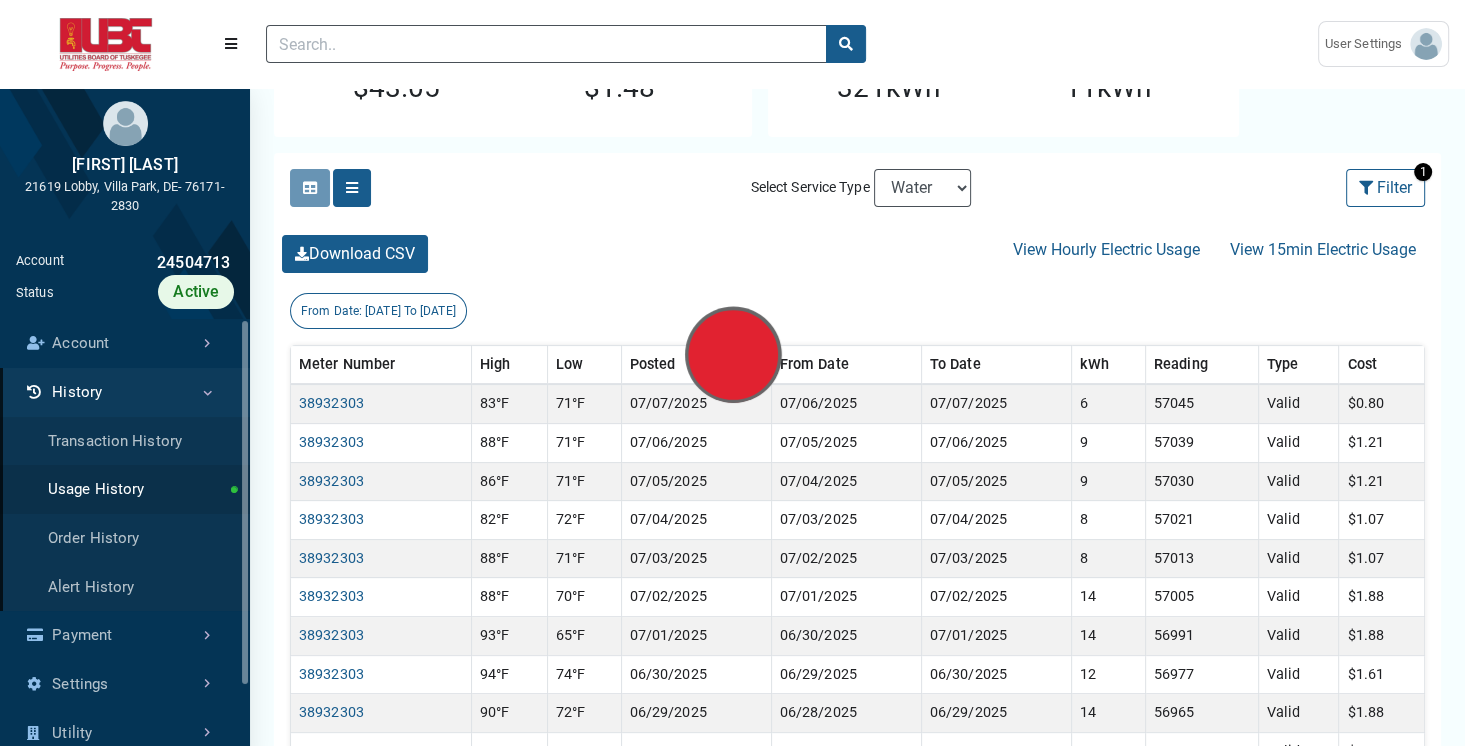 scroll, scrollTop: 0, scrollLeft: 0, axis: both 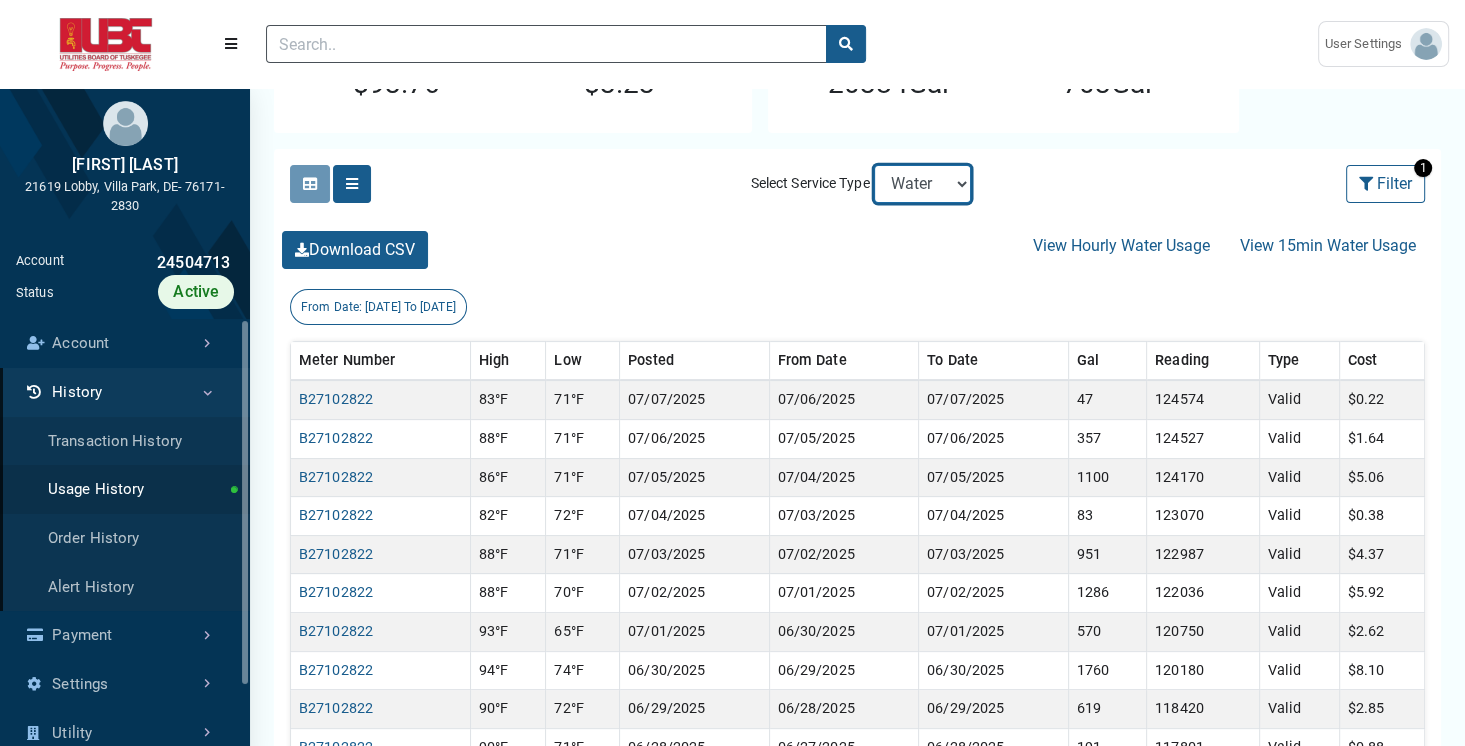 select on "Sewer" 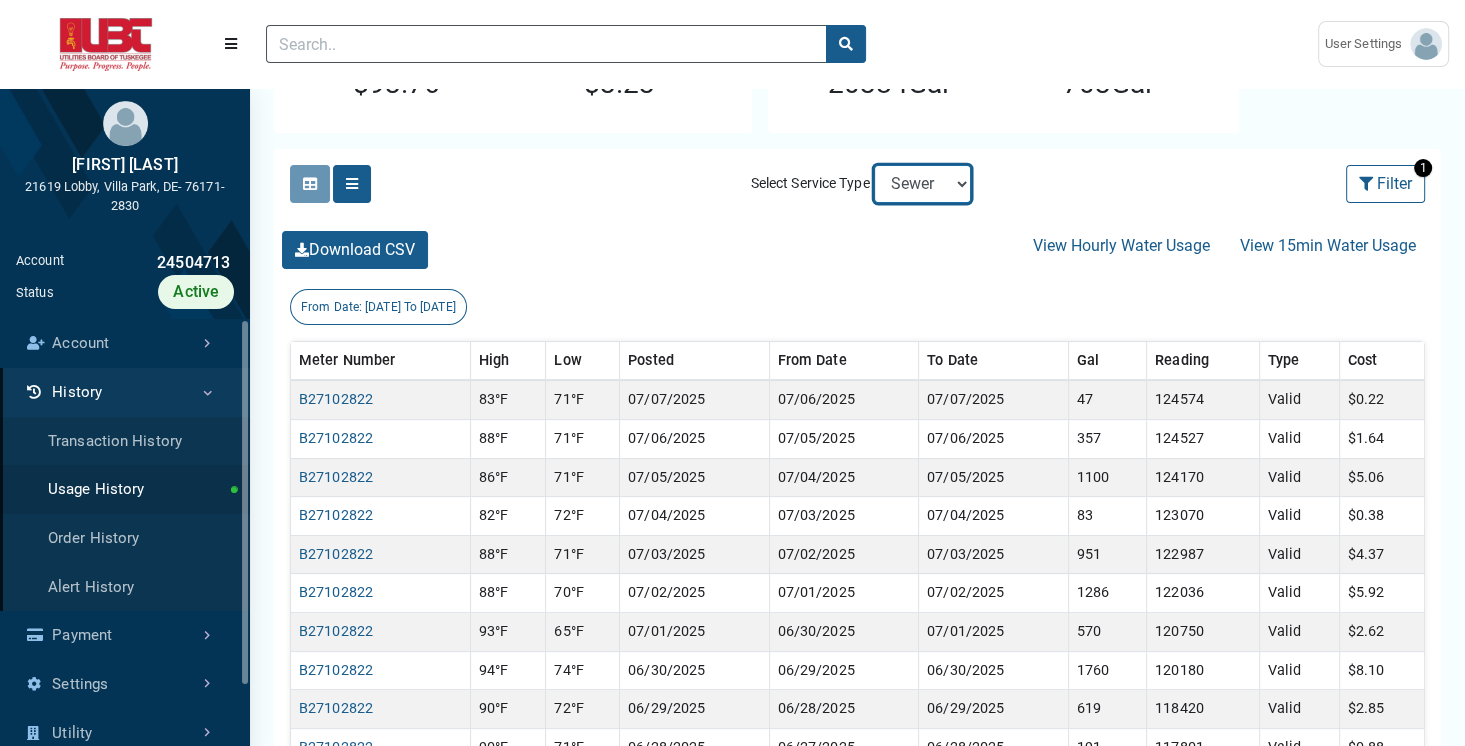 click on "Electric
Sewer
Water" at bounding box center (922, 184) 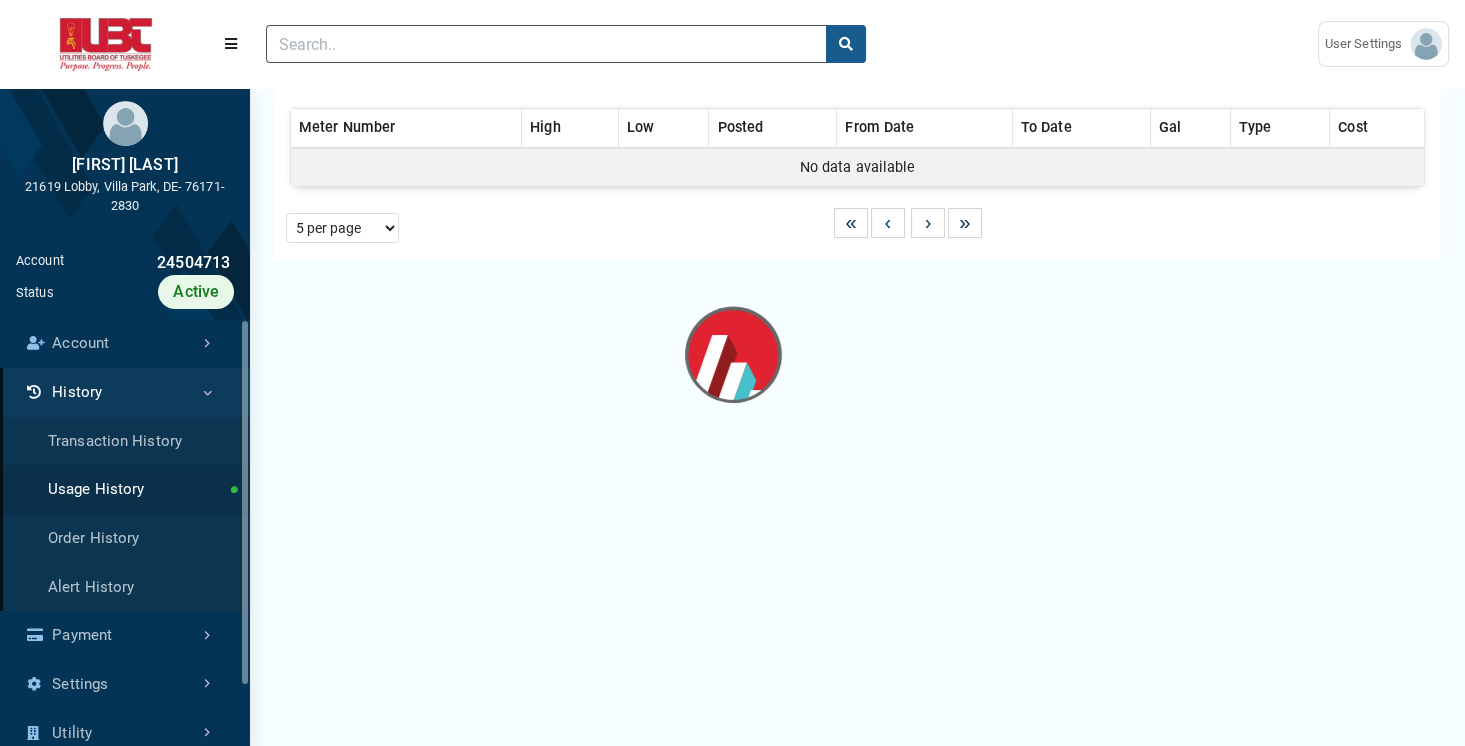 scroll, scrollTop: 0, scrollLeft: 0, axis: both 